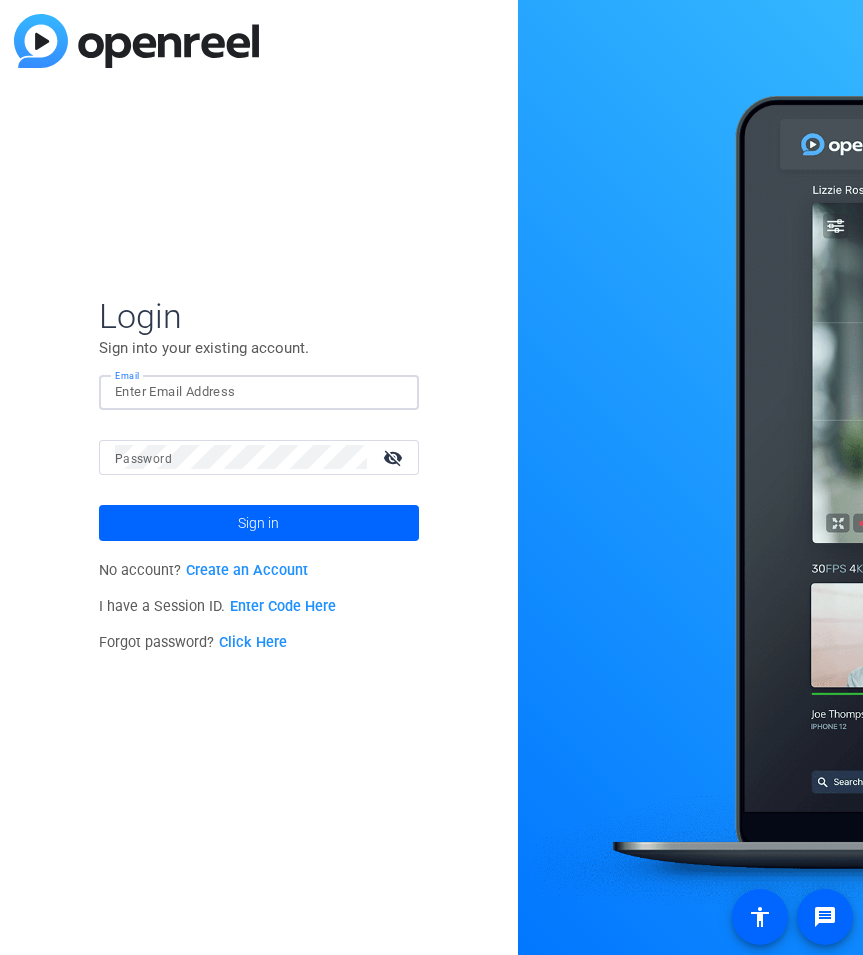 scroll, scrollTop: 0, scrollLeft: 0, axis: both 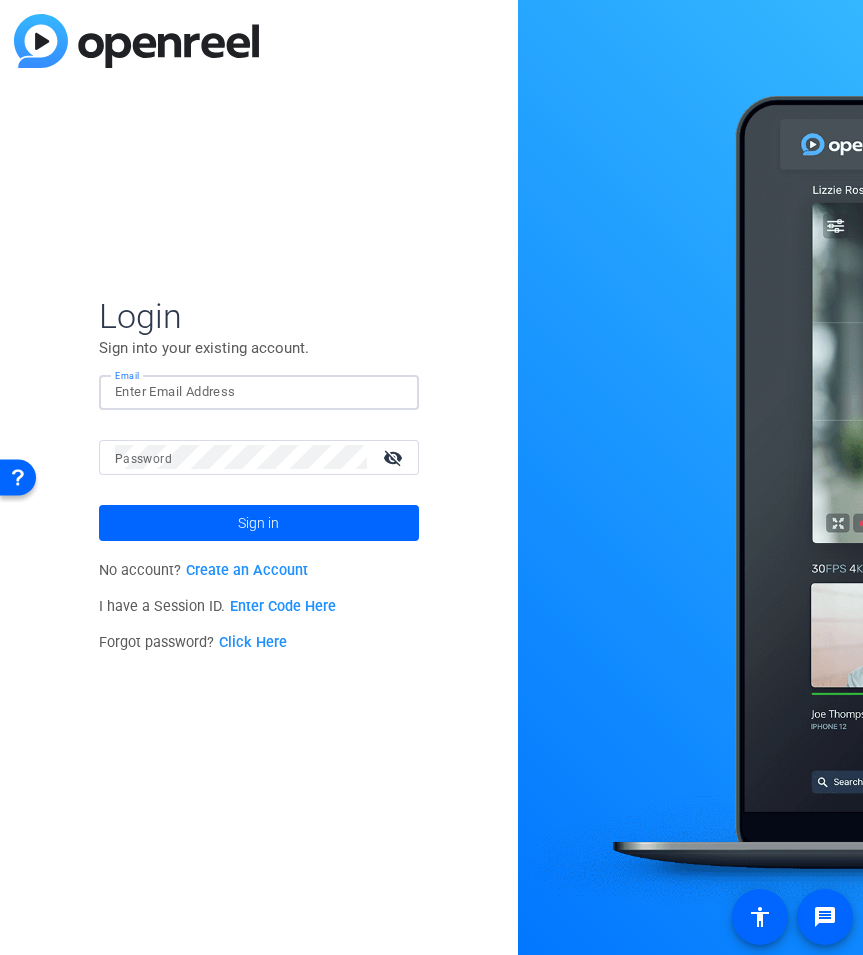 click on "Email" at bounding box center [259, 392] 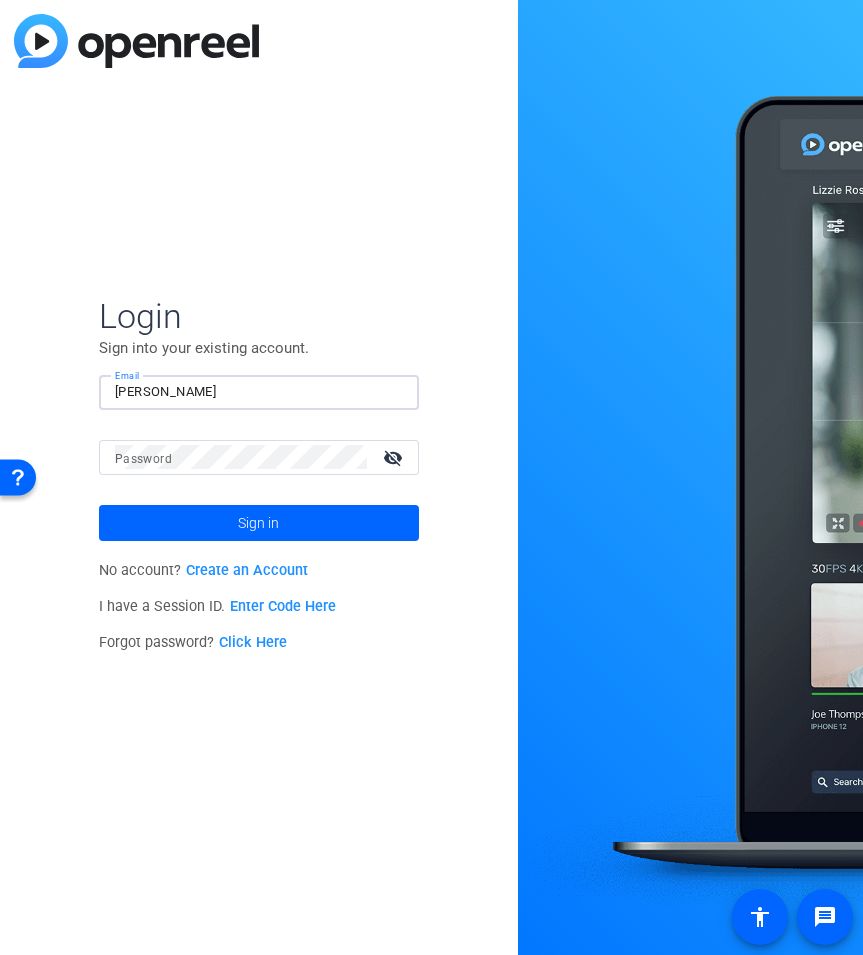 click on "[PERSON_NAME]" at bounding box center (259, 392) 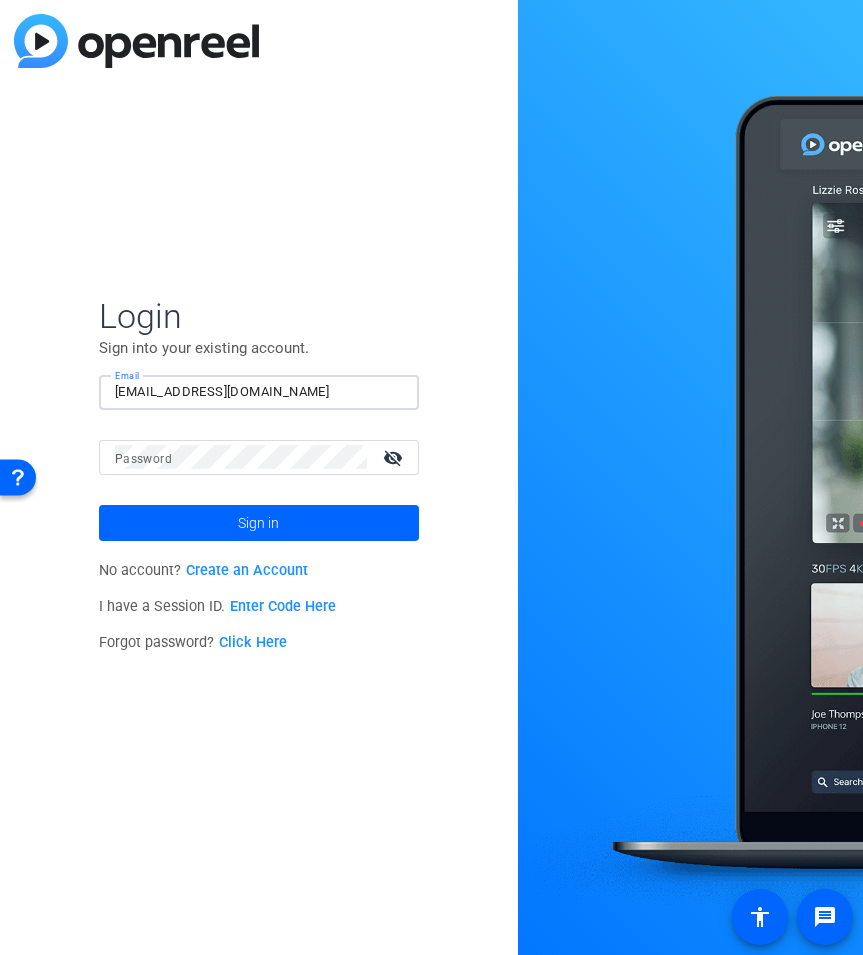 type on "[EMAIL_ADDRESS][DOMAIN_NAME]" 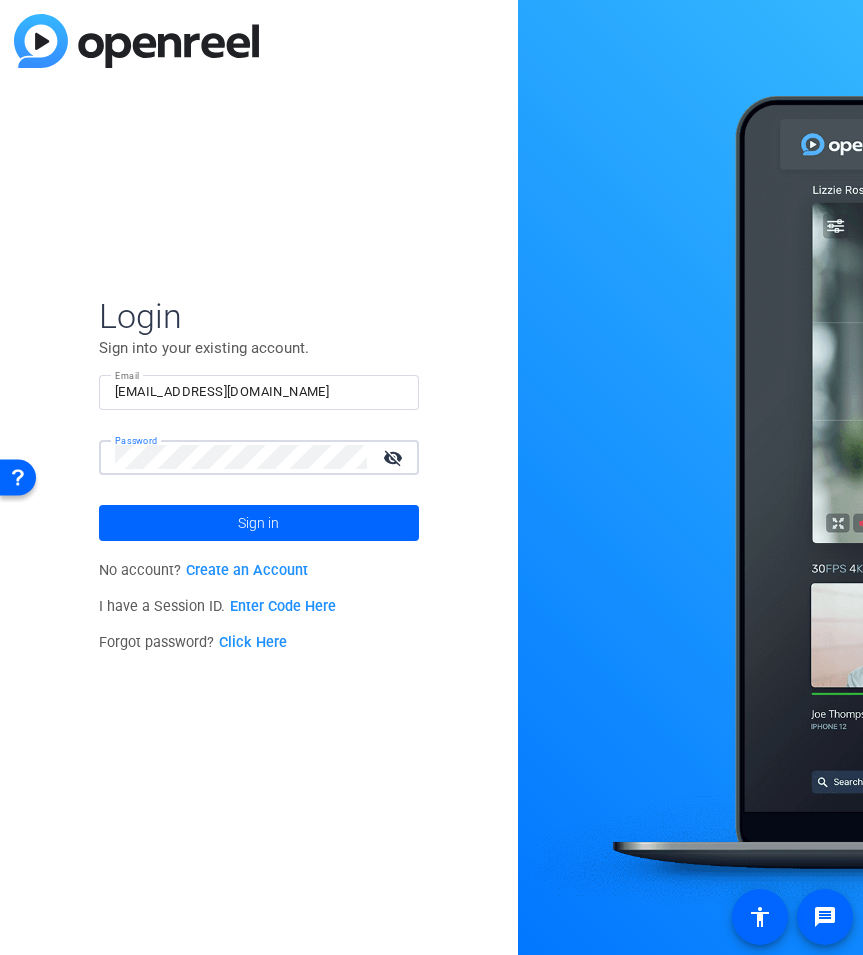 click on "Sign in" 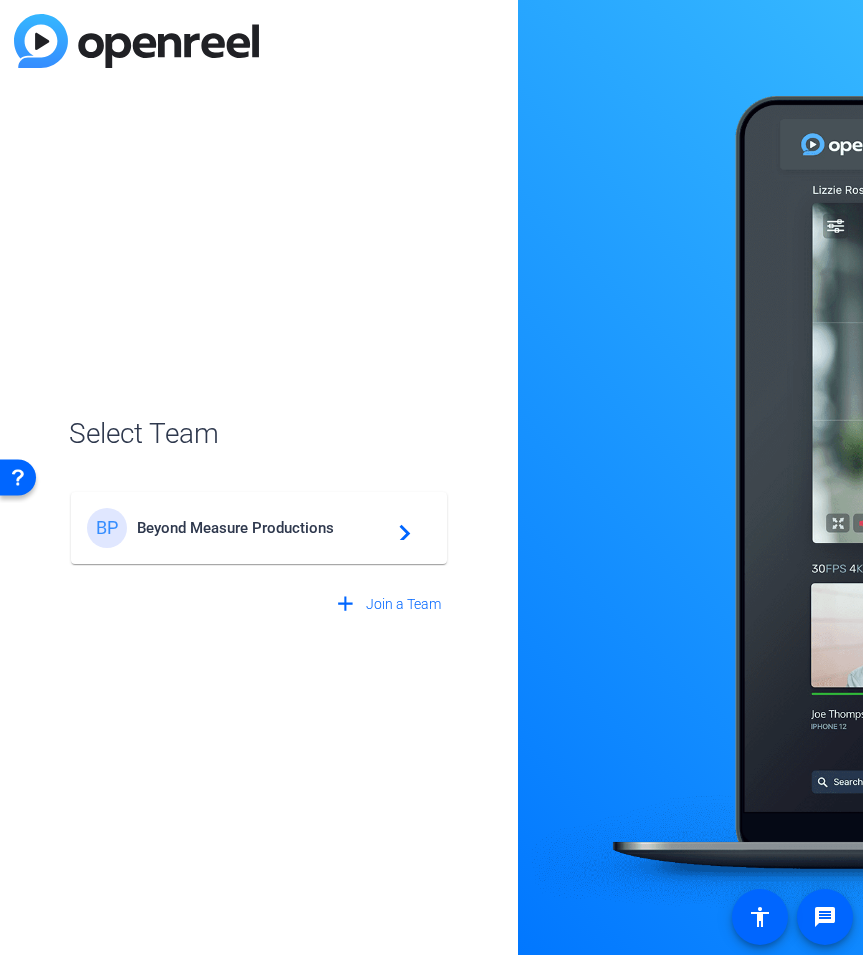 click on "BP Beyond Measure Productions  navigate_next" 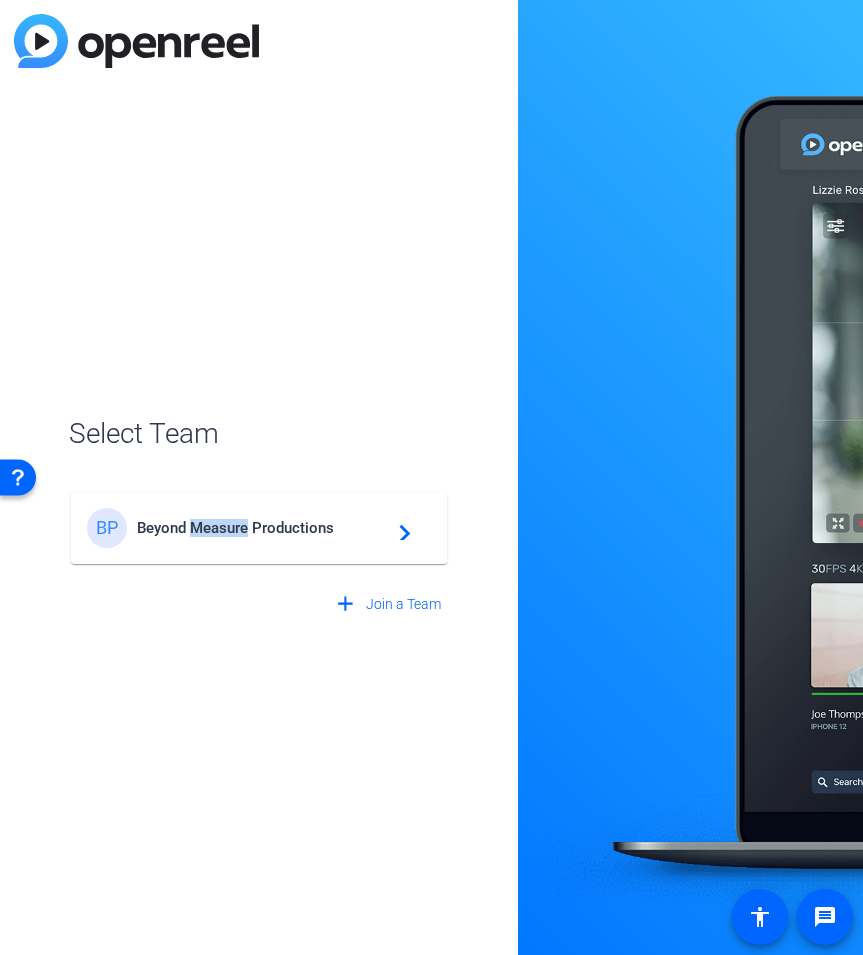 click on "BP Beyond Measure Productions  navigate_next" 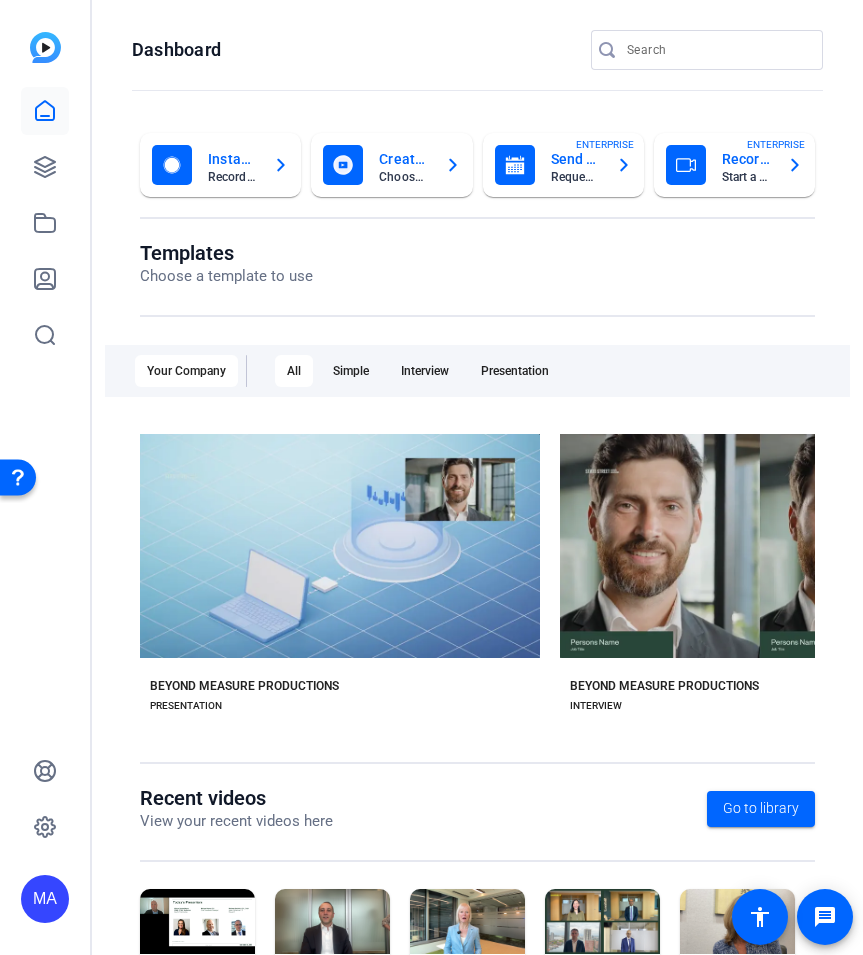 drag, startPoint x: 230, startPoint y: 514, endPoint x: 572, endPoint y: 305, distance: 400.80545 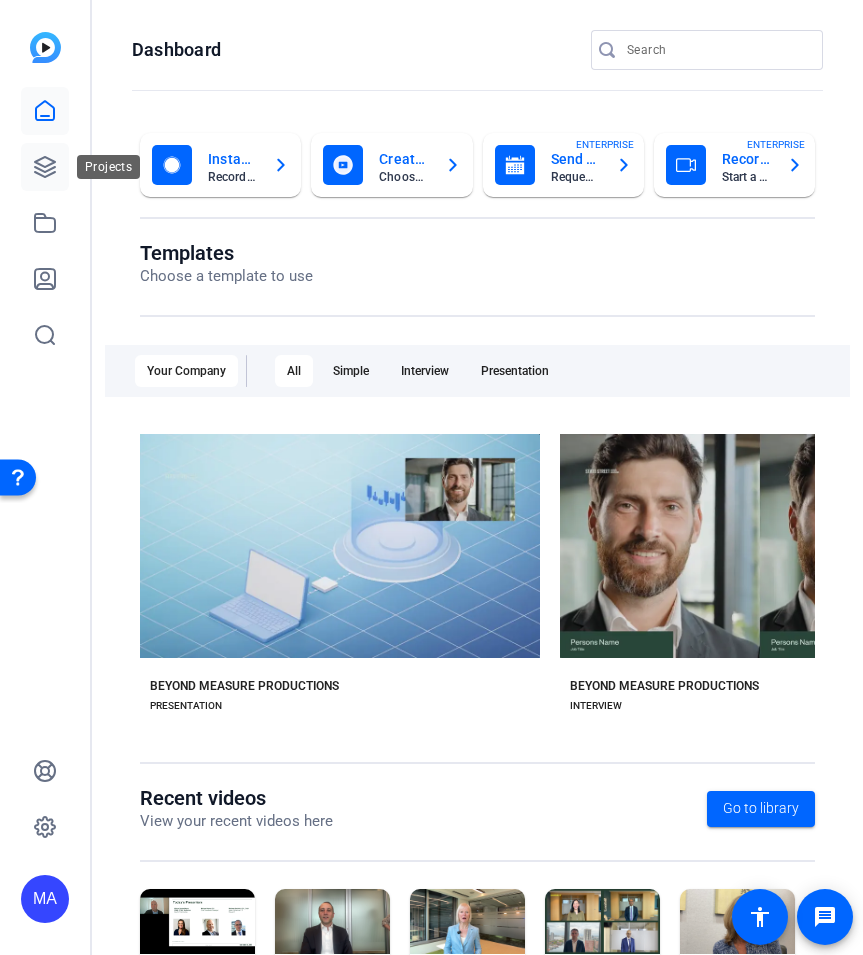 click 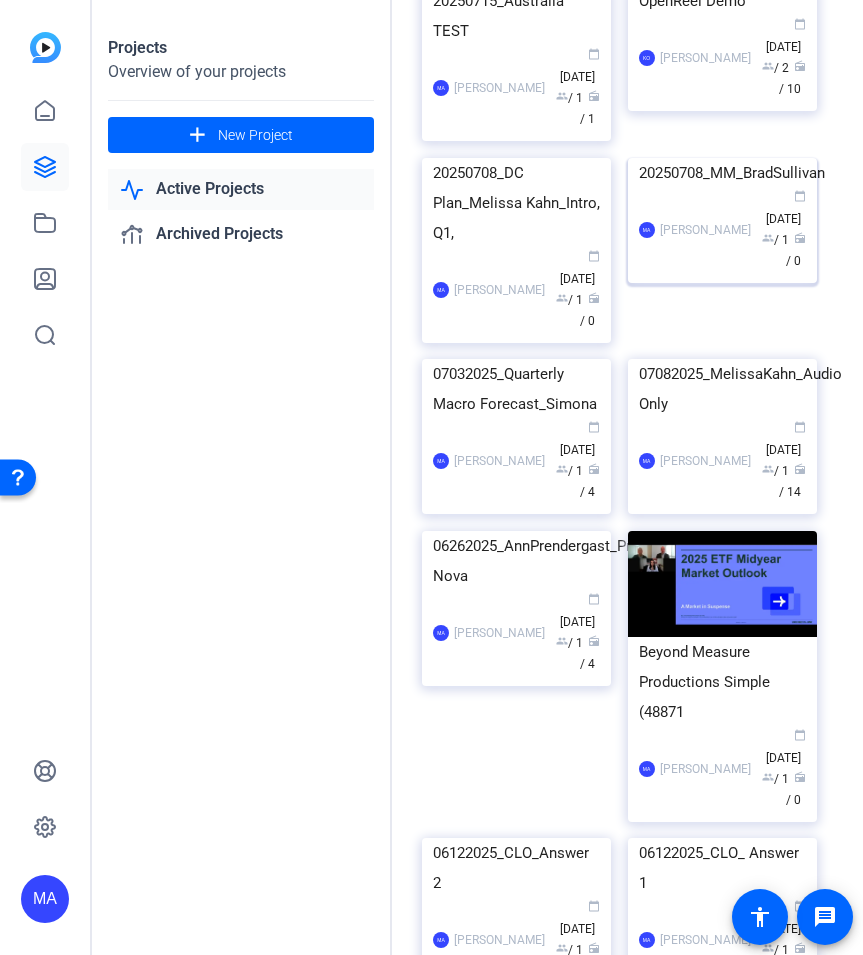 scroll, scrollTop: 0, scrollLeft: 0, axis: both 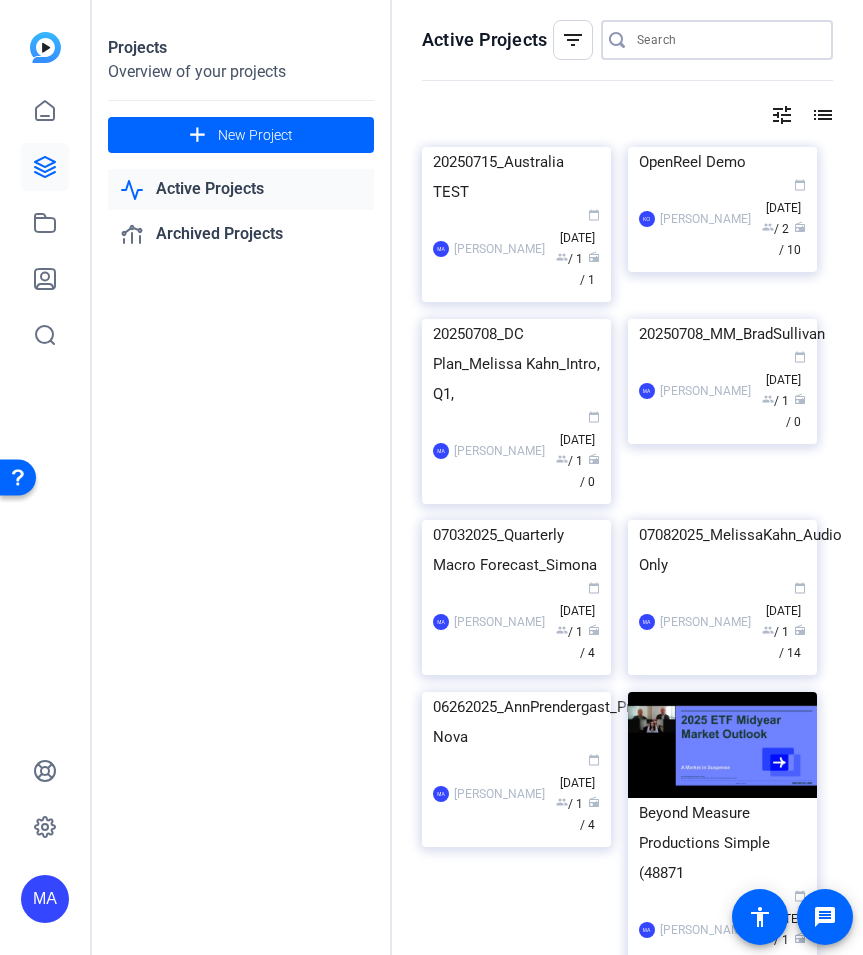 click at bounding box center [727, 40] 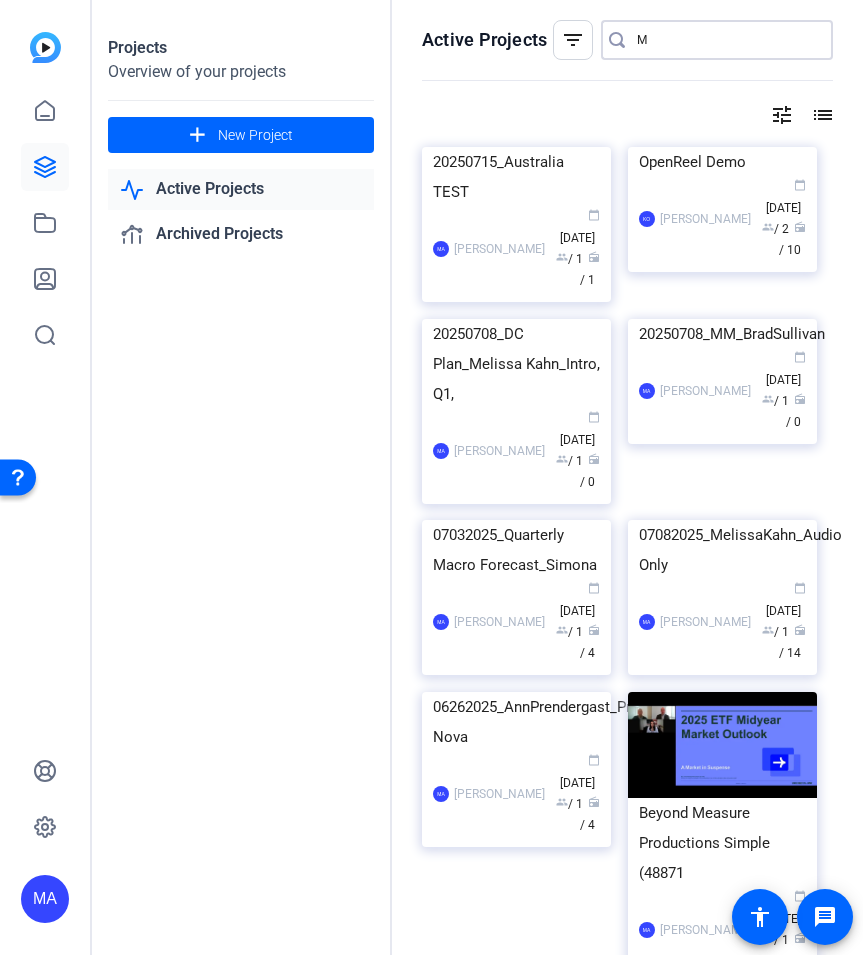 click on "M" at bounding box center (727, 40) 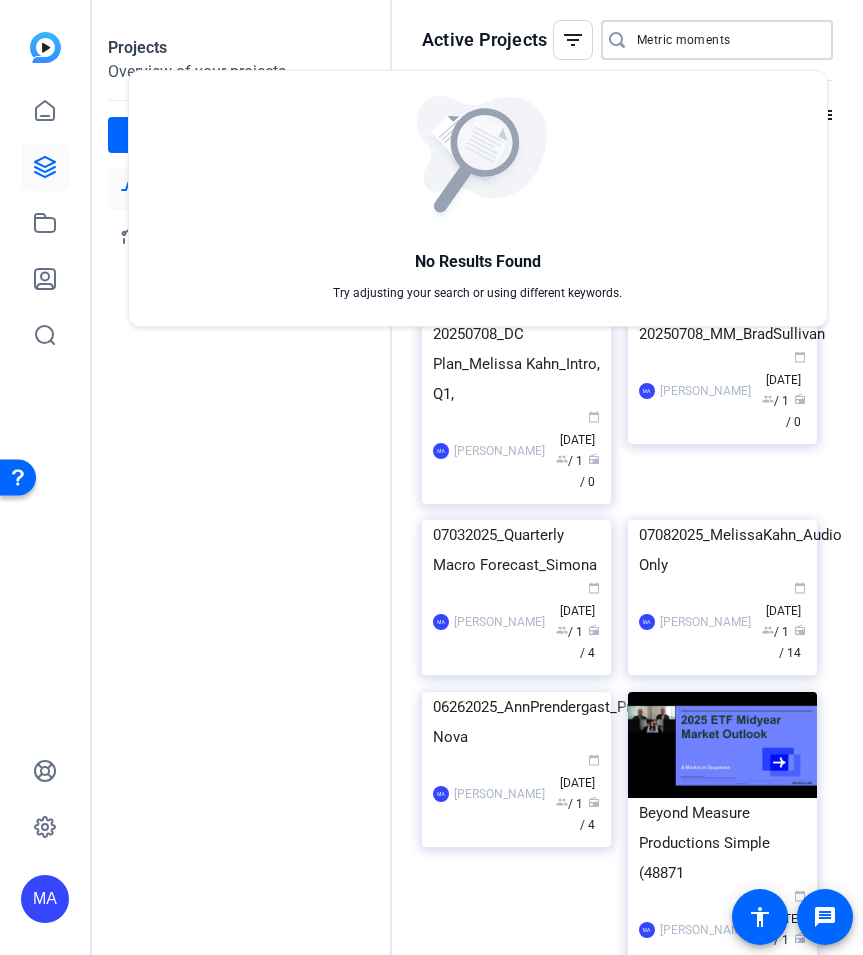 type on "Metric moments" 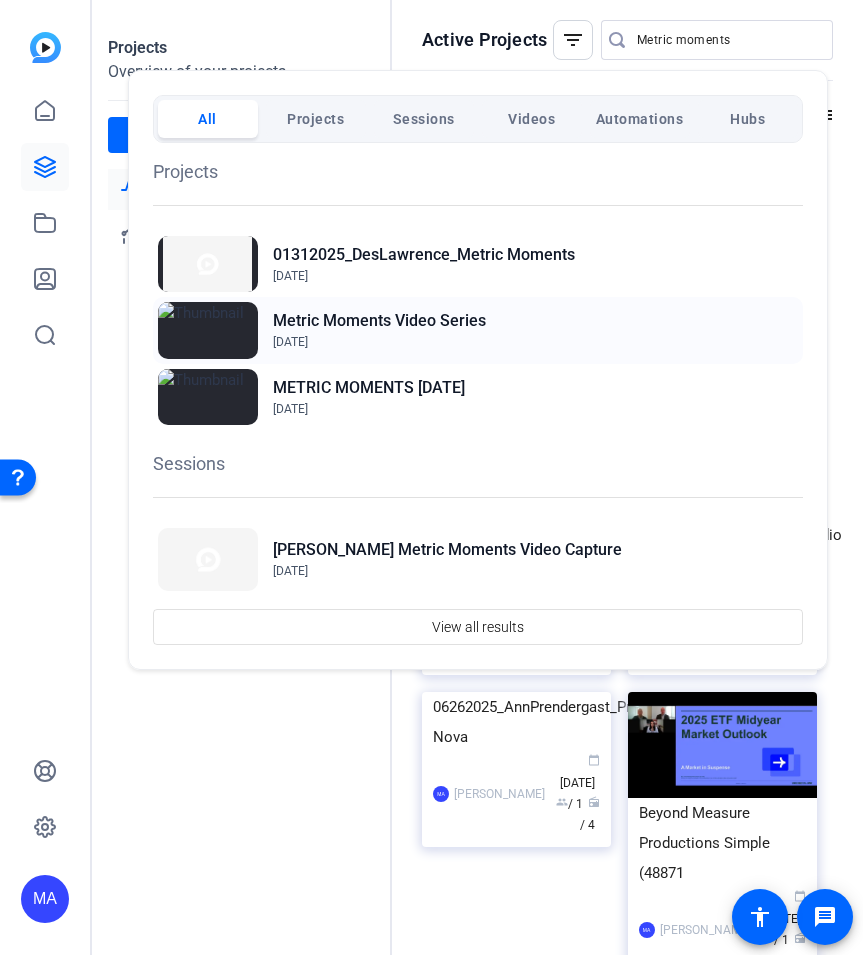 click on "Metric Moments Video Series" at bounding box center (379, 321) 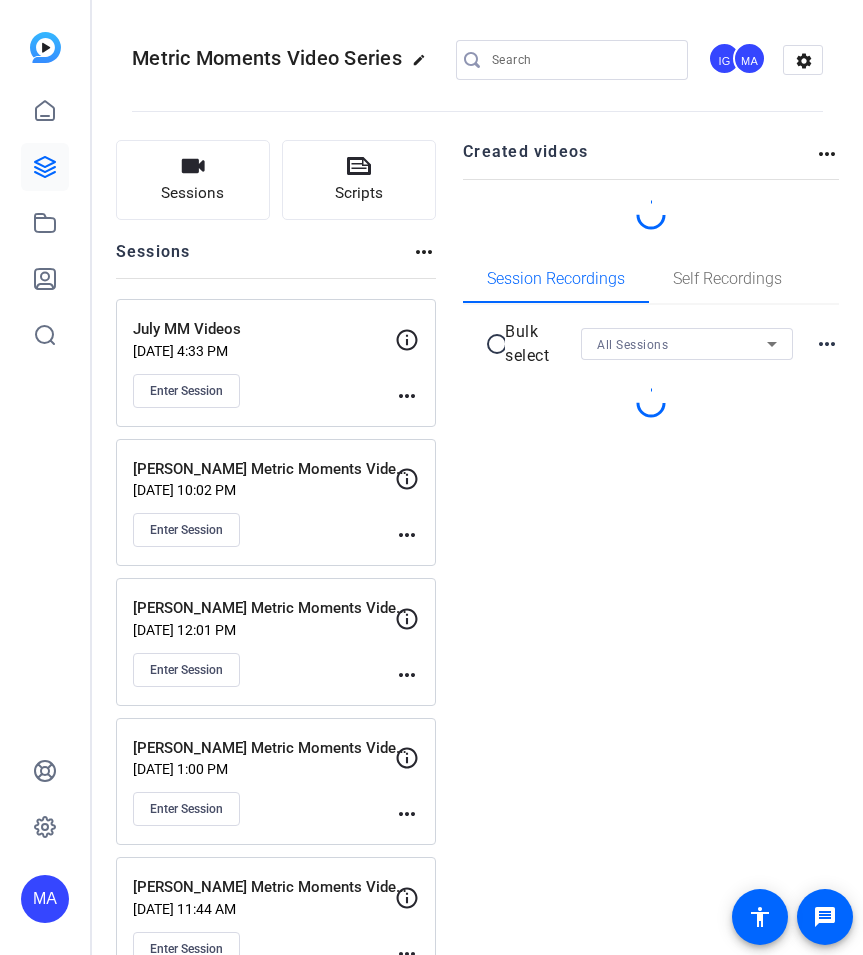 scroll, scrollTop: 0, scrollLeft: 0, axis: both 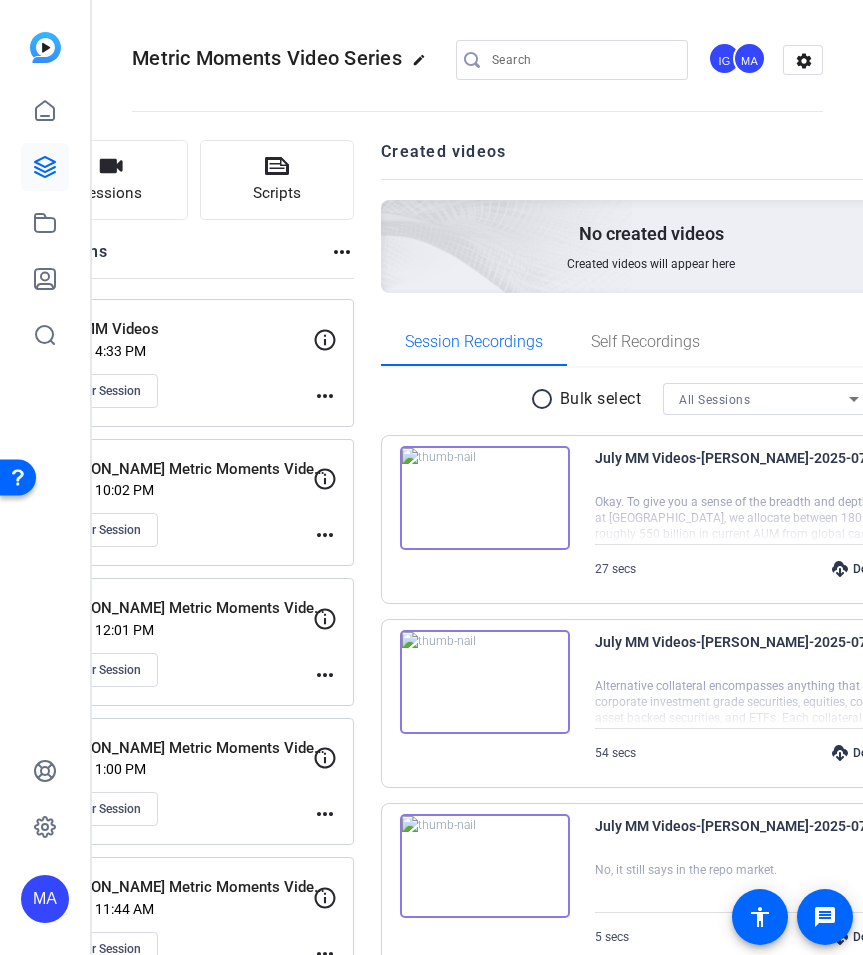 click on "more_horiz" 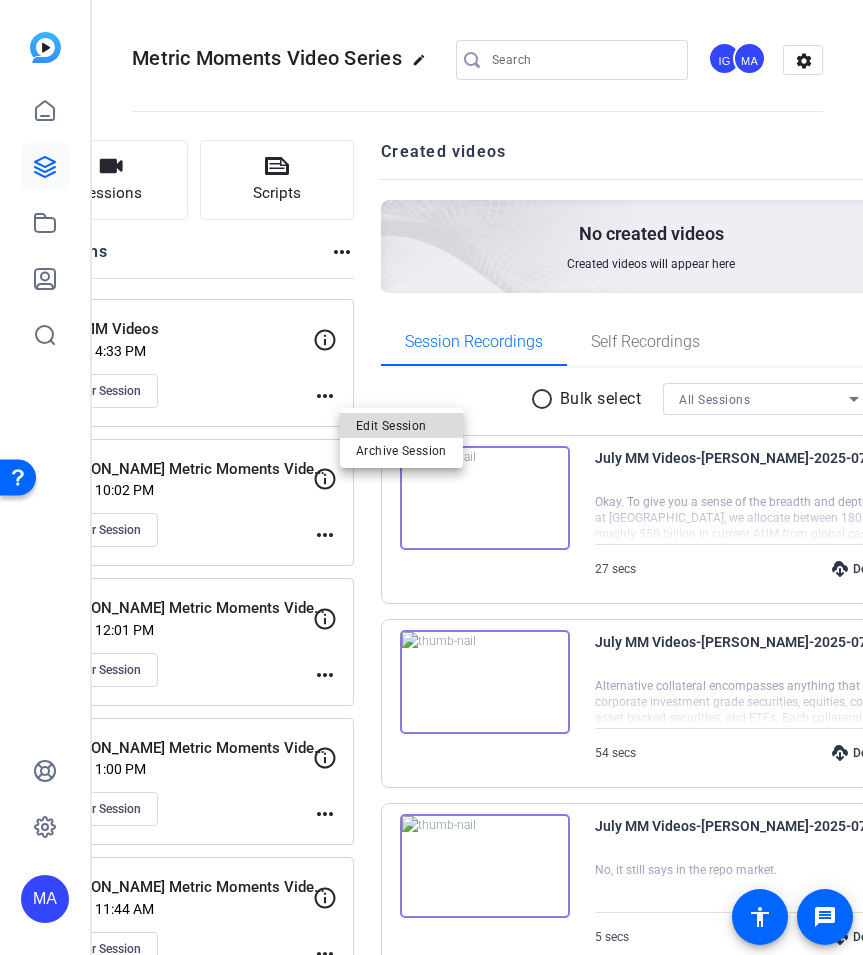 click on "Edit Session" at bounding box center (401, 425) 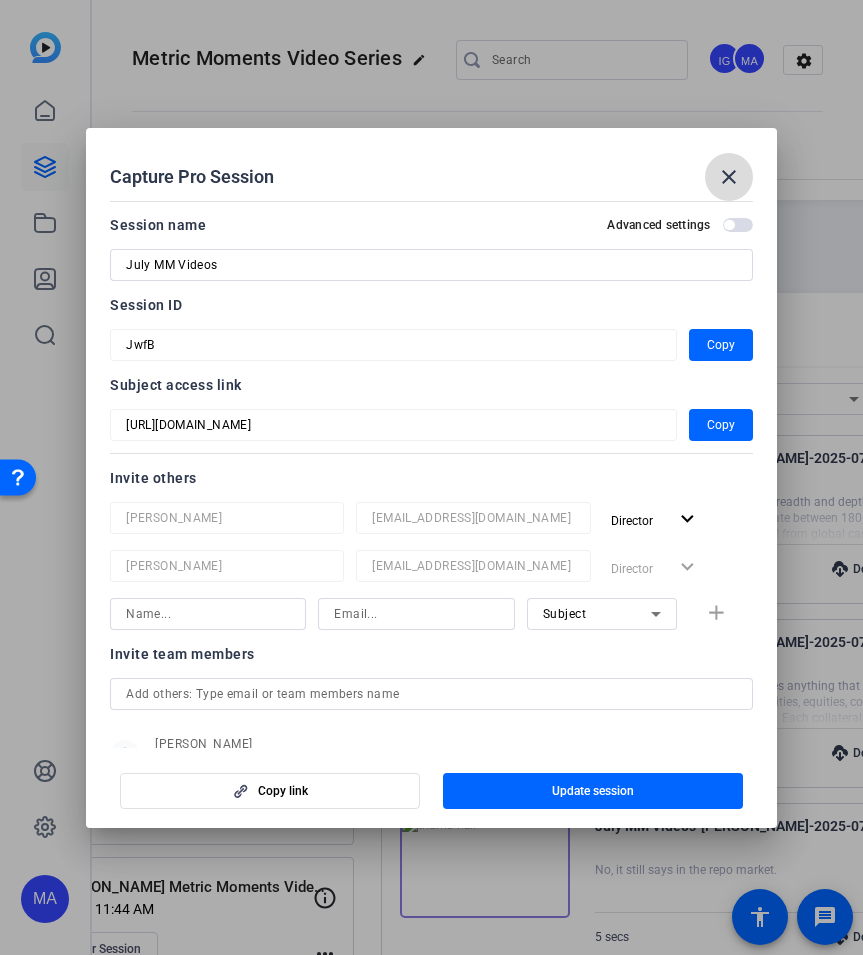 click on "close" at bounding box center (729, 177) 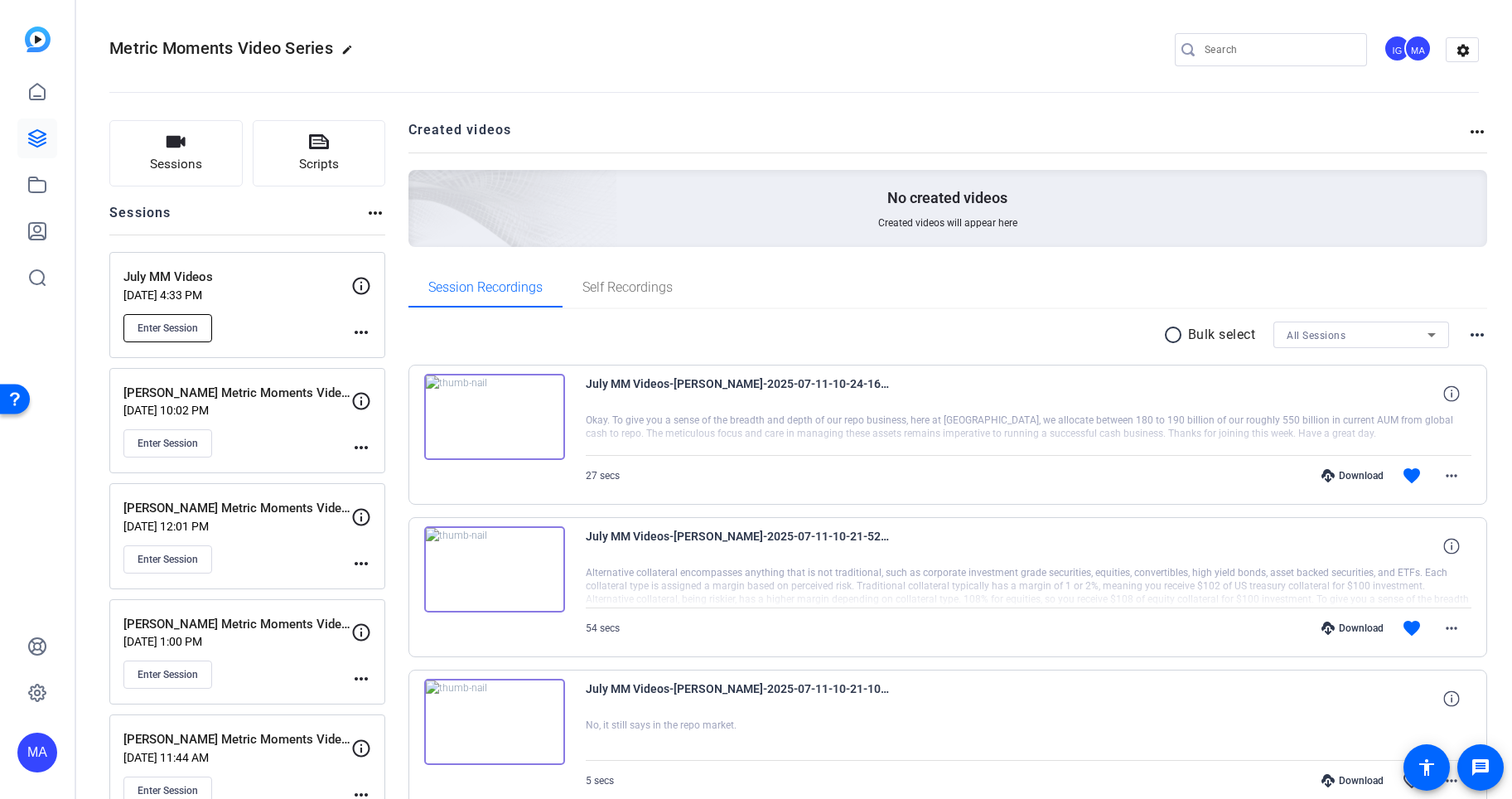 click on "Enter Session" 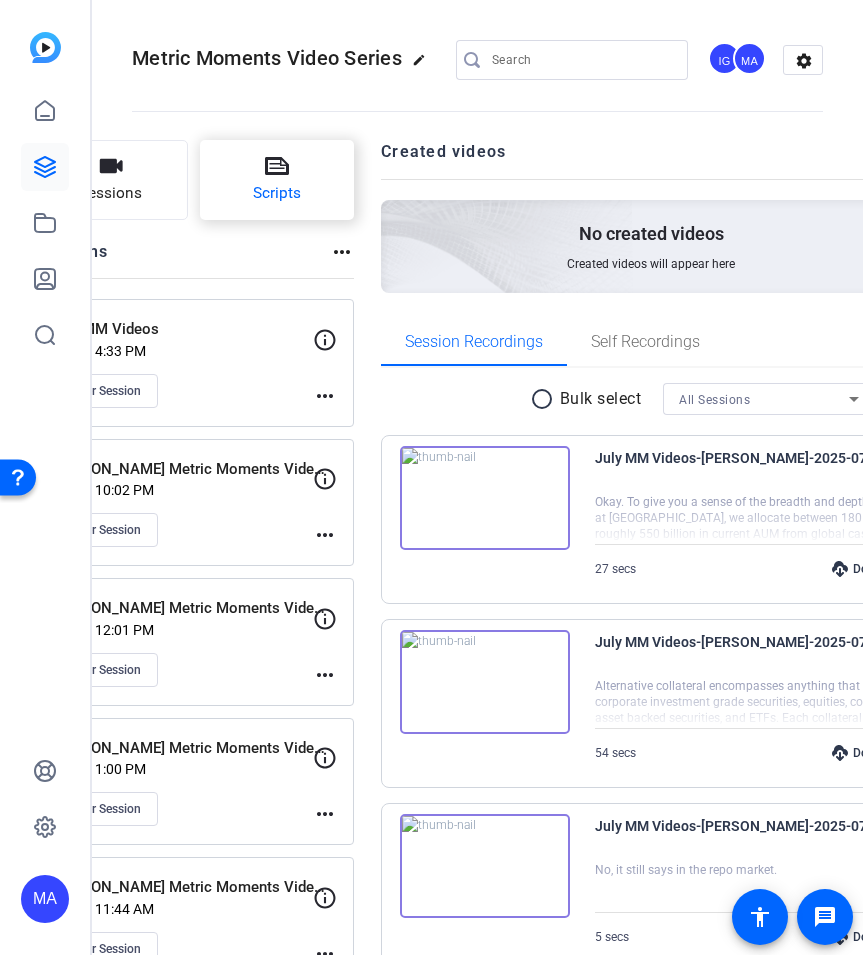 click on "Scripts" 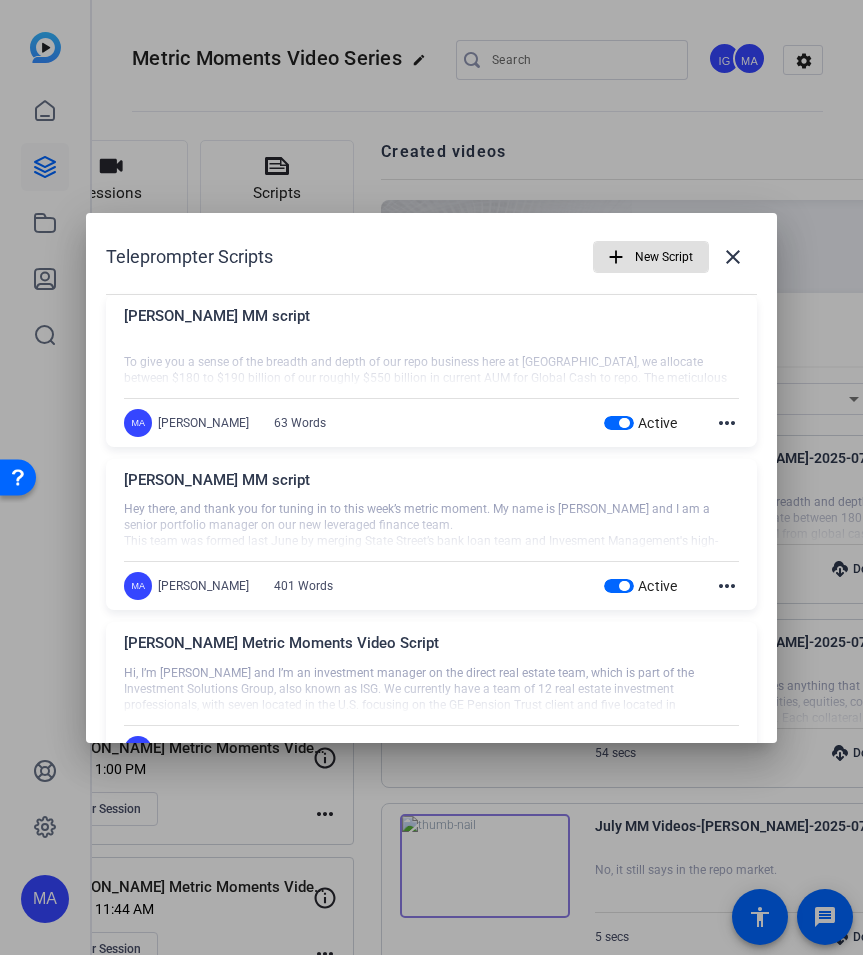 click on "New Script" at bounding box center (664, 257) 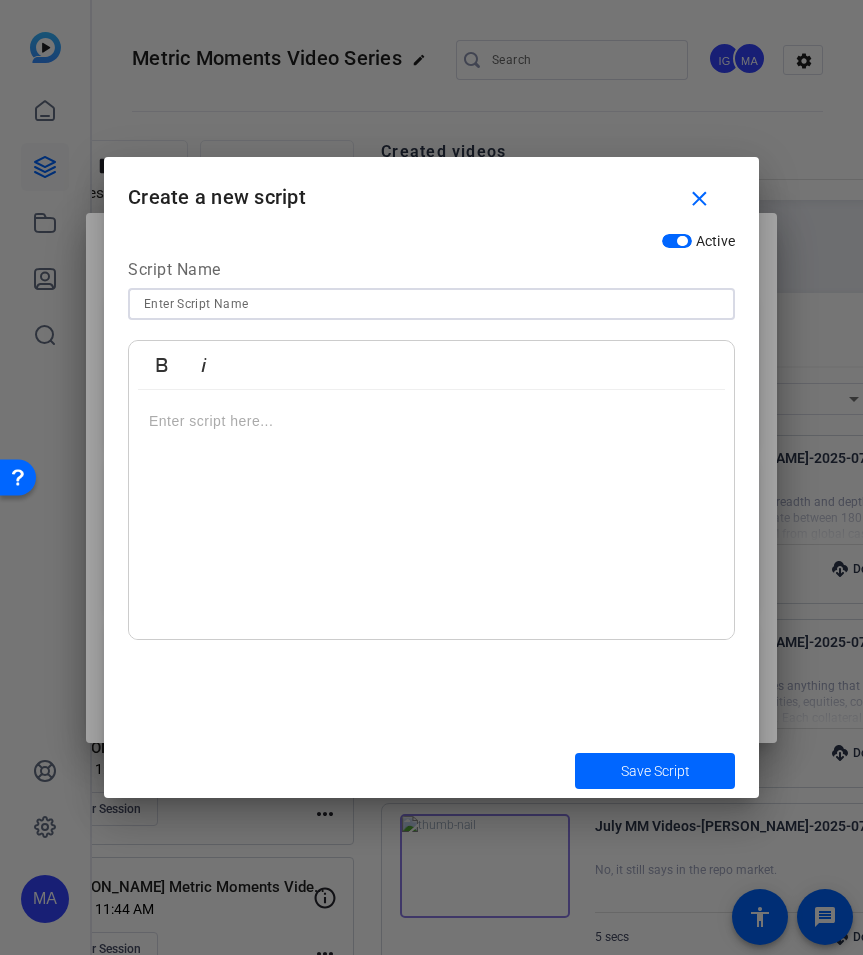 click at bounding box center [431, 304] 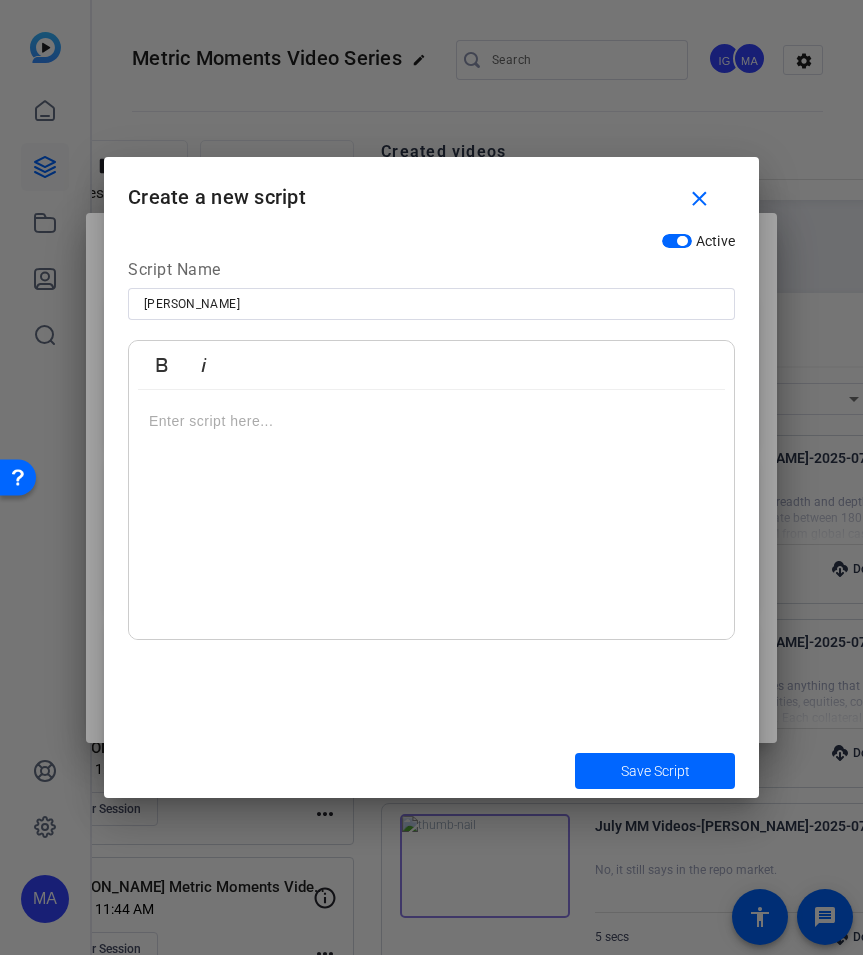 click at bounding box center (431, 515) 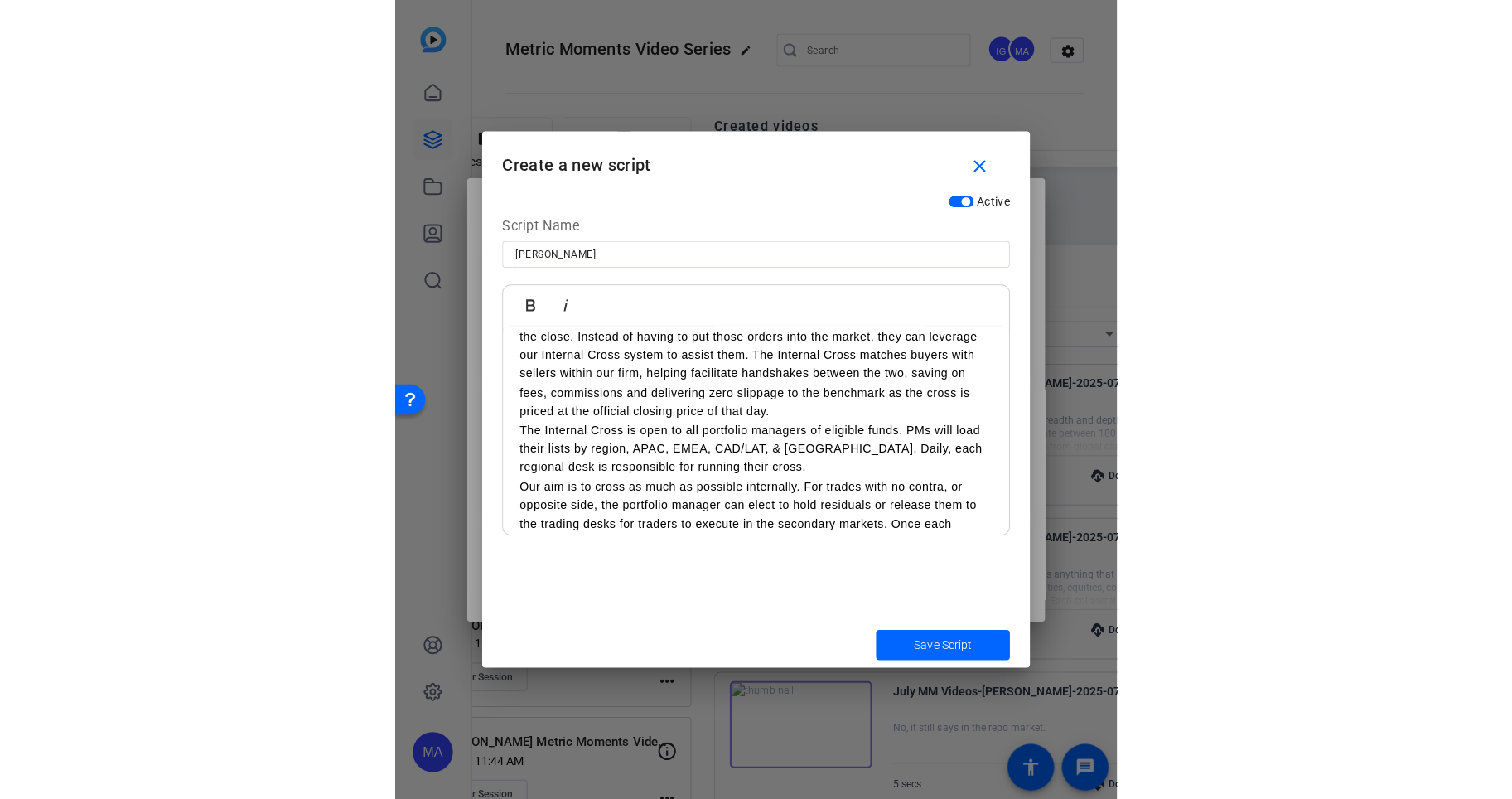scroll, scrollTop: 0, scrollLeft: 0, axis: both 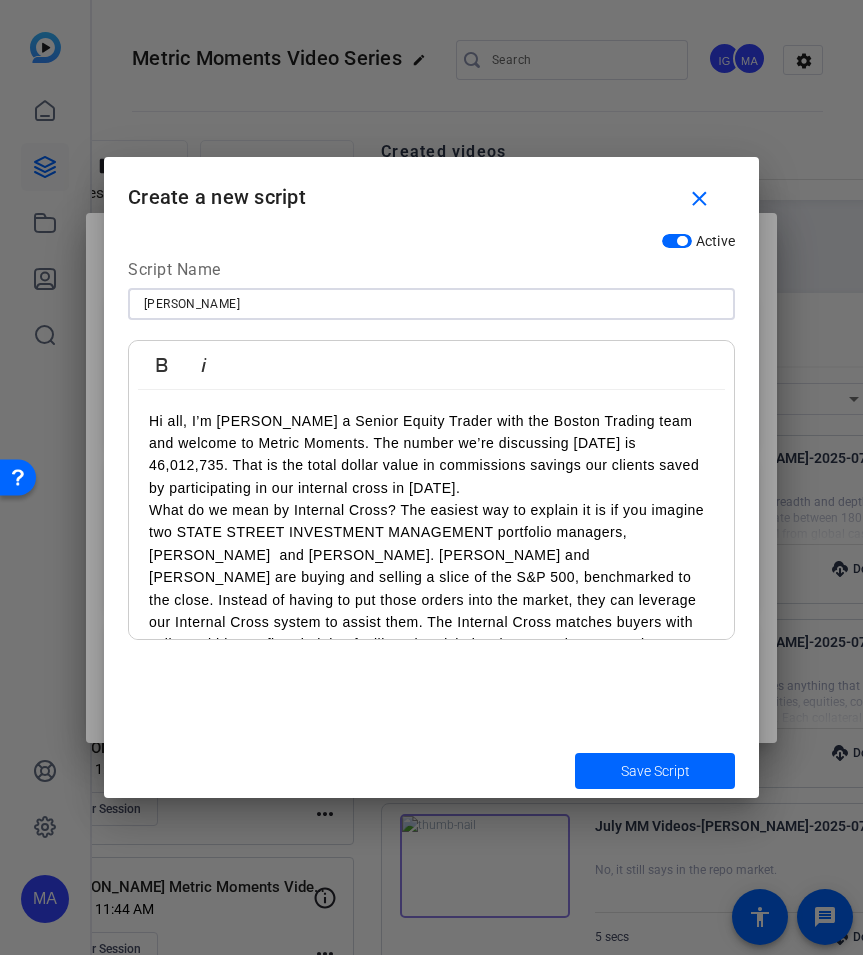 click on "Cory Schrand" at bounding box center (431, 304) 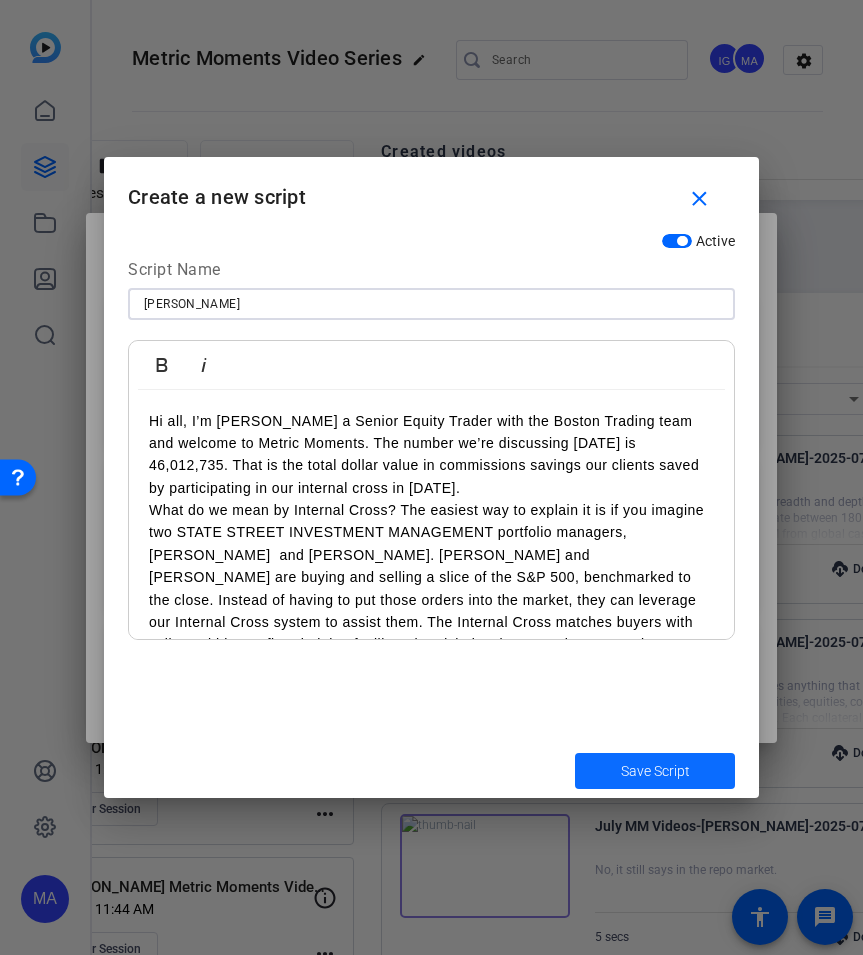 type on "Cory Schad" 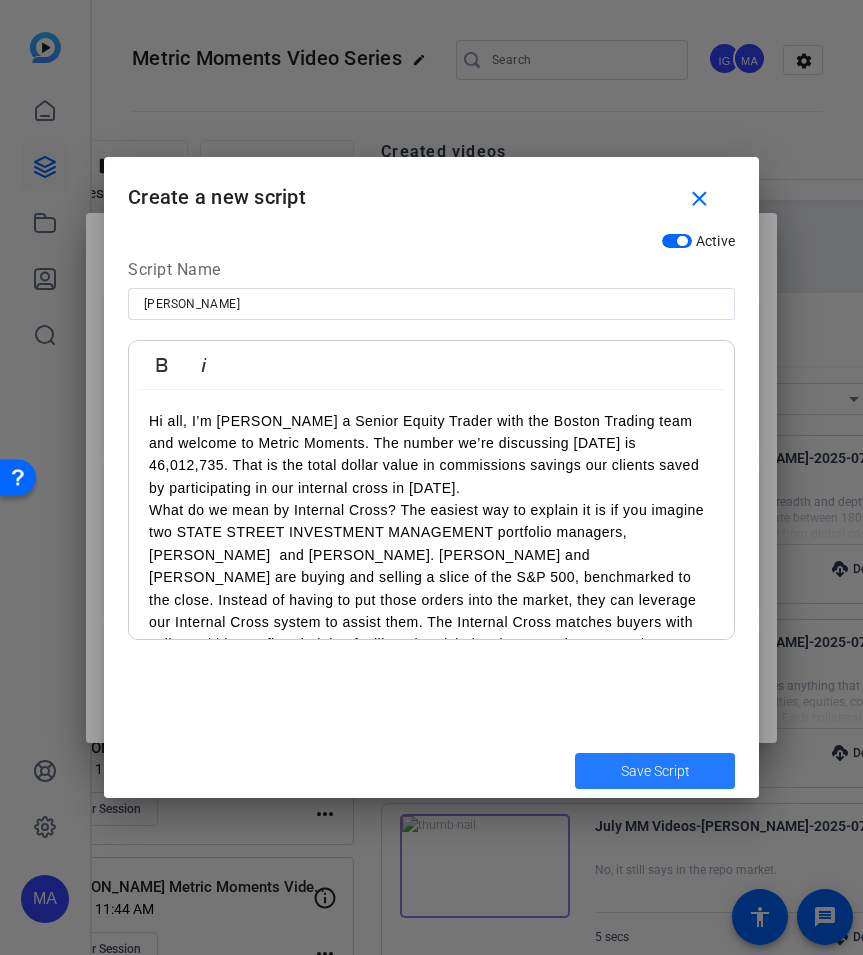 click at bounding box center [655, 771] 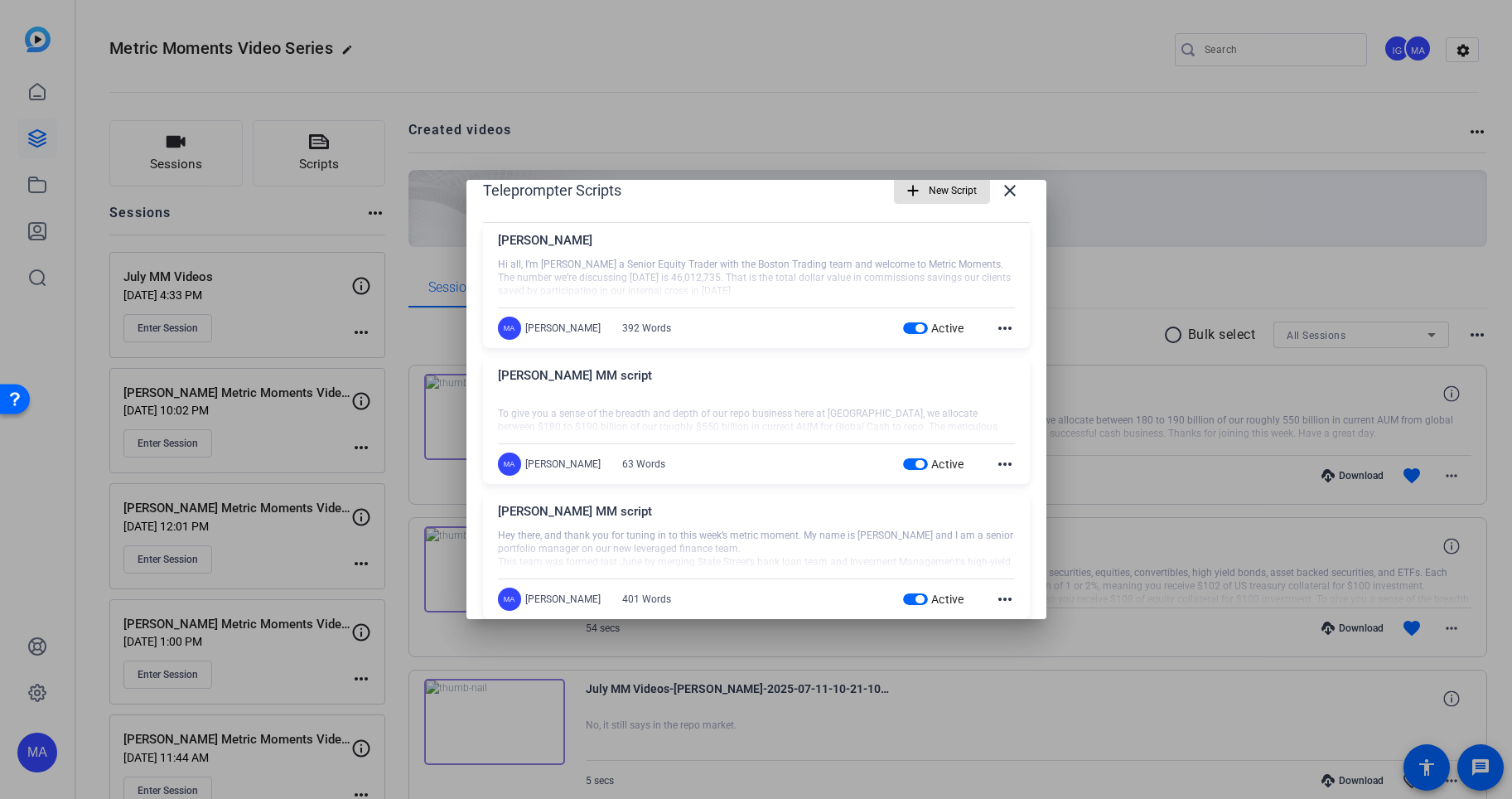 scroll, scrollTop: 25, scrollLeft: 0, axis: vertical 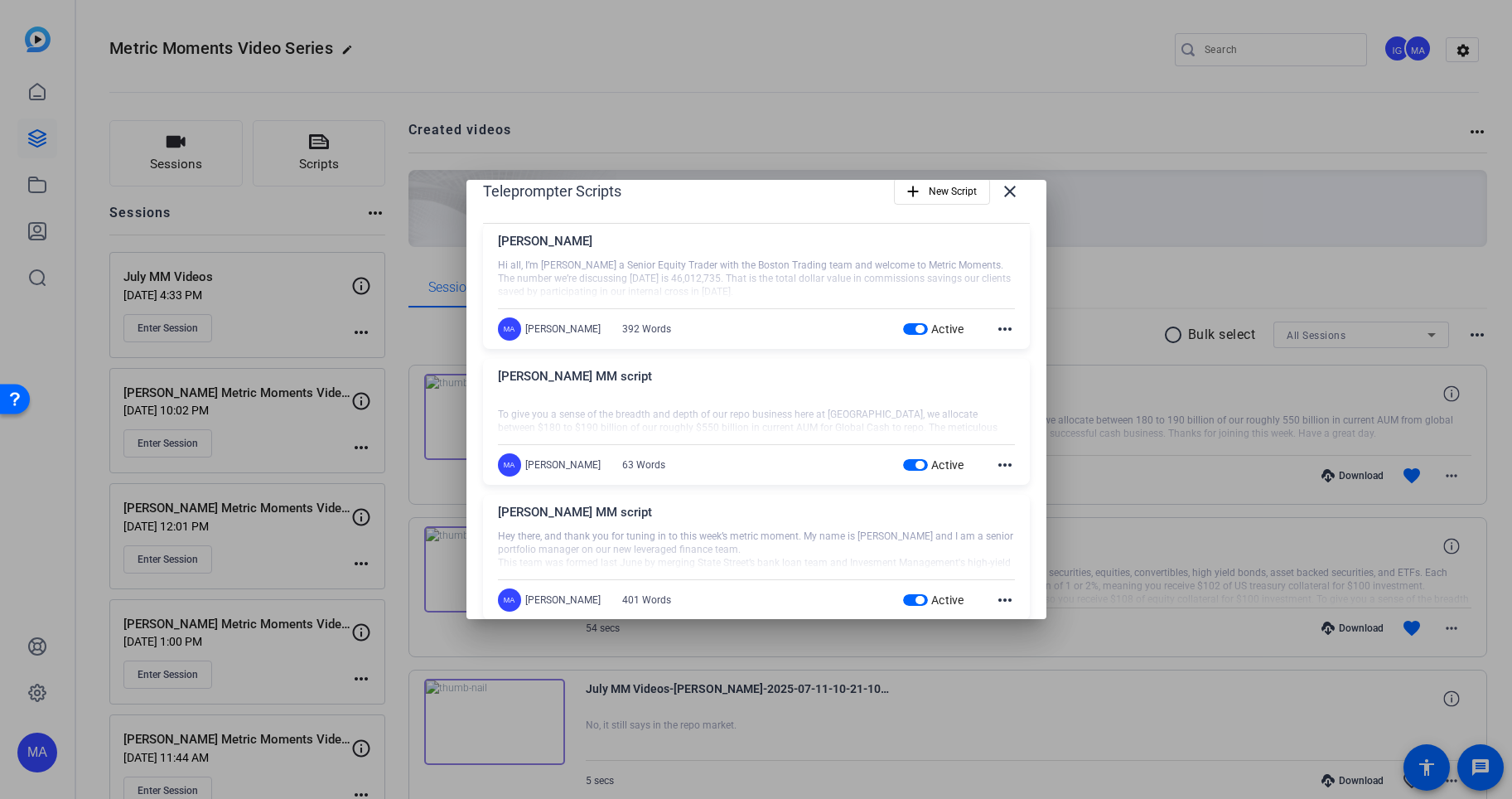 click at bounding box center [915, 329] 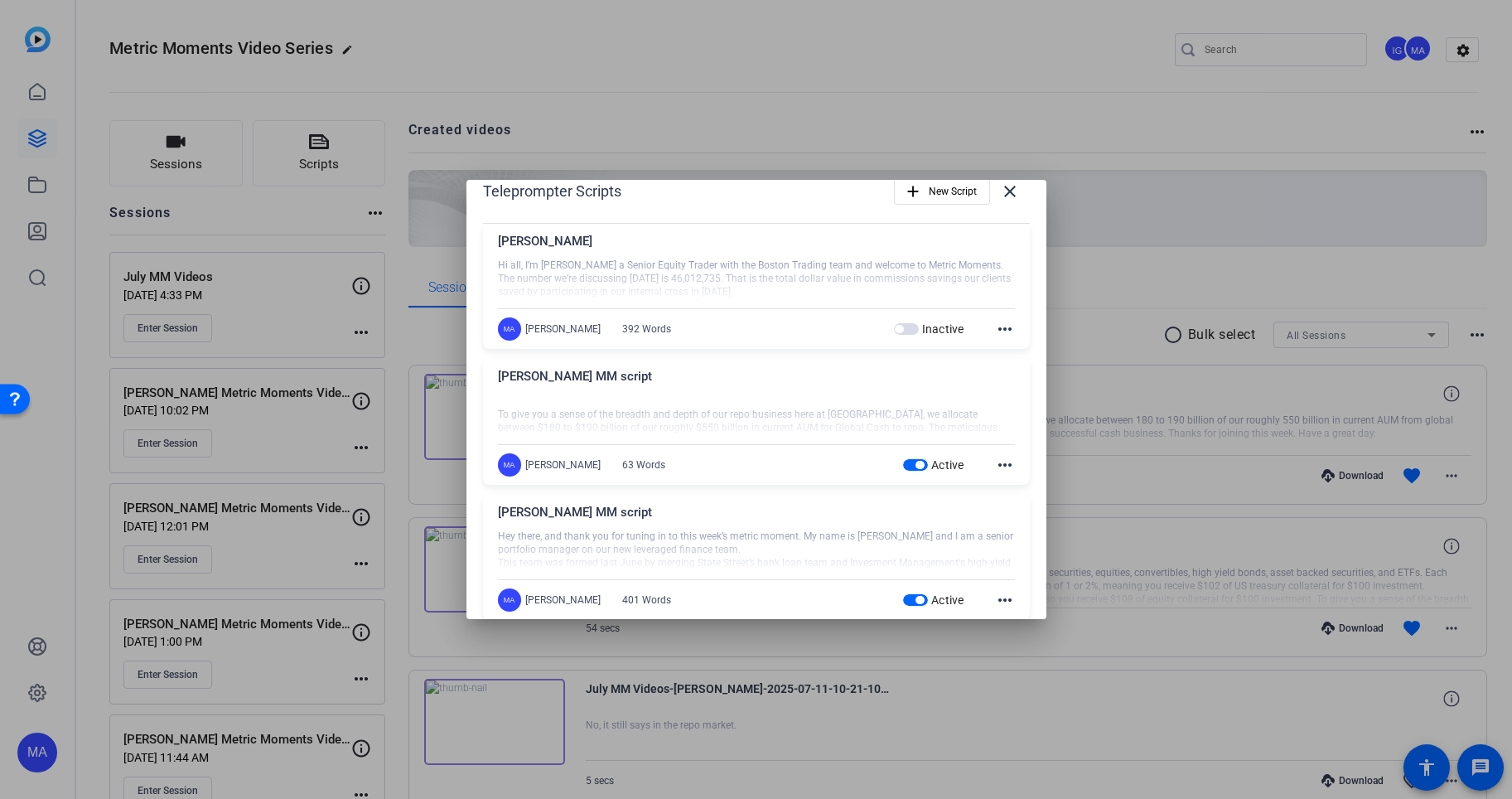 click on "Inactive" at bounding box center [943, 329] 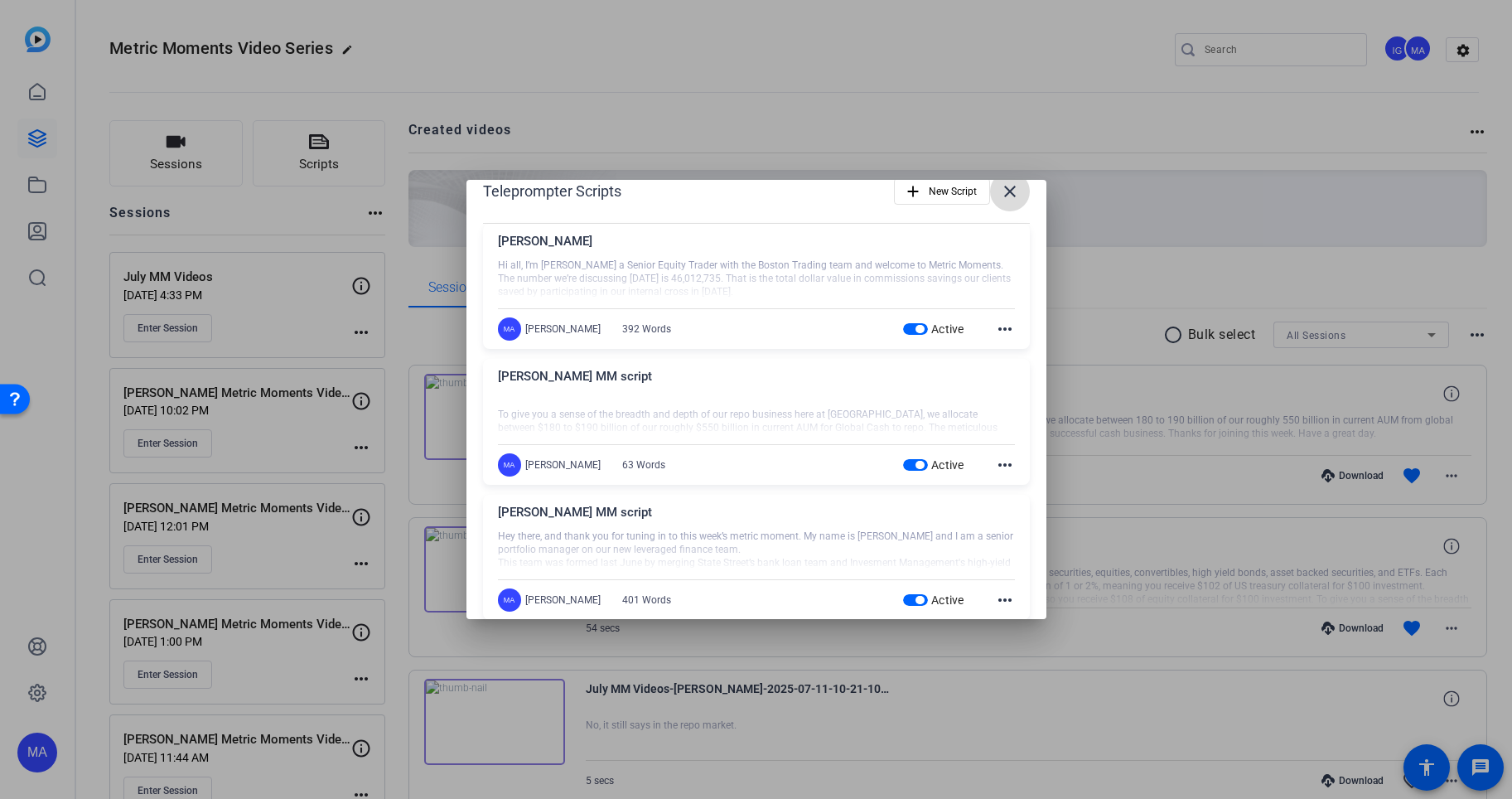 click on "close" at bounding box center [1010, 191] 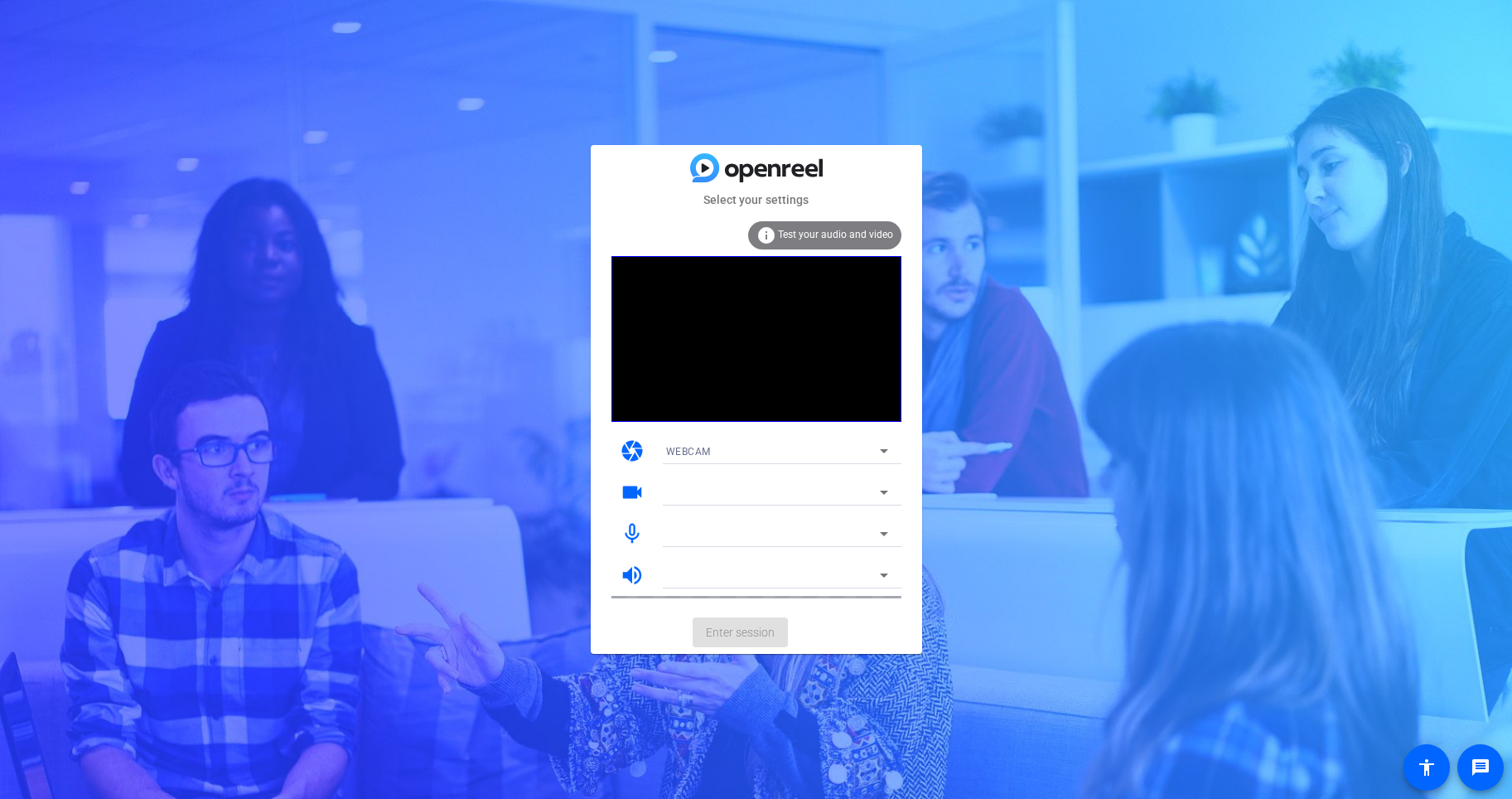 scroll, scrollTop: 0, scrollLeft: 0, axis: both 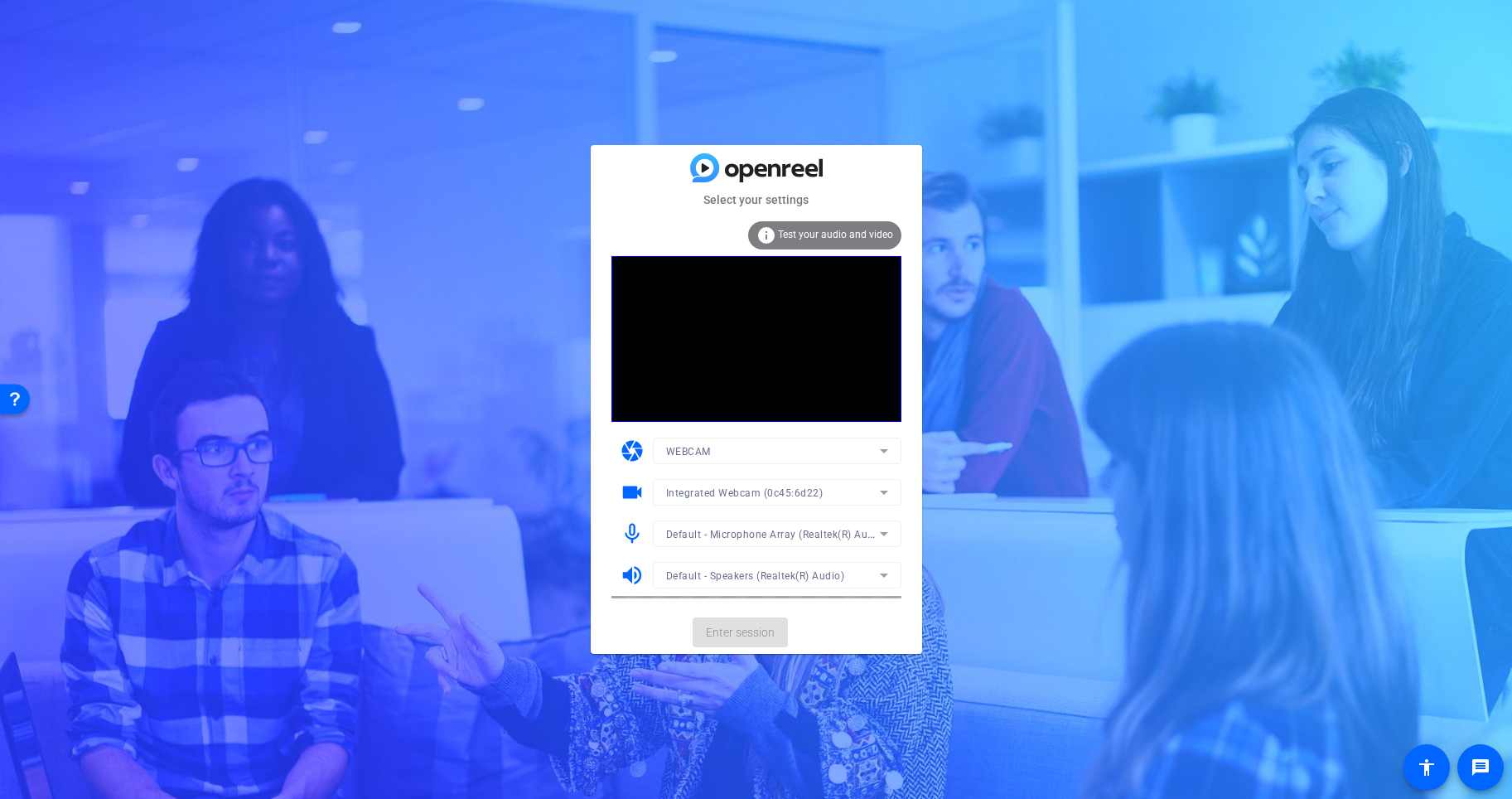 click on "Select your settings  info Test your audio and video camera WEBCAM videocam Integrated Webcam (0c45:6d22) mic_none Default - Microphone Array (Realtek(R) Audio) volume_up Default - Speakers (Realtek(R) Audio)  Enter session" 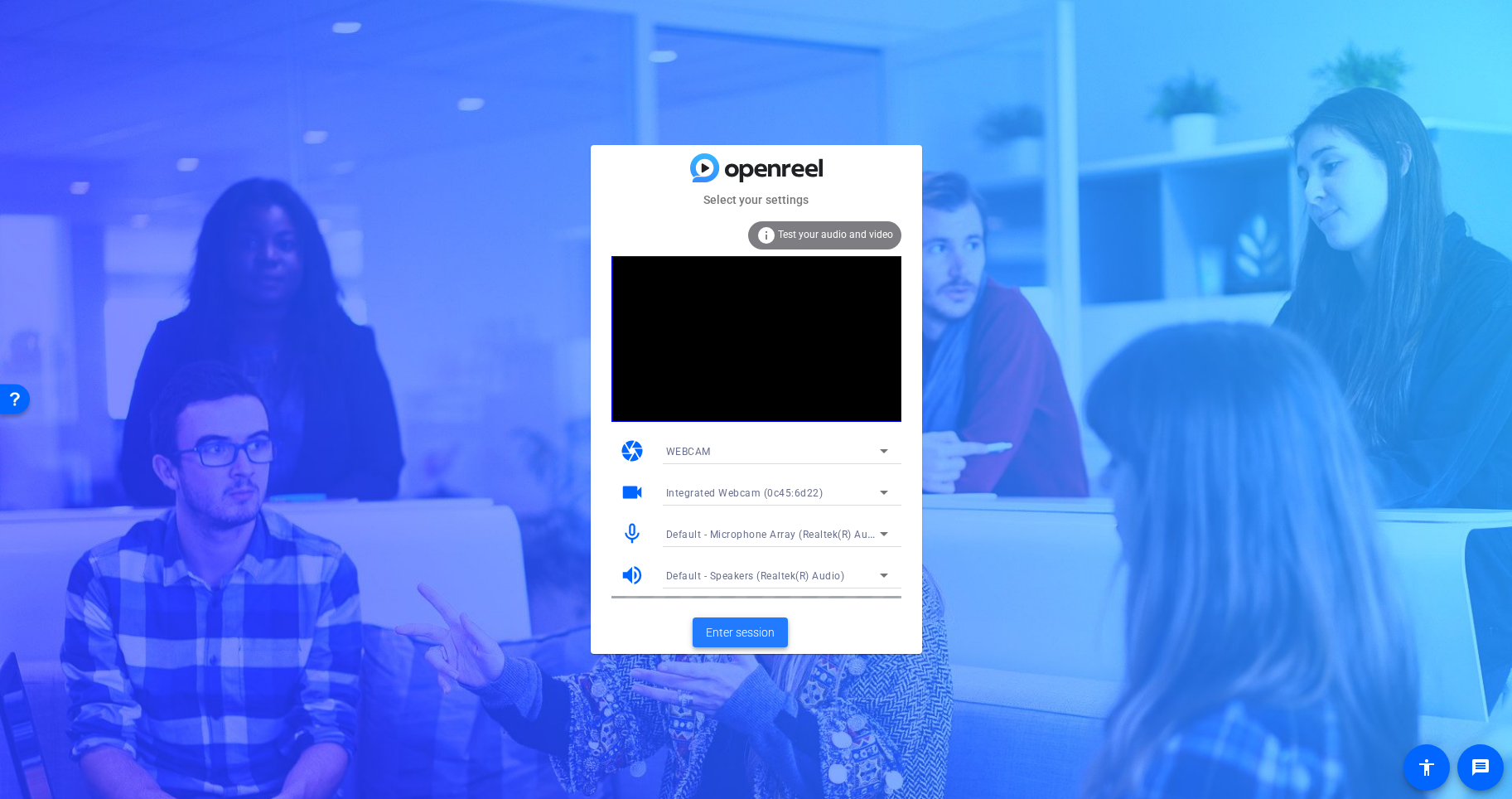 click on "Enter session" 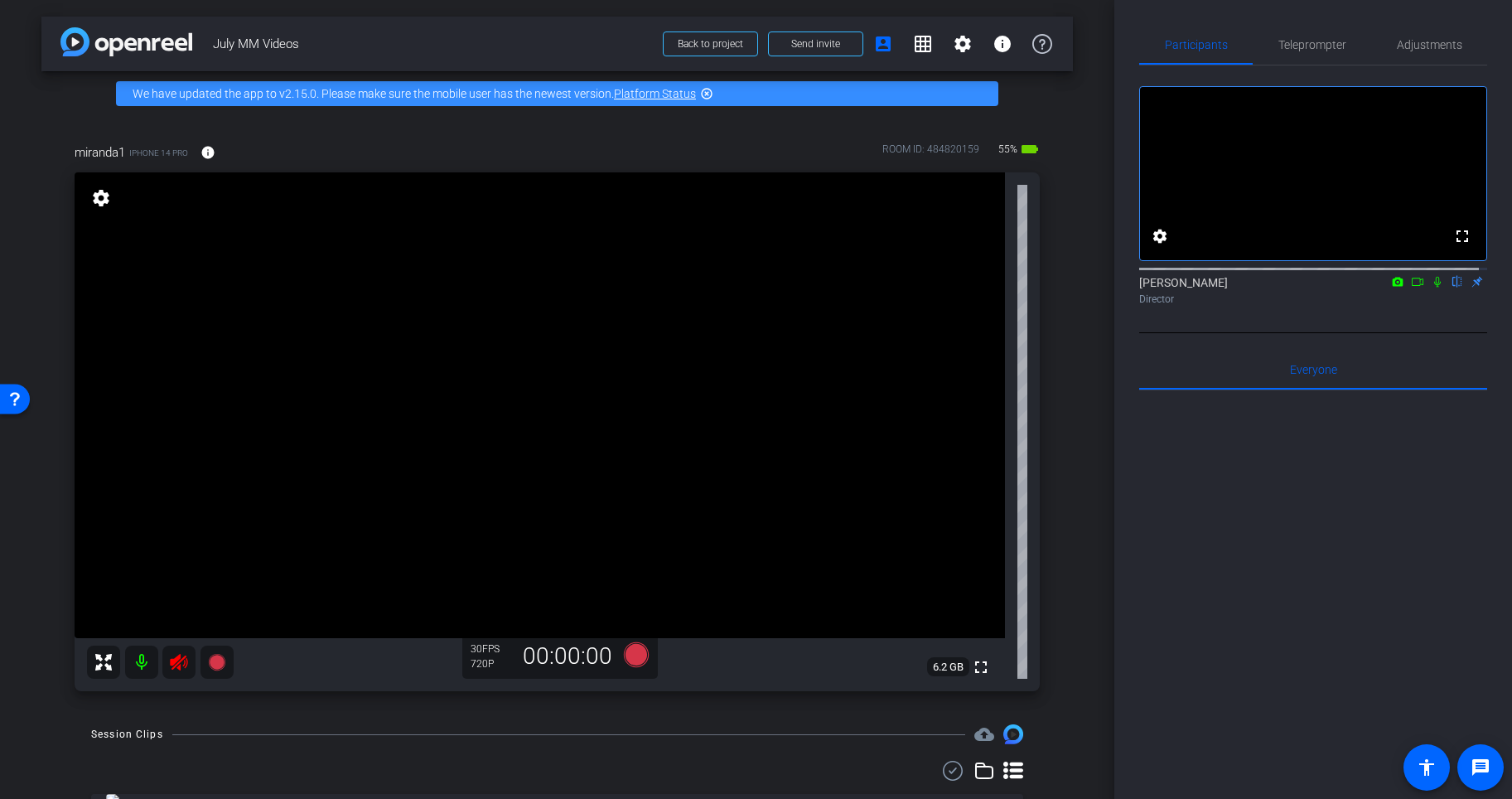 click 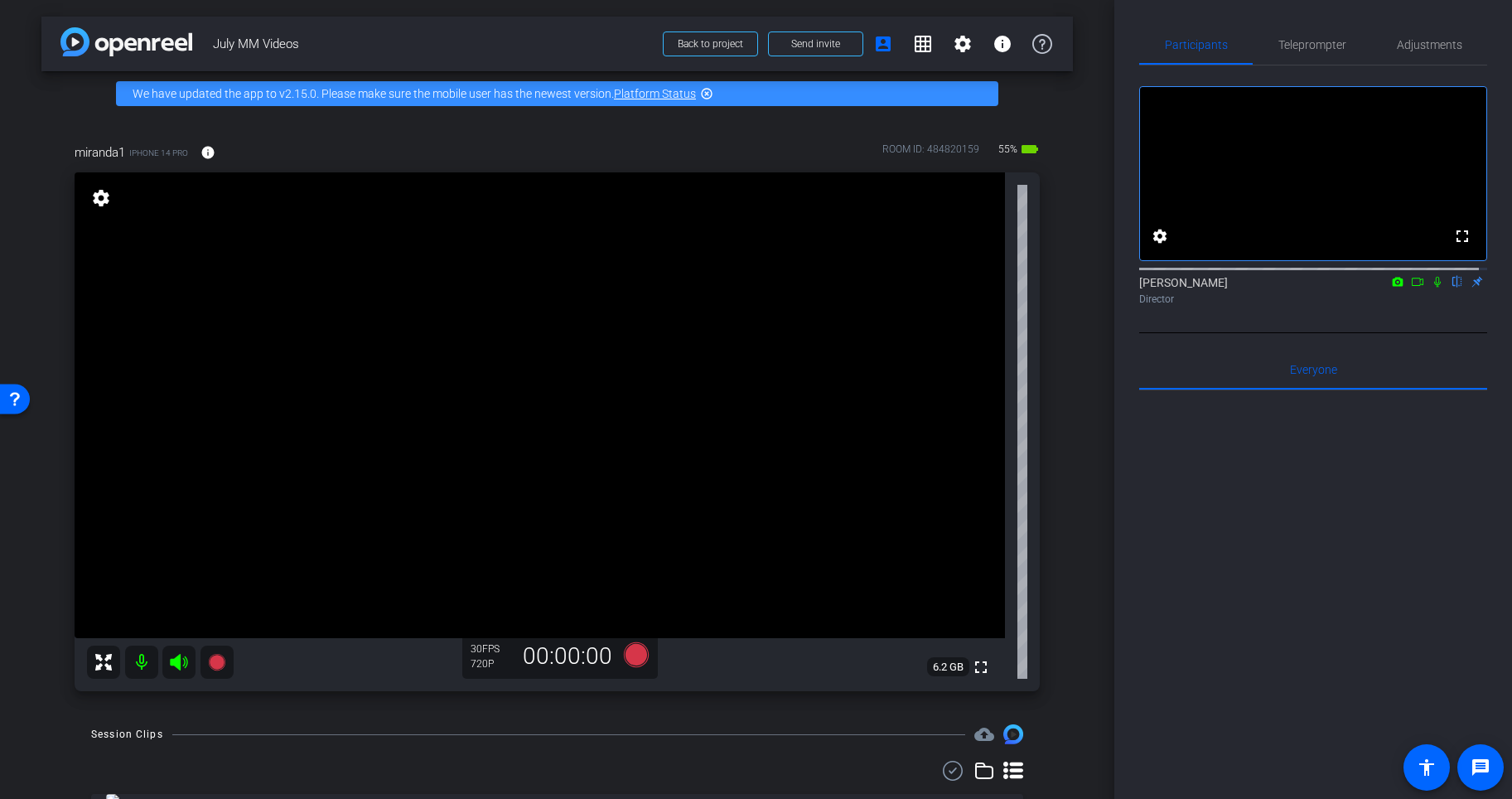 click 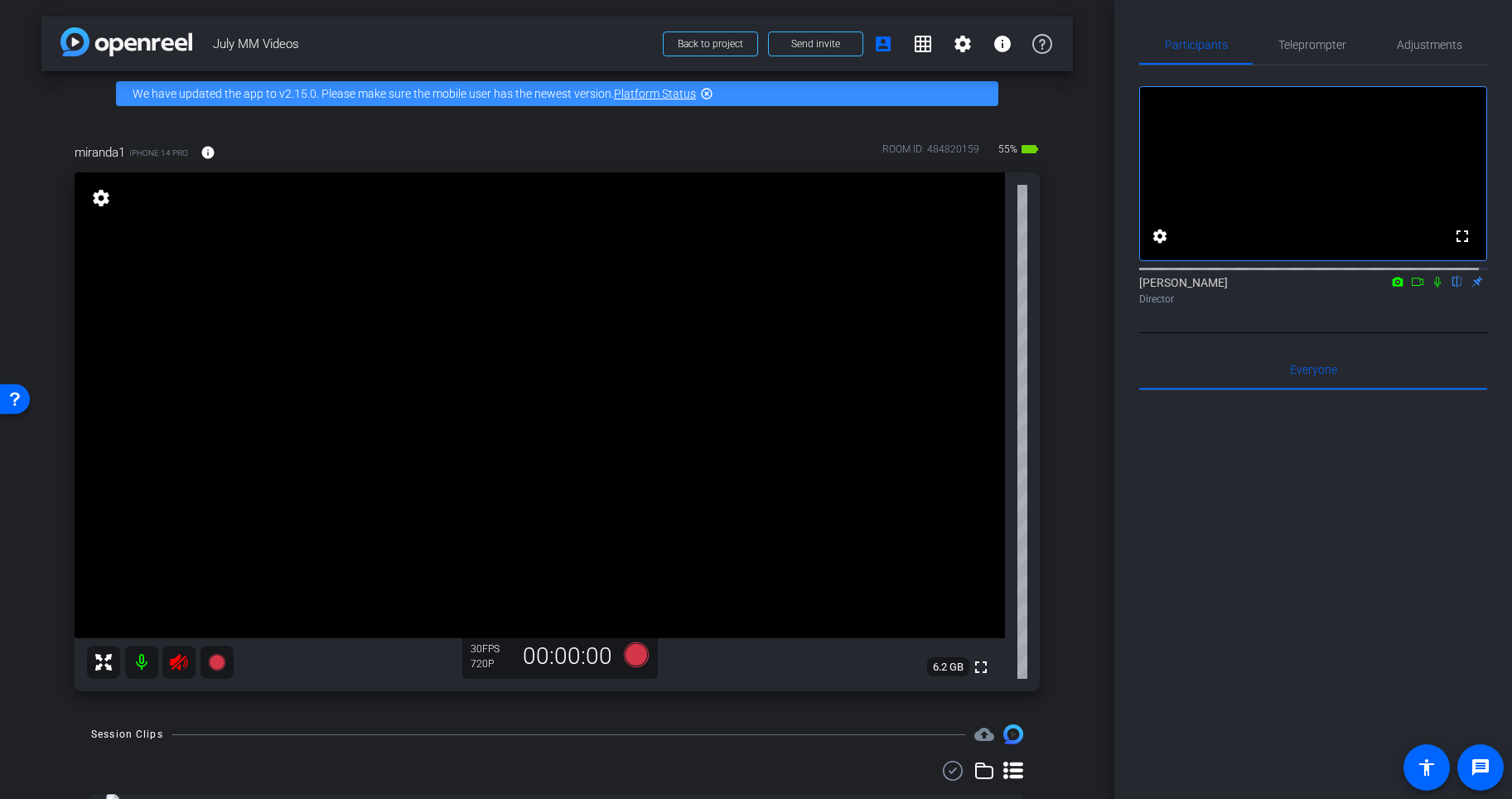 click at bounding box center (142, 662) 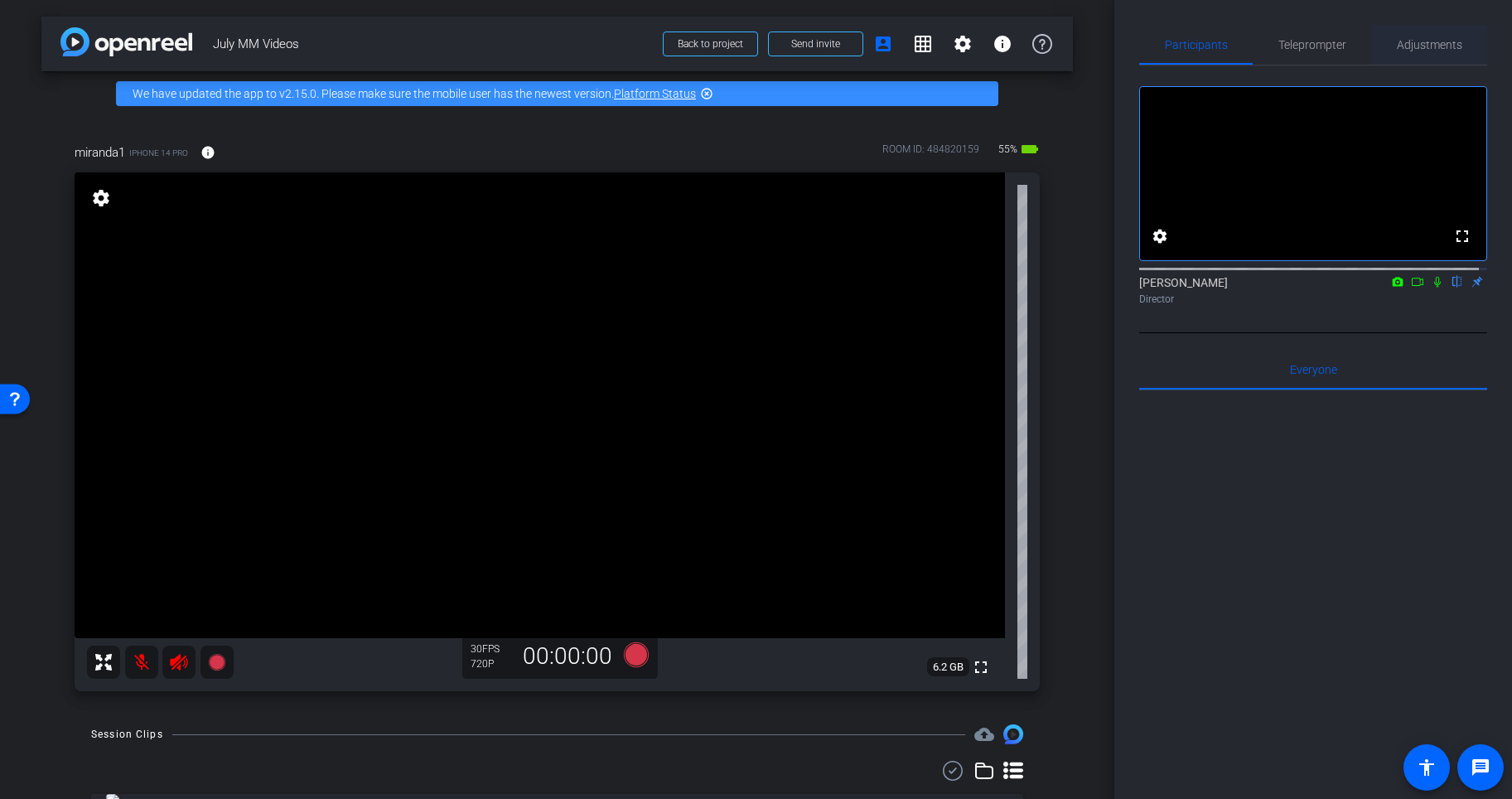 click on "Adjustments" at bounding box center (1429, 45) 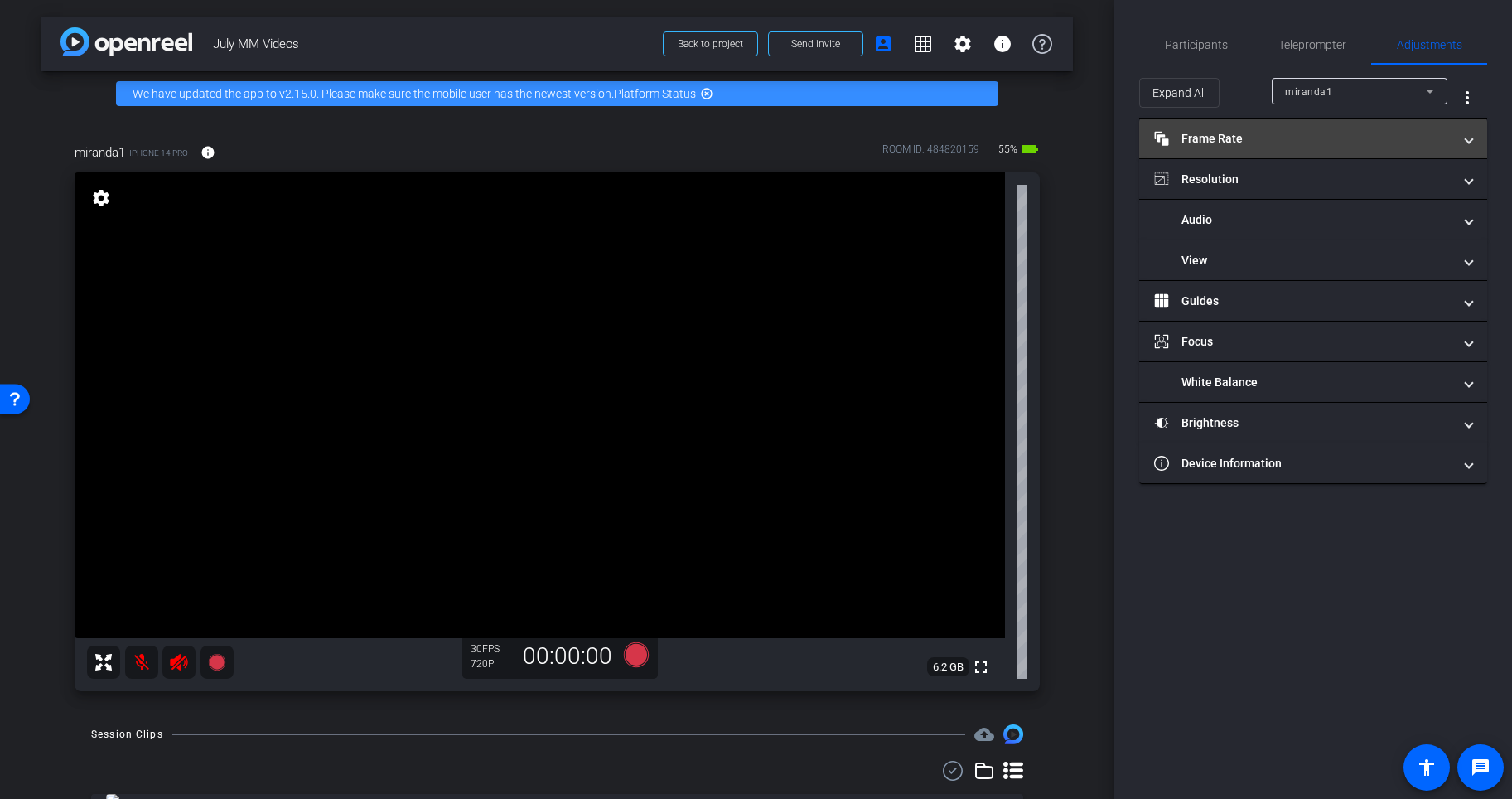 click on "Frame Rate
Frame Rate" at bounding box center [1303, 138] 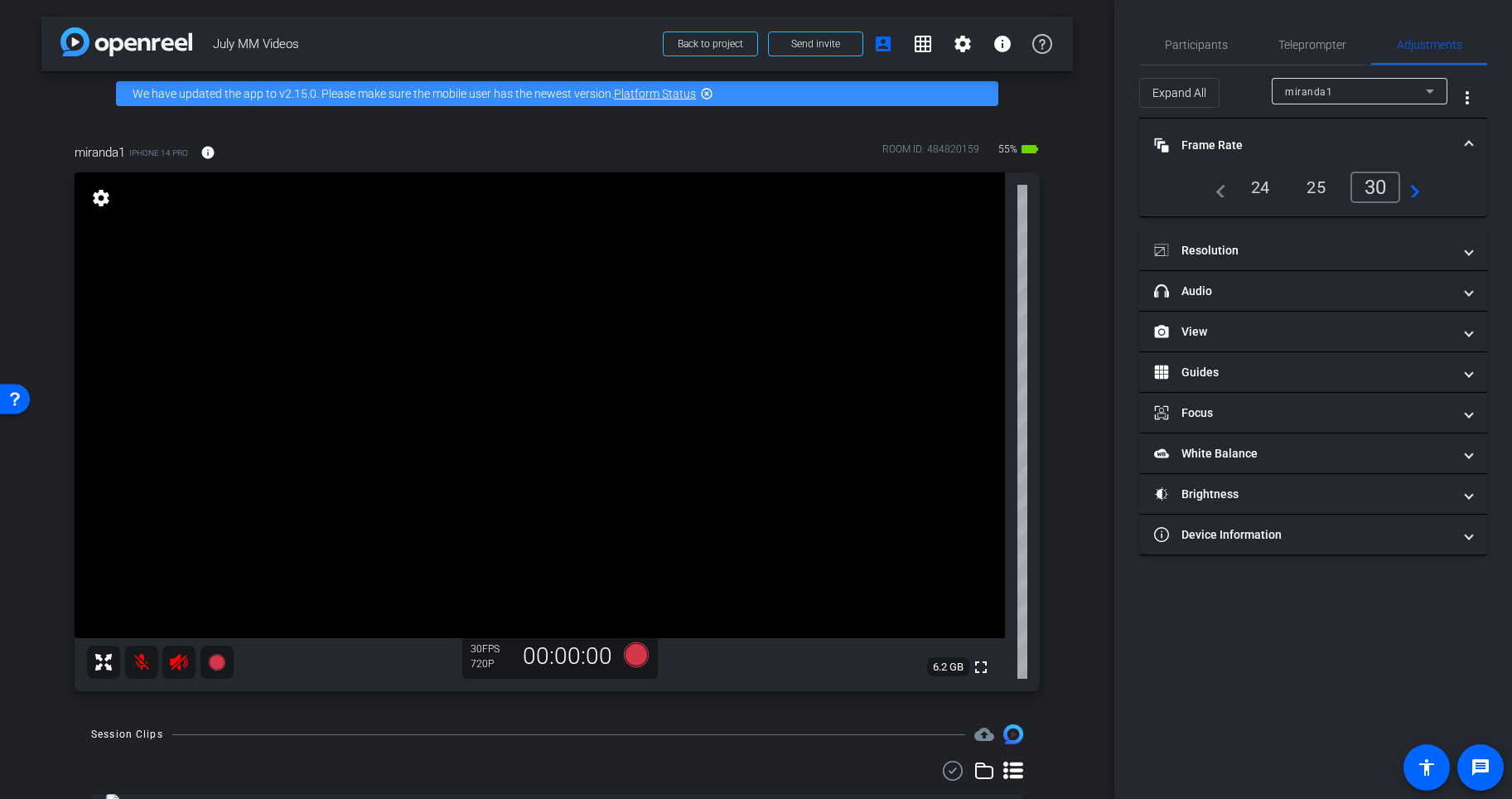 click on "24" at bounding box center [1260, 187] 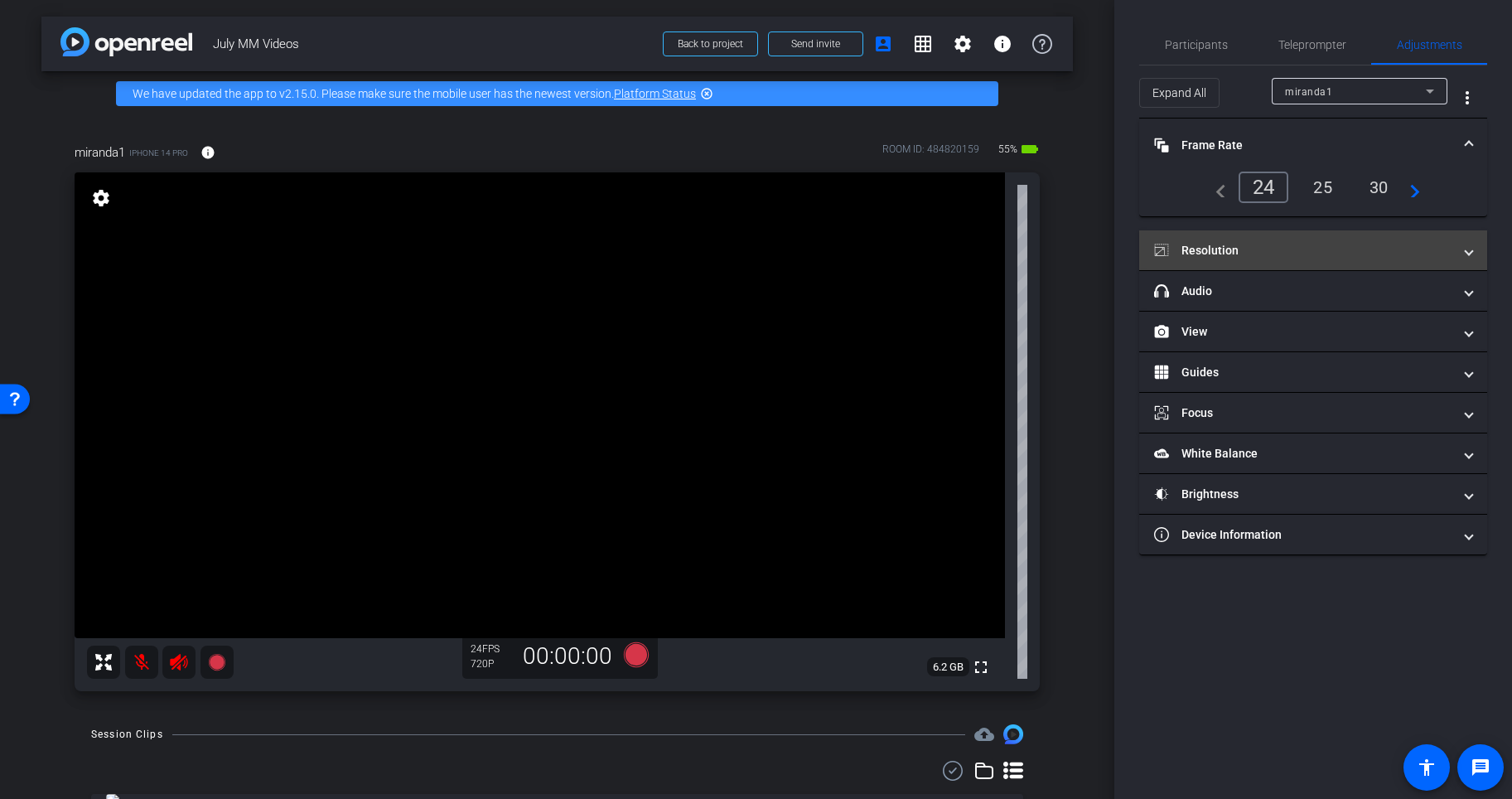click on "Resolution" at bounding box center [1313, 250] 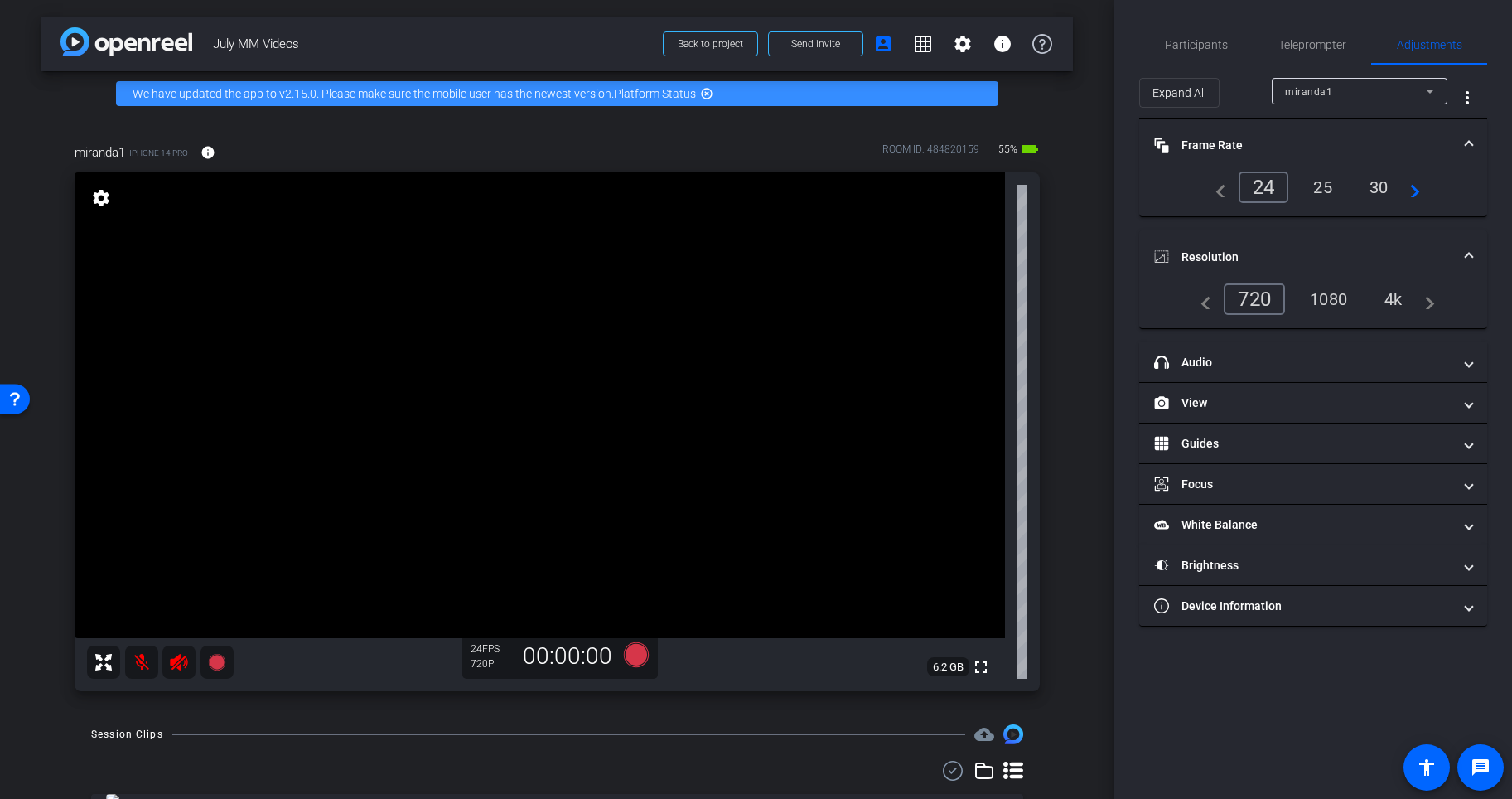 click on "4k" at bounding box center [1394, 299] 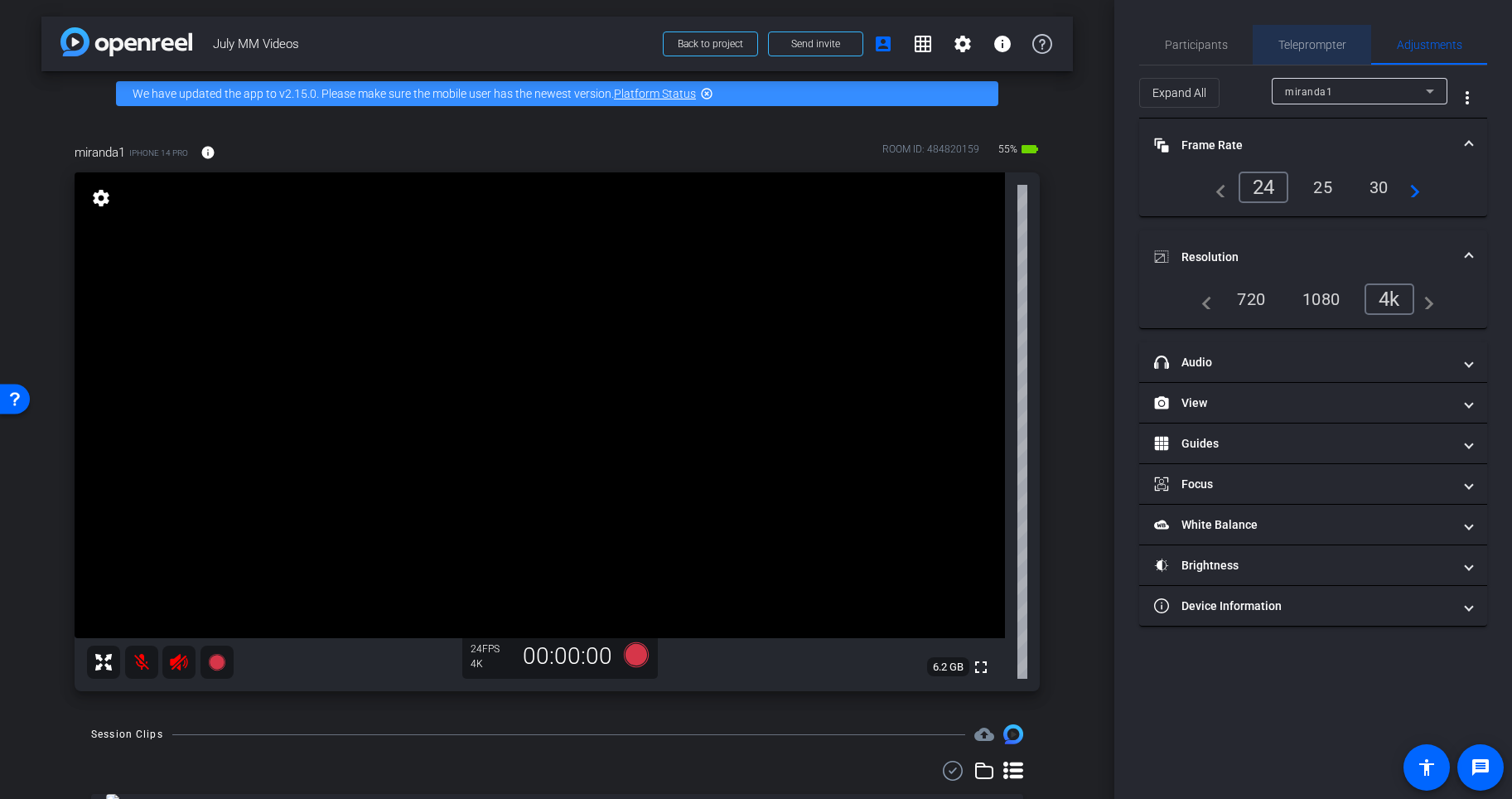 click on "Teleprompter" at bounding box center (1312, 45) 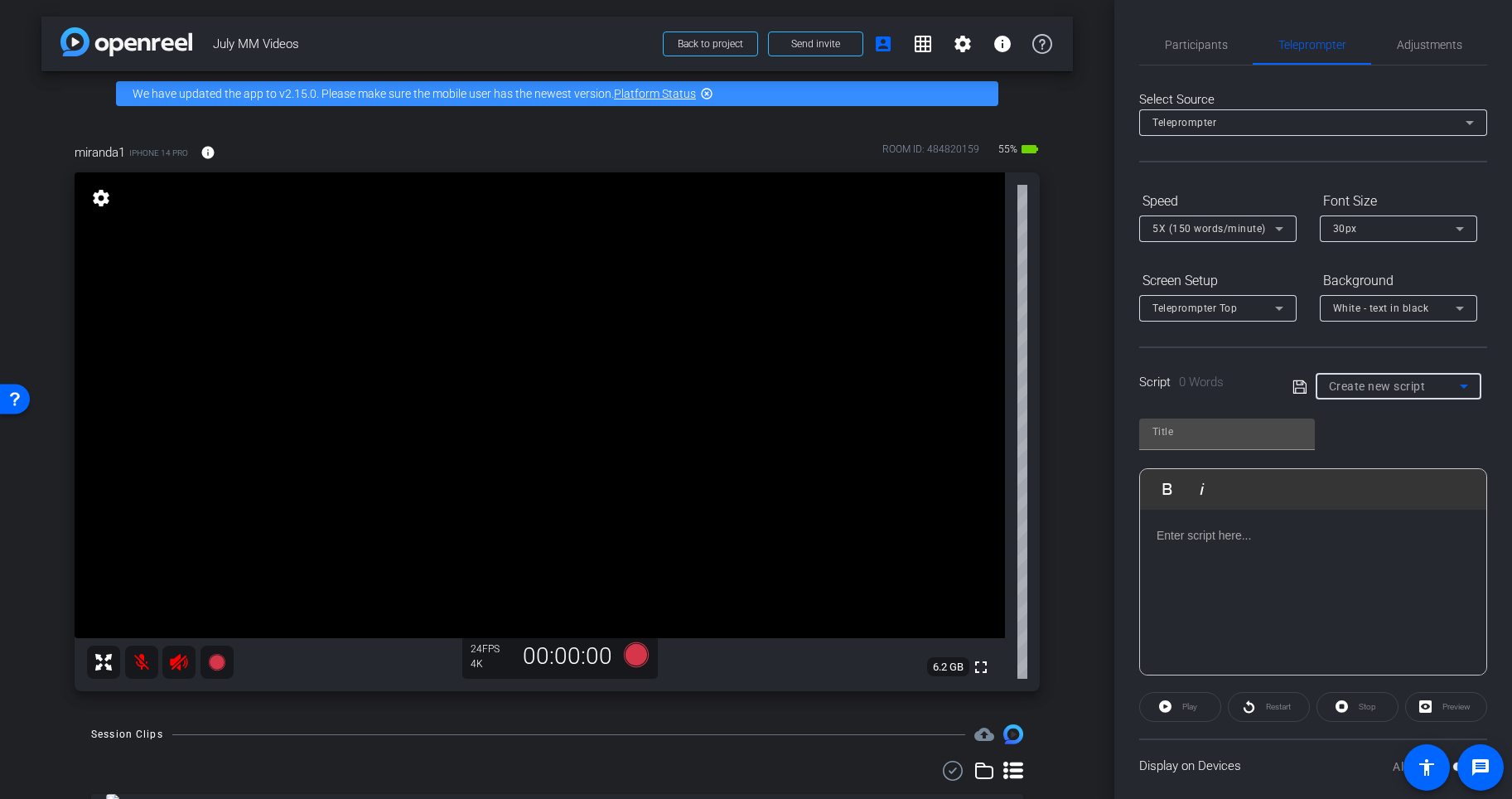 click on "Create new script" at bounding box center (1394, 386) 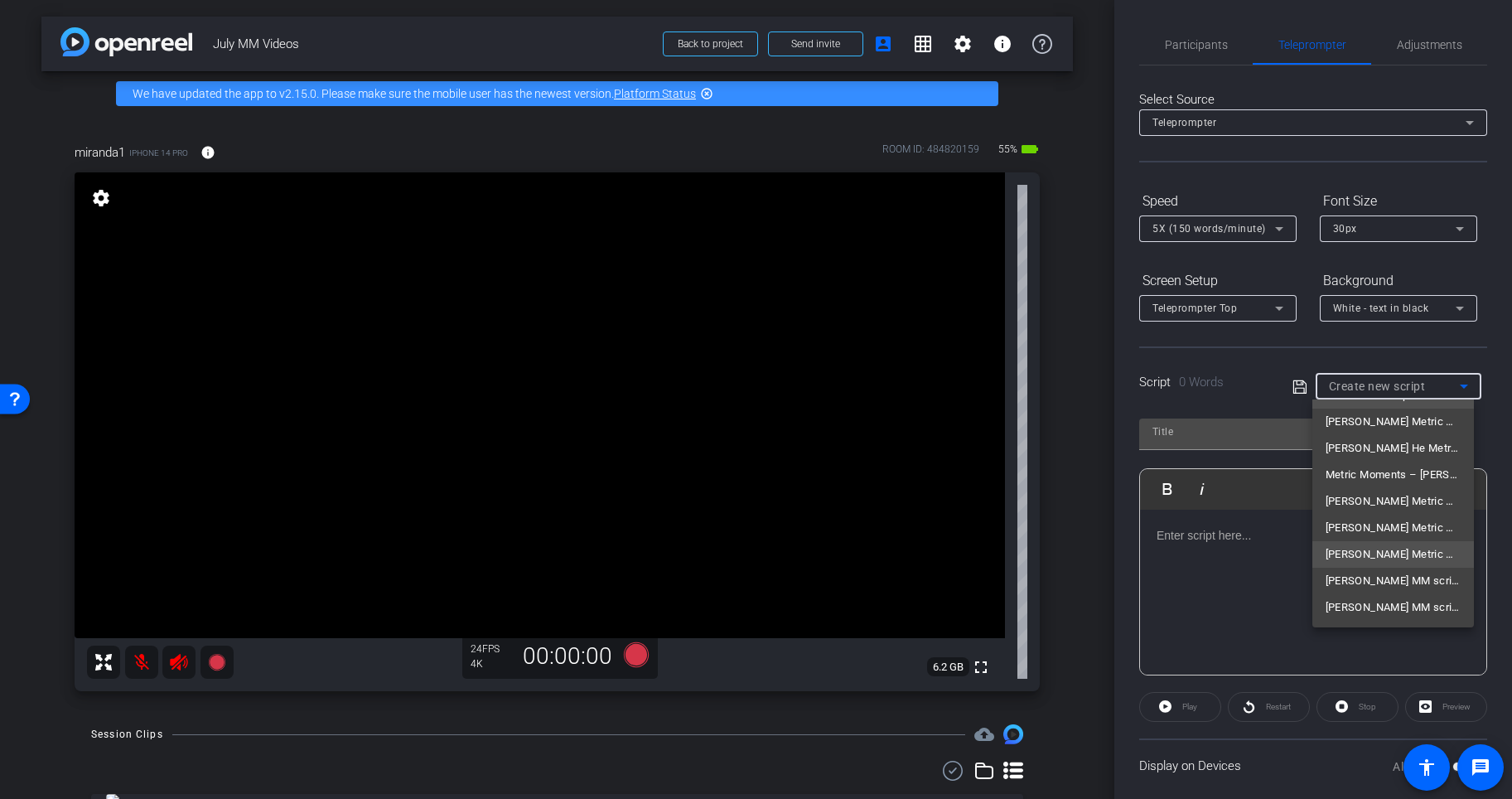 scroll, scrollTop: 0, scrollLeft: 0, axis: both 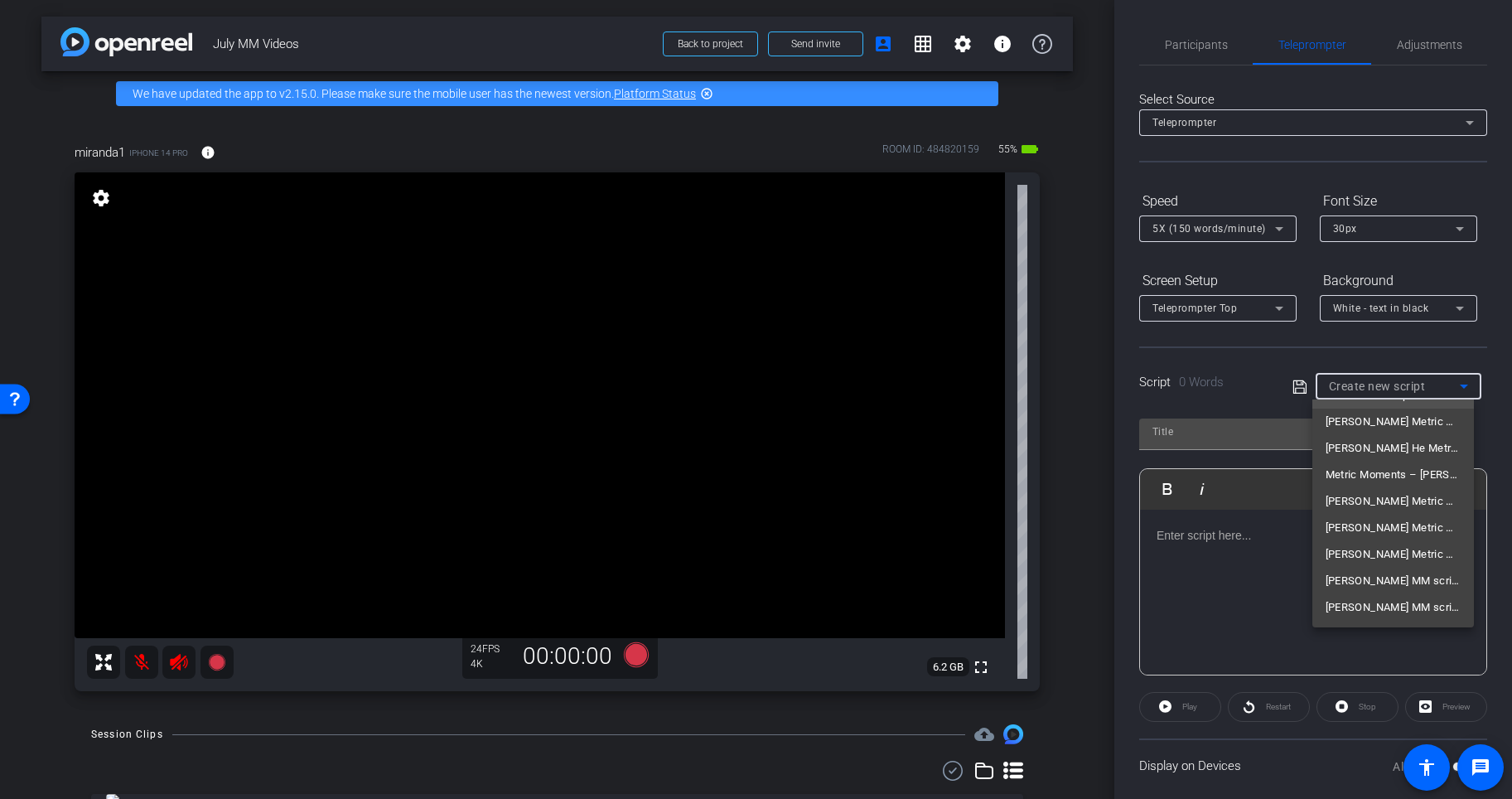 click at bounding box center [756, 400] 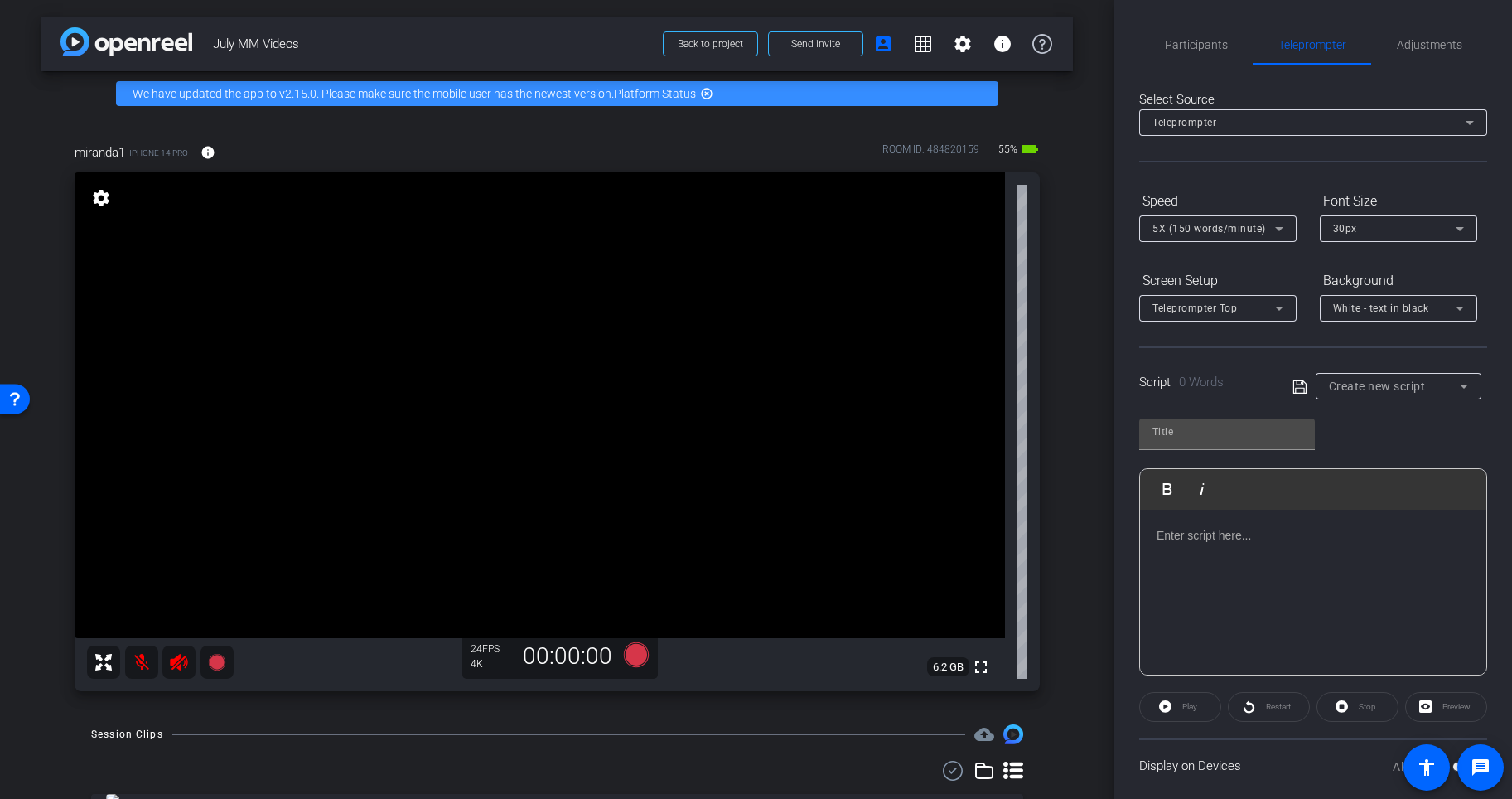click 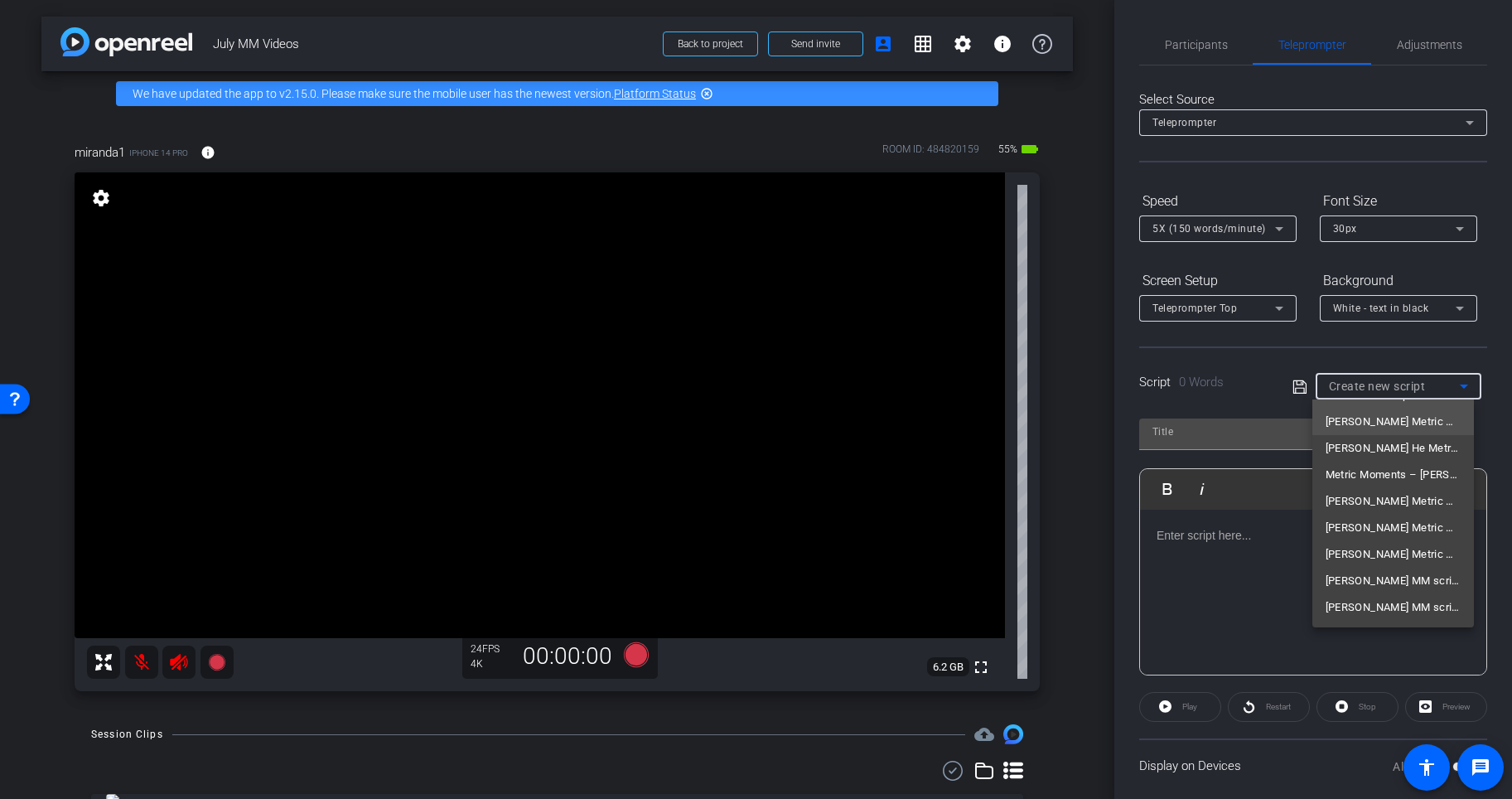 scroll, scrollTop: 0, scrollLeft: 0, axis: both 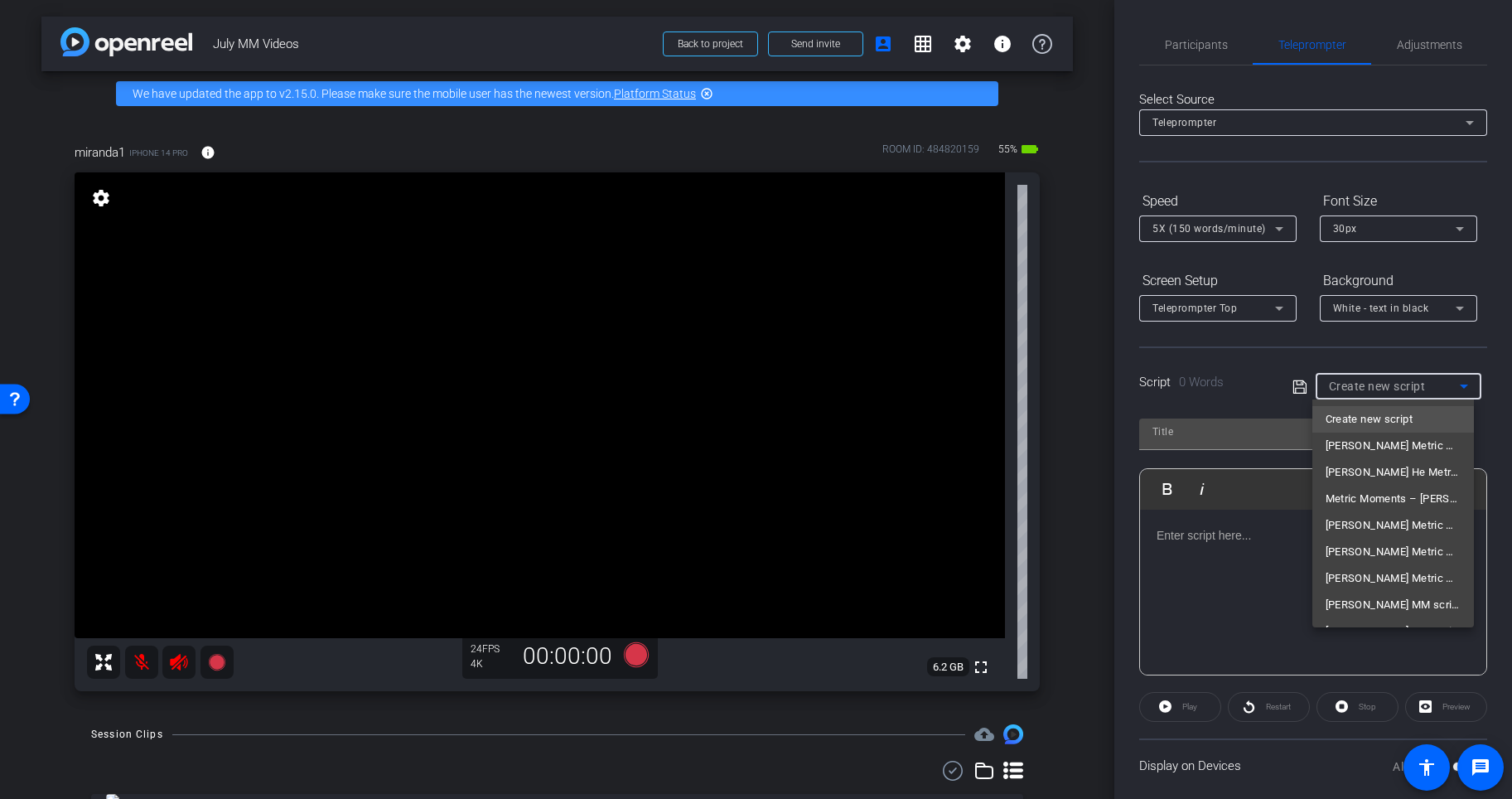 click at bounding box center (756, 400) 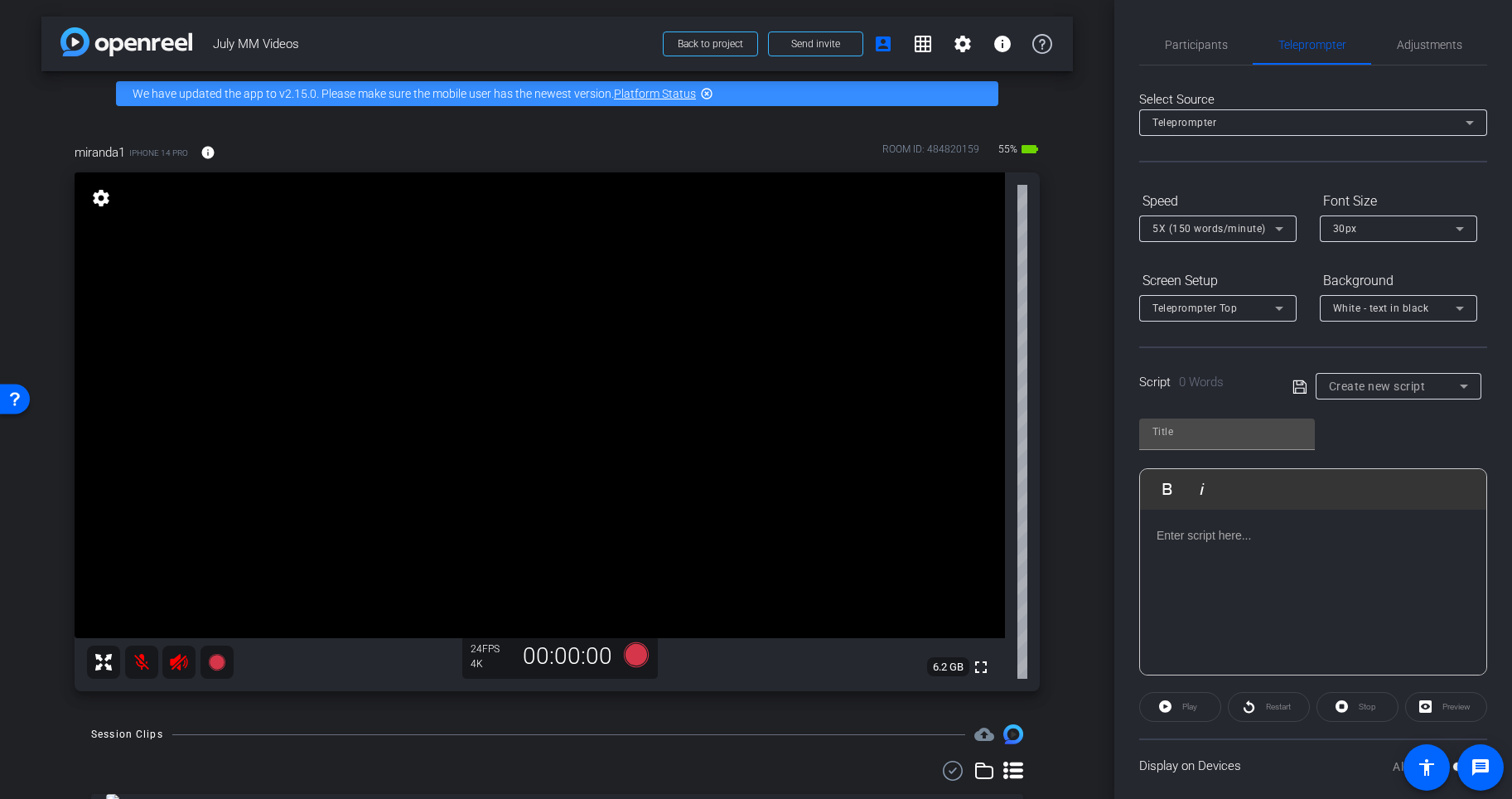 click 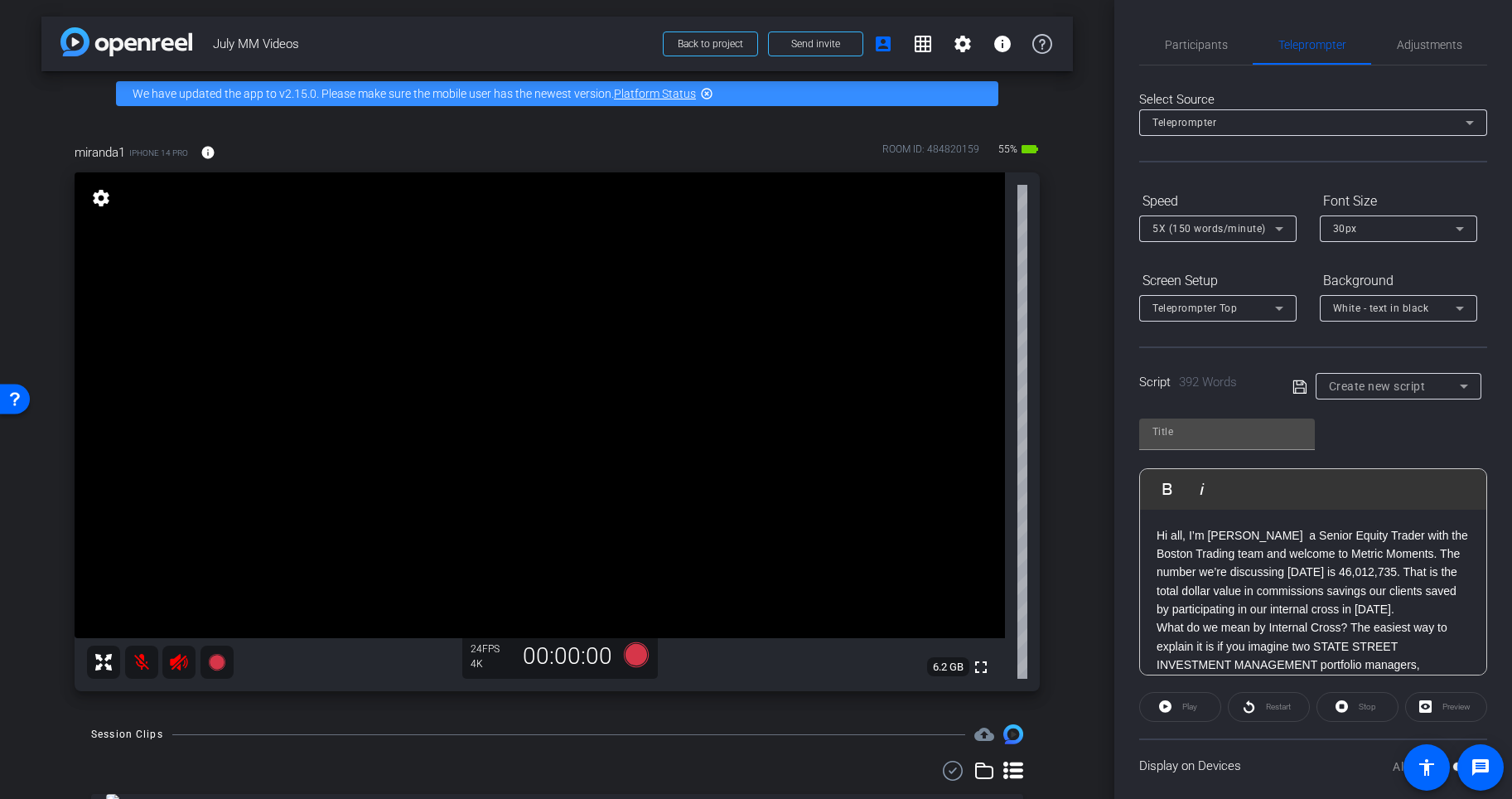 scroll, scrollTop: 686, scrollLeft: 0, axis: vertical 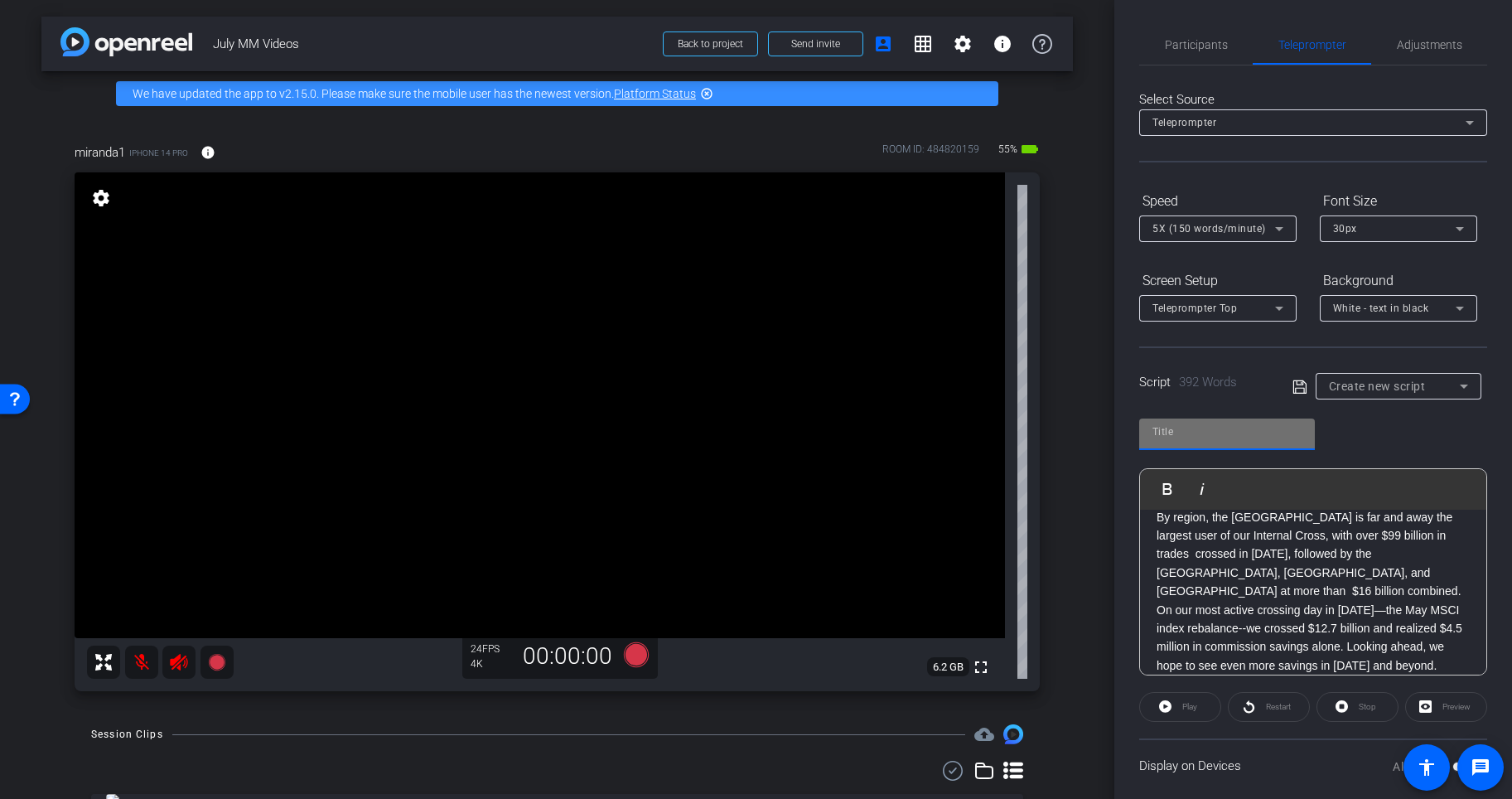click at bounding box center [1227, 432] 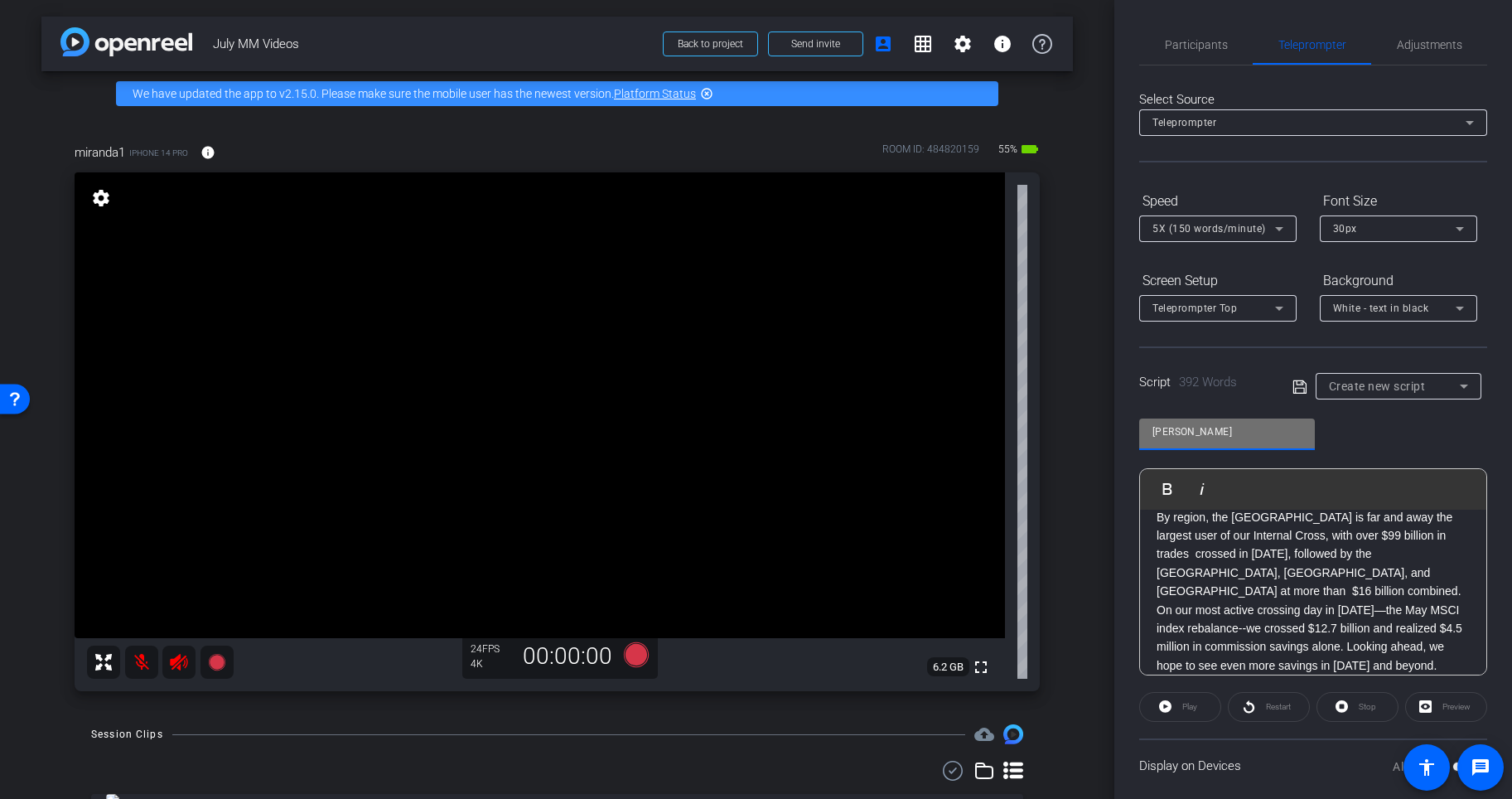 type on "Cory Schad" 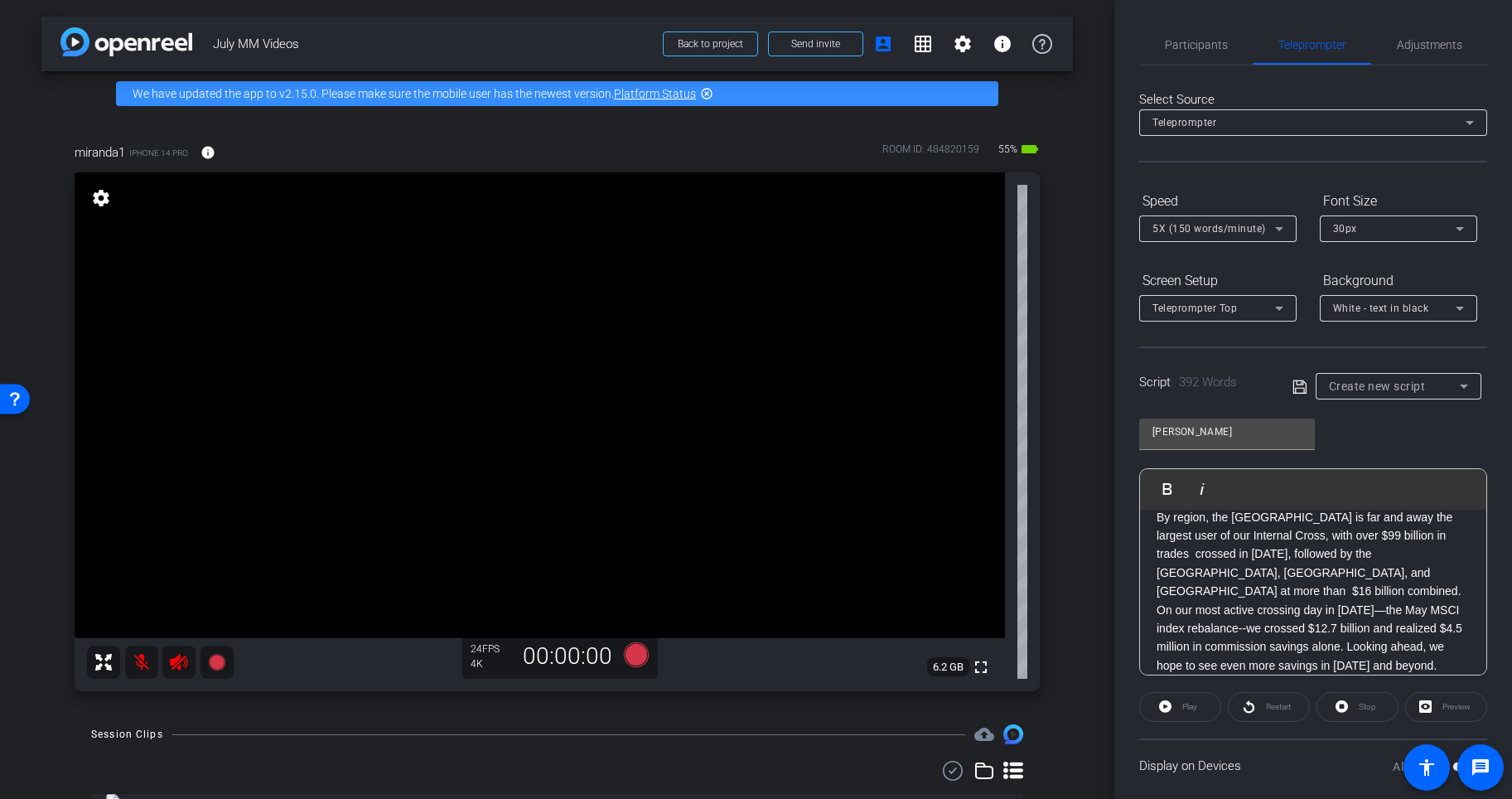 click 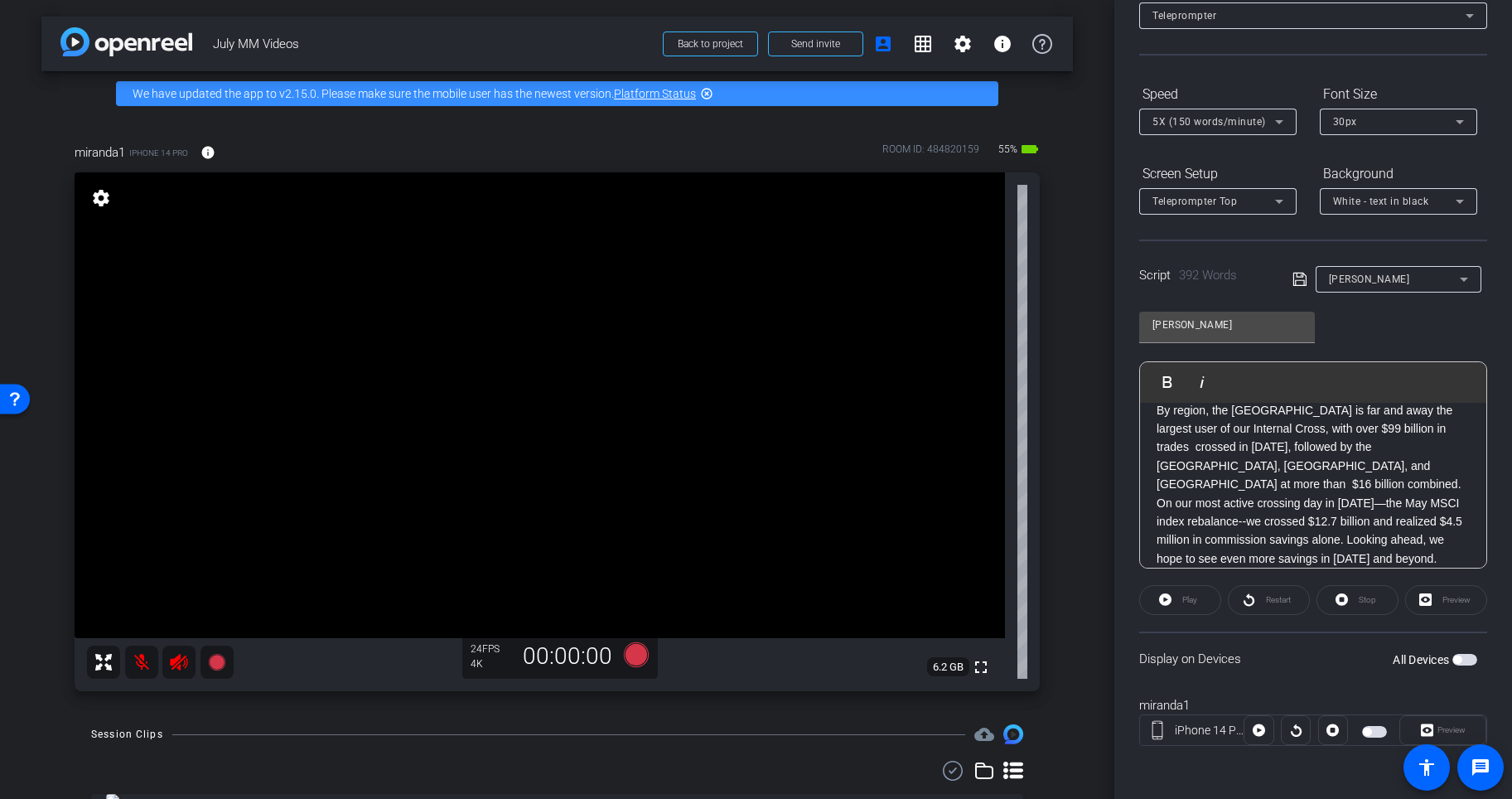 scroll, scrollTop: 106, scrollLeft: 0, axis: vertical 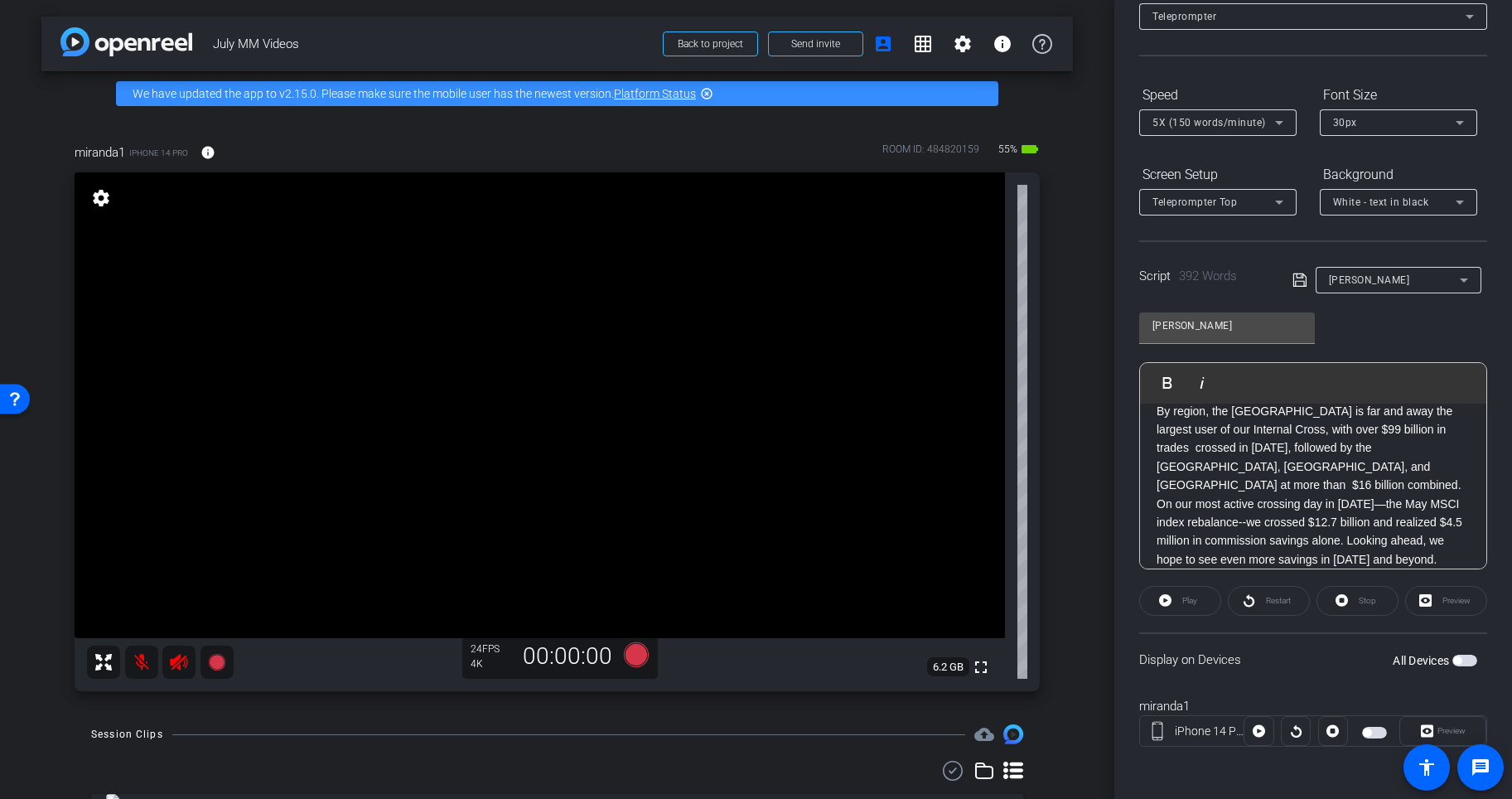 click at bounding box center (1457, 661) 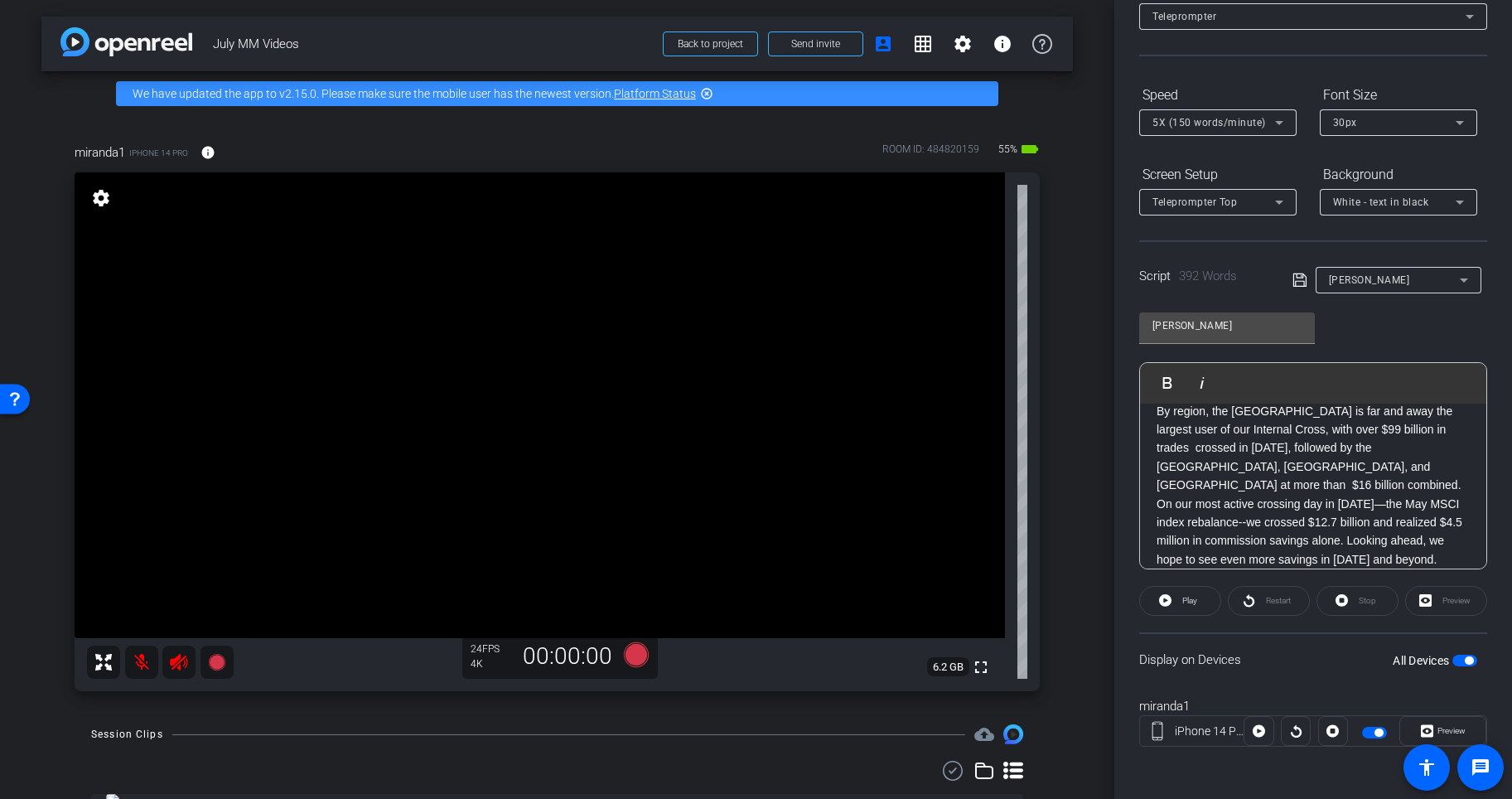 scroll, scrollTop: 0, scrollLeft: 0, axis: both 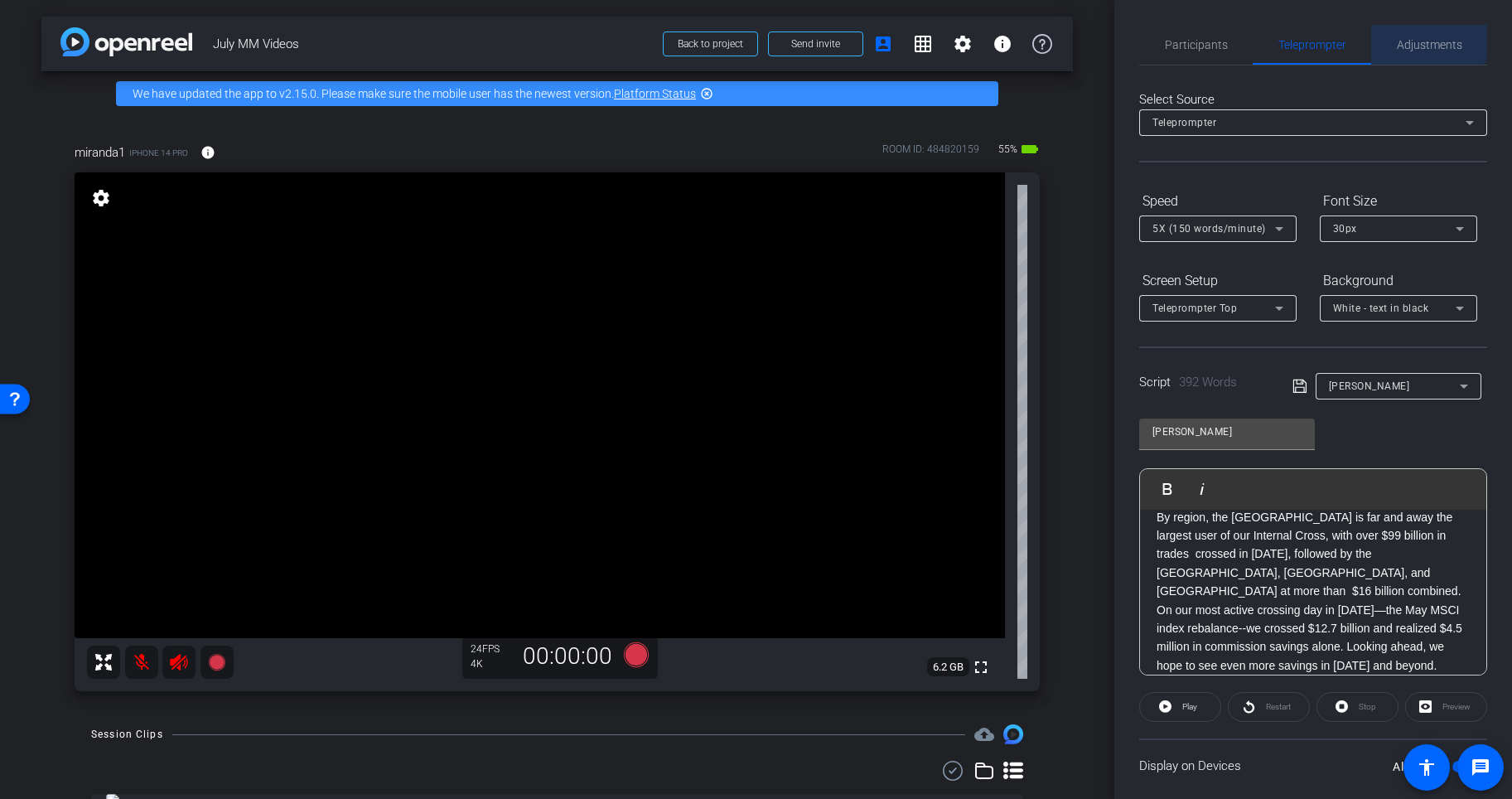 click on "Adjustments" at bounding box center [1429, 45] 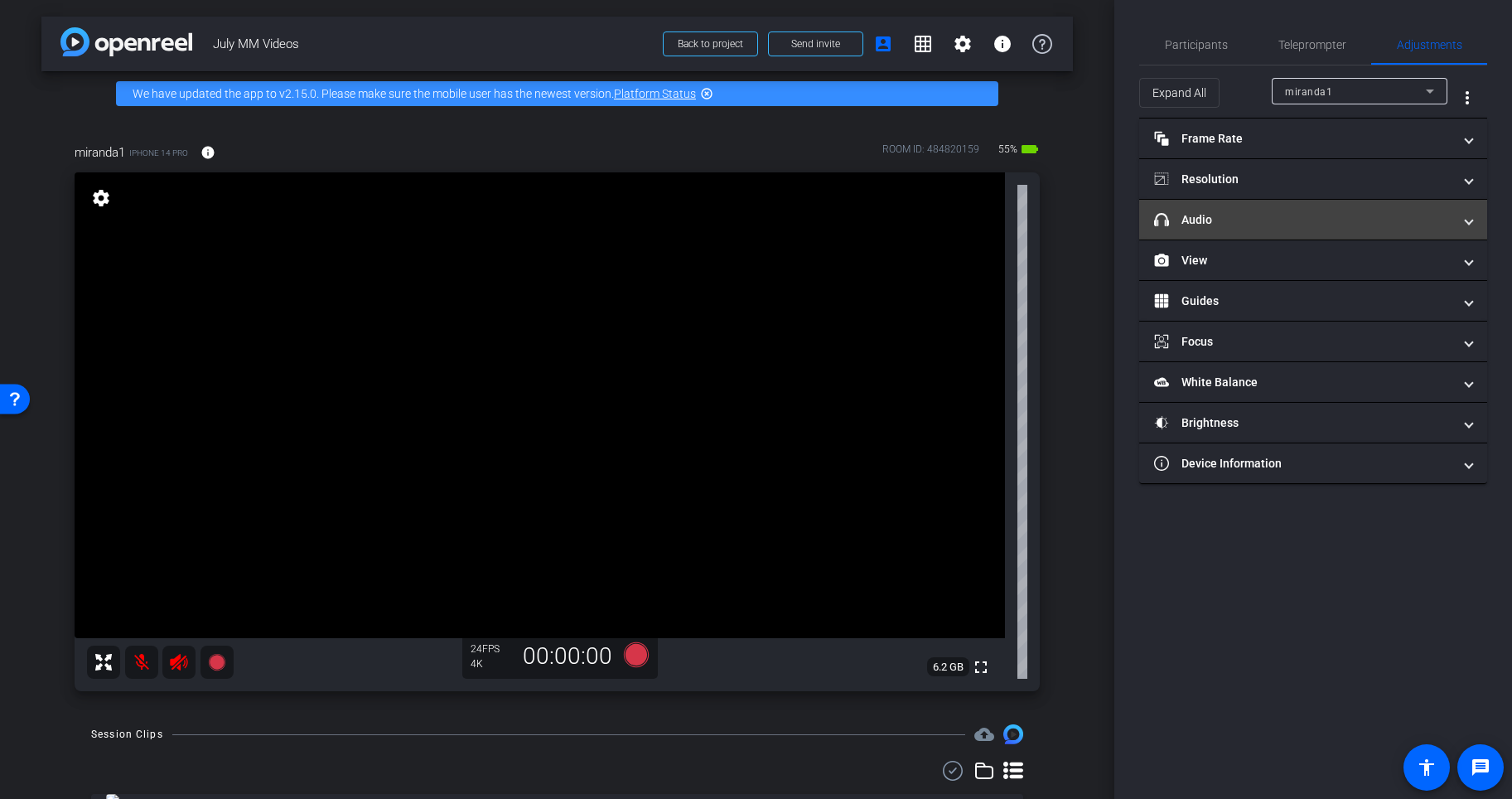 click on "headphone icon
Audio" at bounding box center (1303, 220) 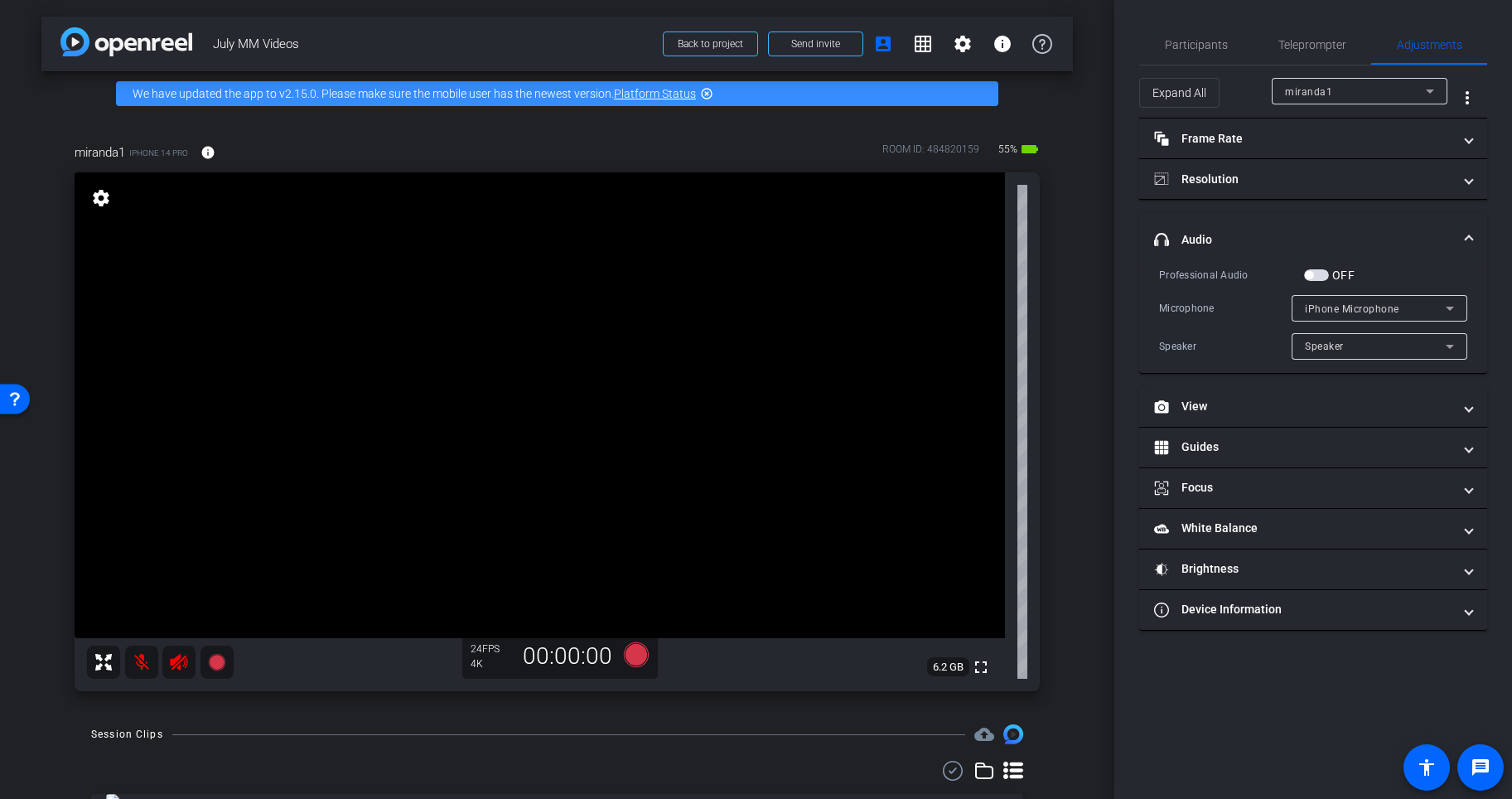 click at bounding box center [1309, 275] 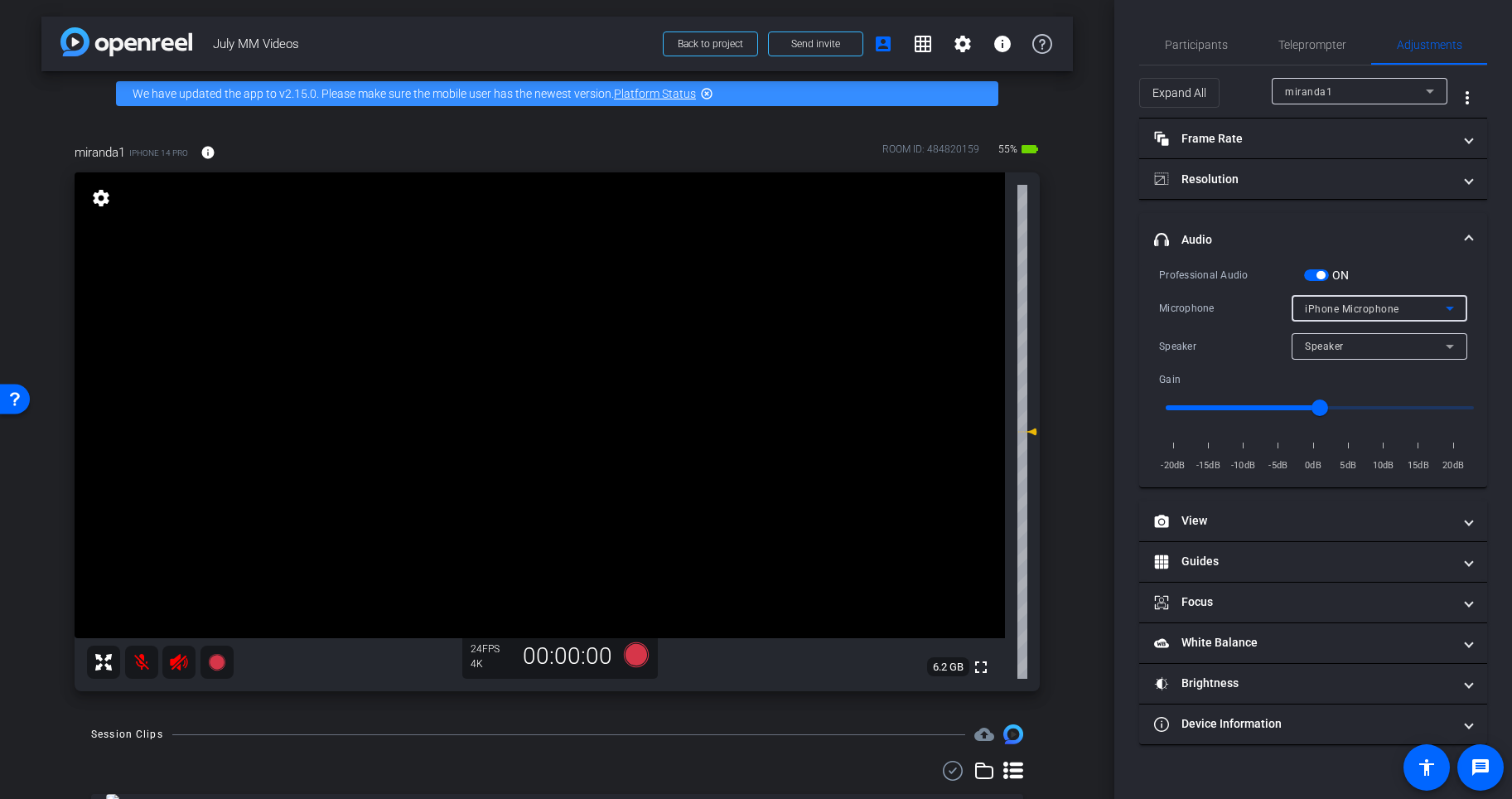 click on "iPhone Microphone" at bounding box center (1375, 308) 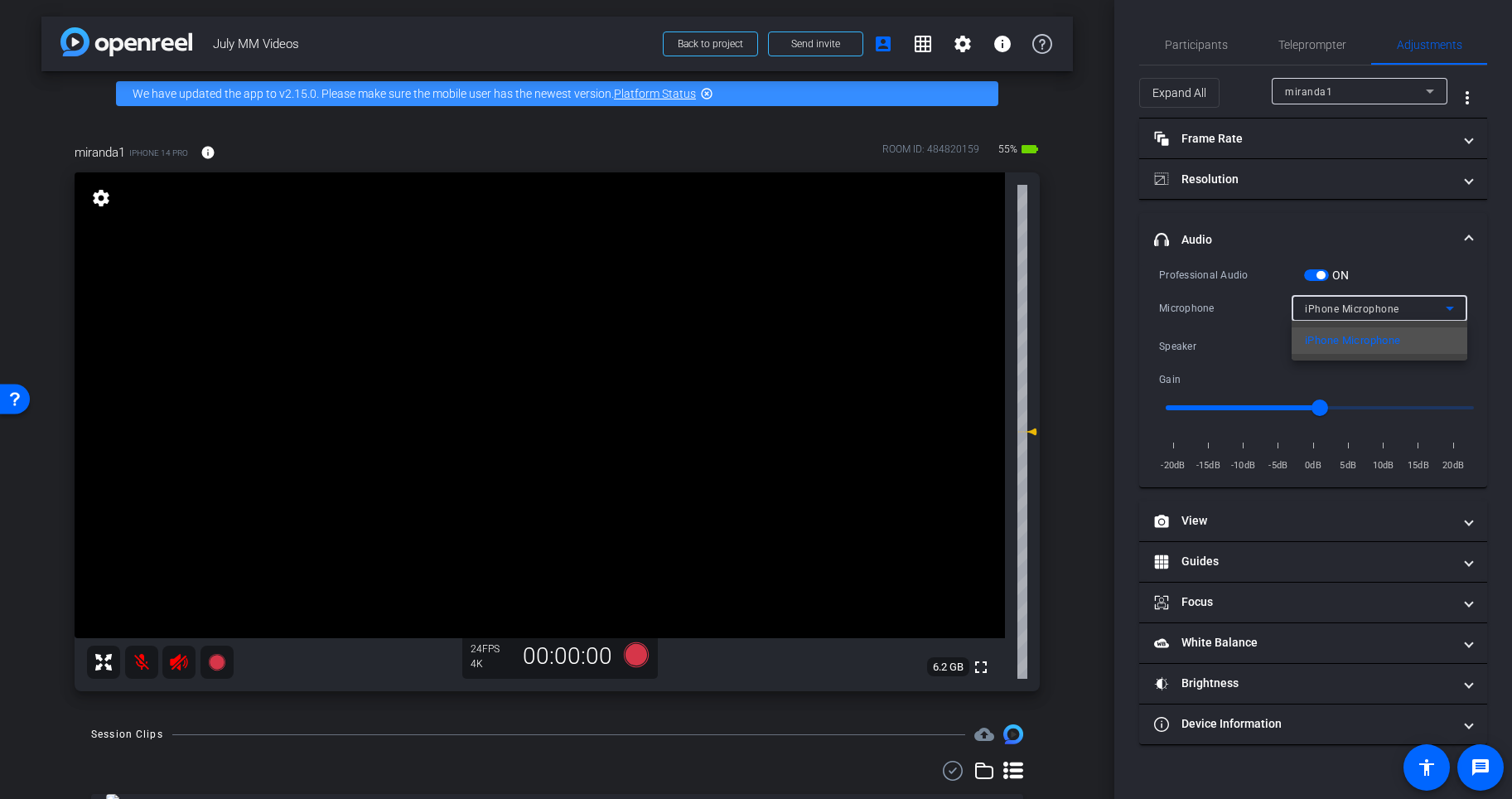 click at bounding box center [756, 400] 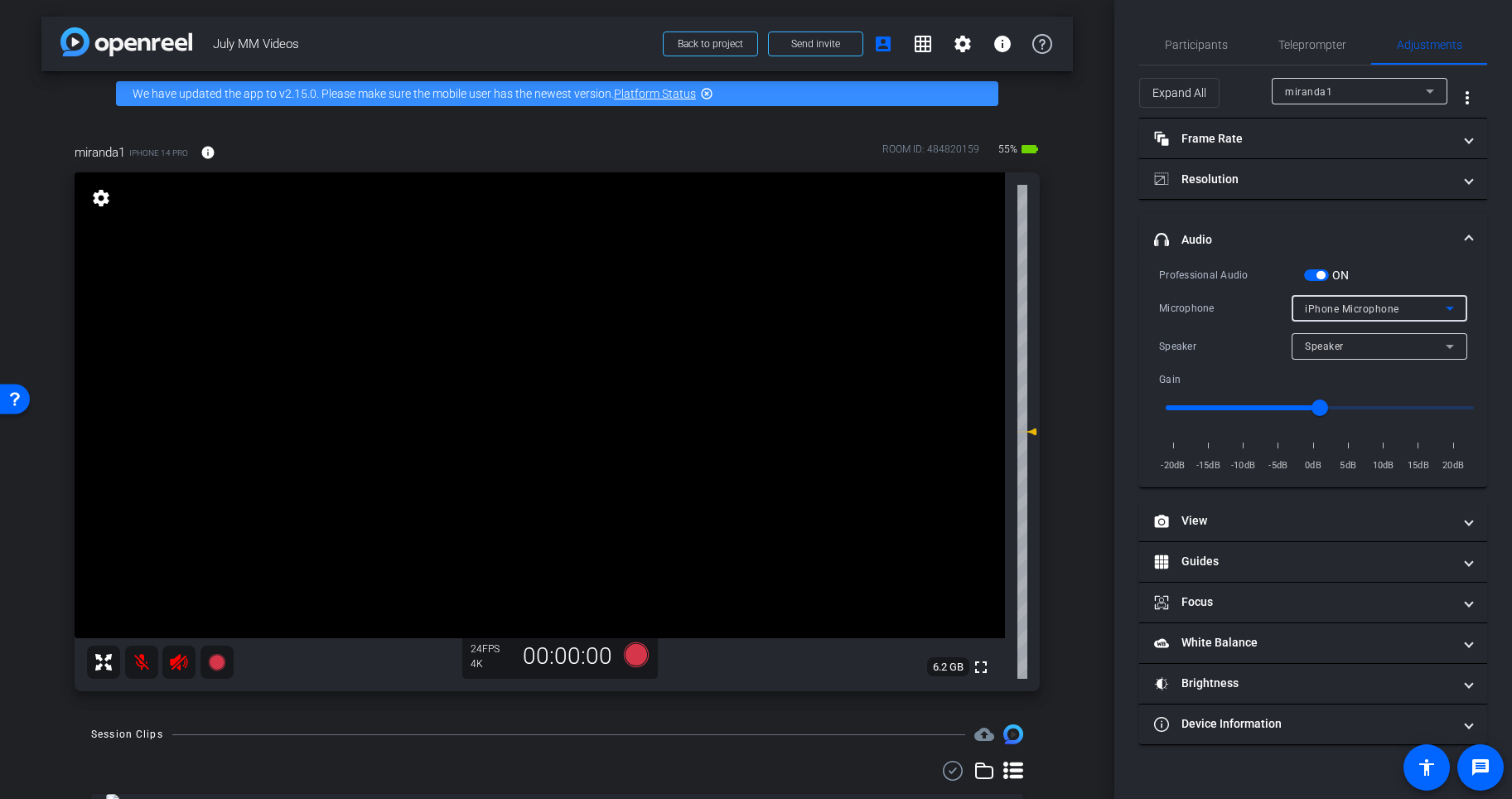 click 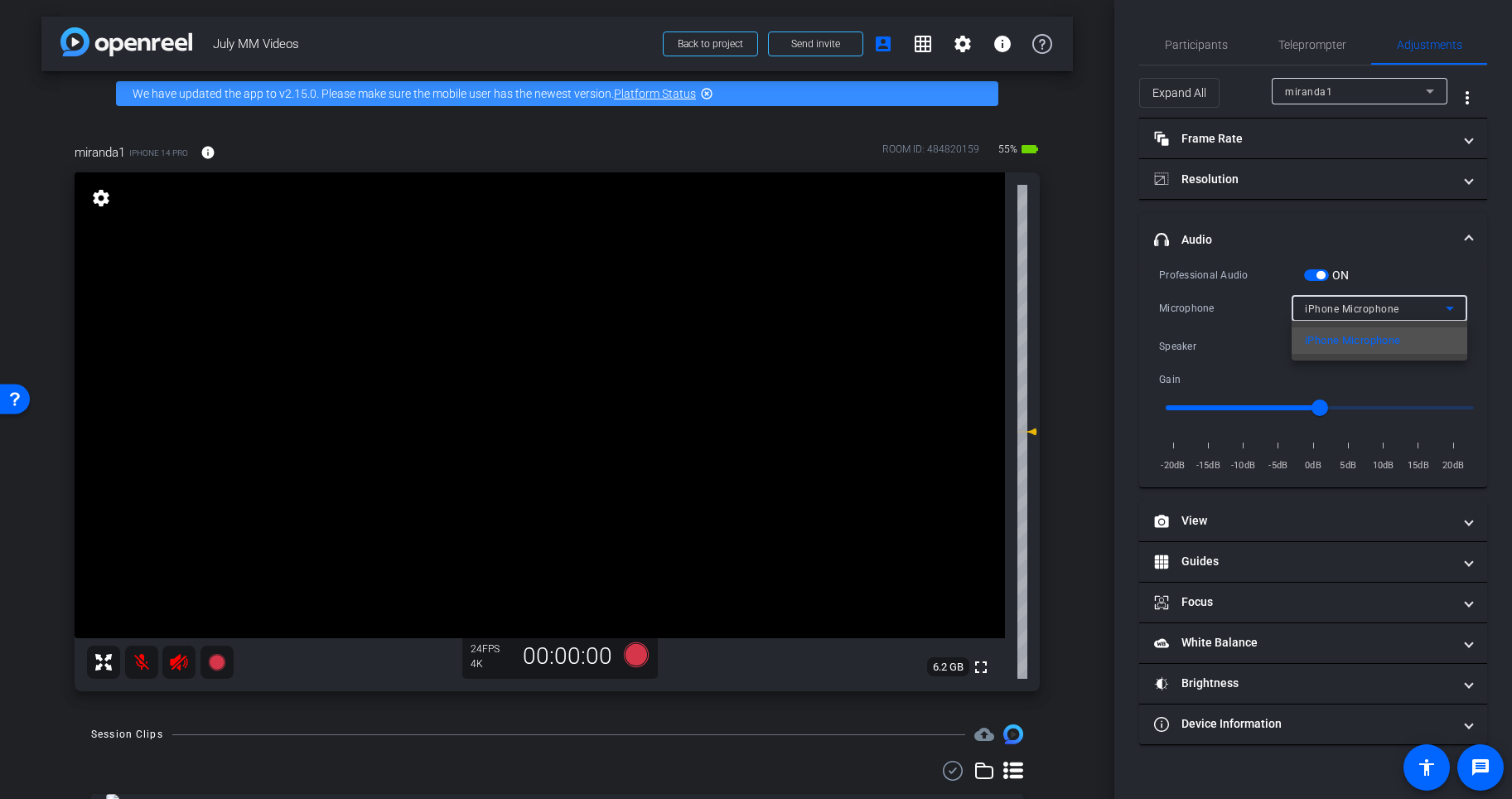 click at bounding box center (756, 400) 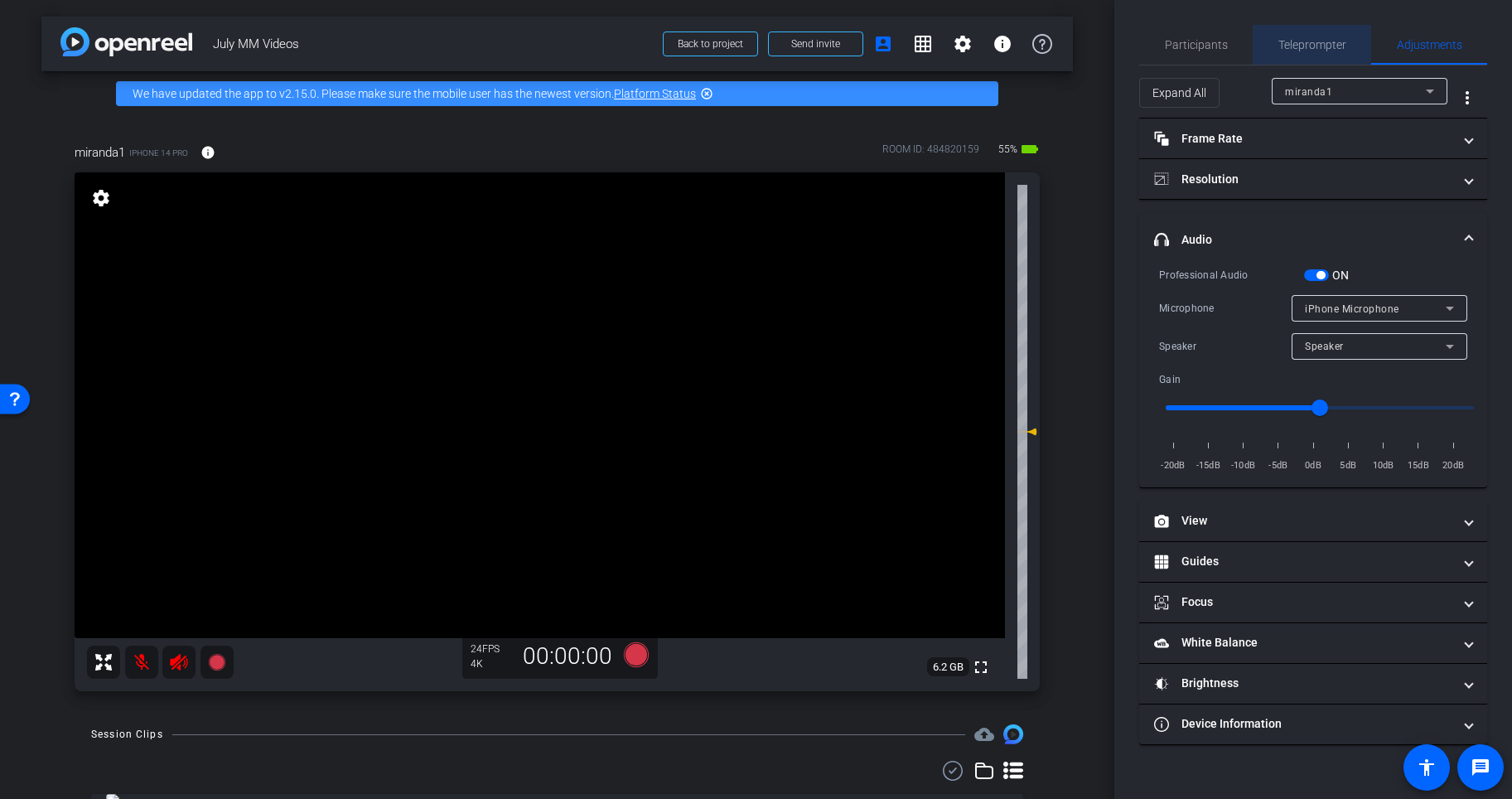 click on "Teleprompter" at bounding box center [1312, 45] 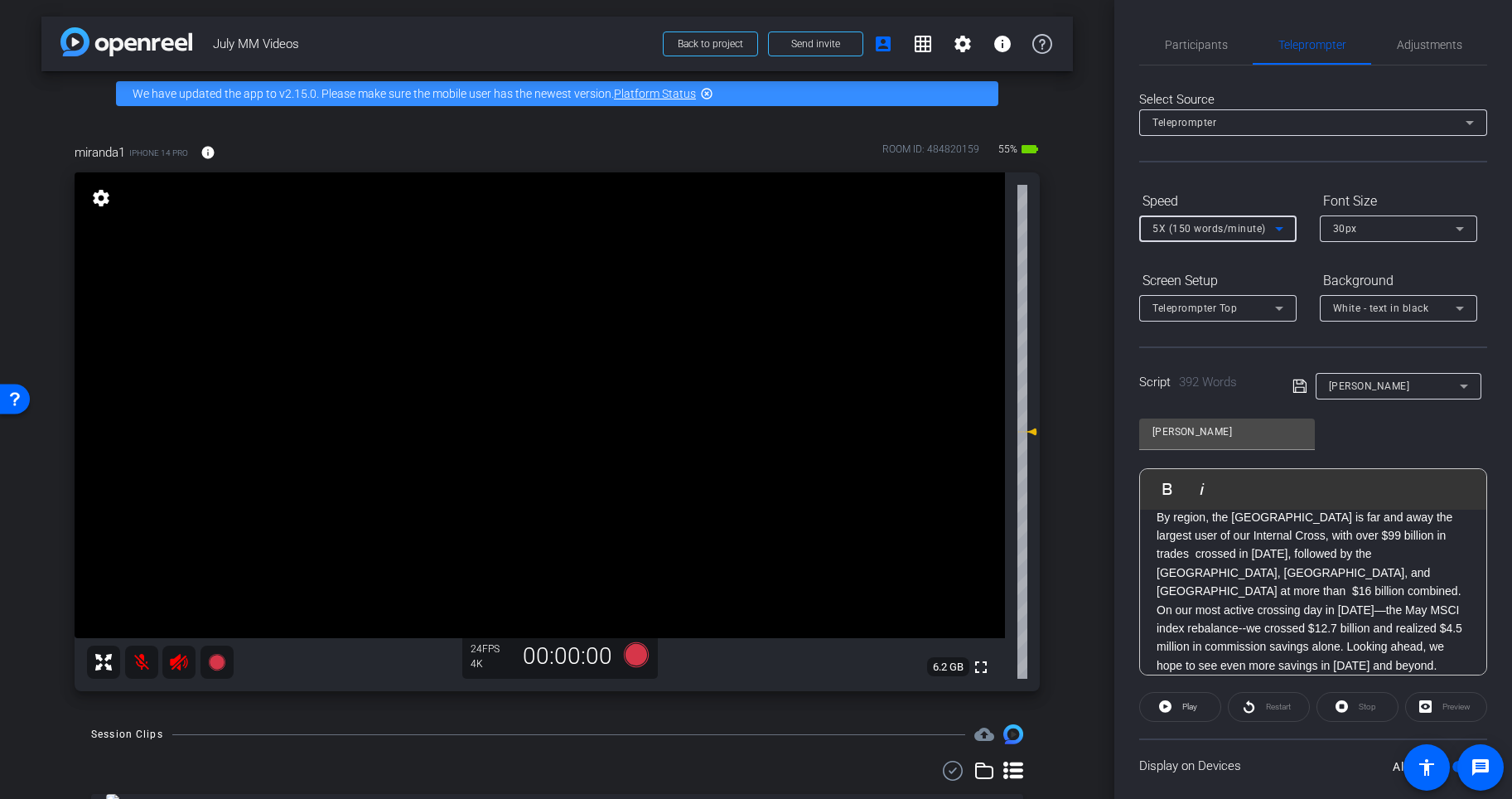 click 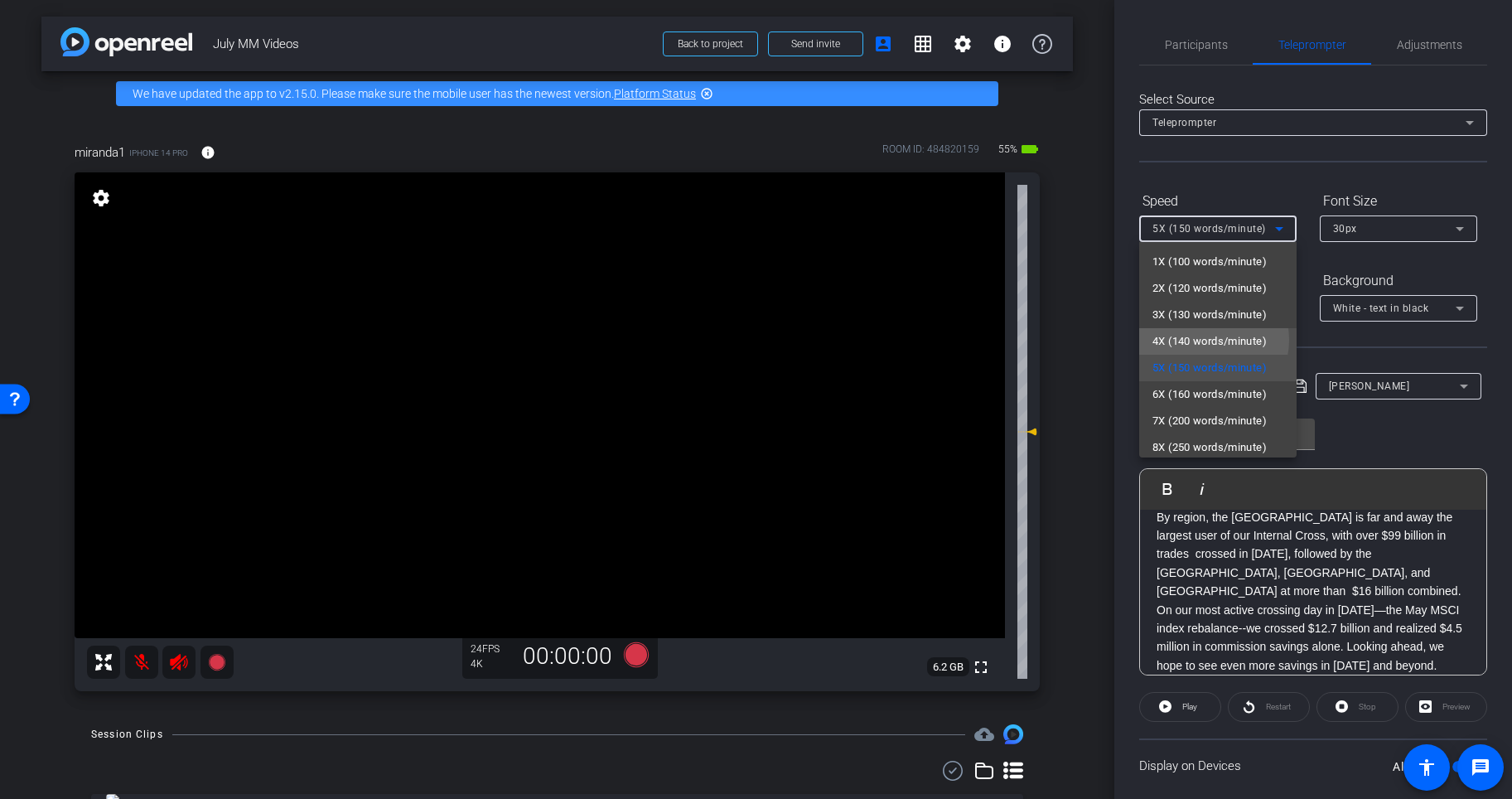 click on "4X (140 words/minute)" at bounding box center (1210, 341) 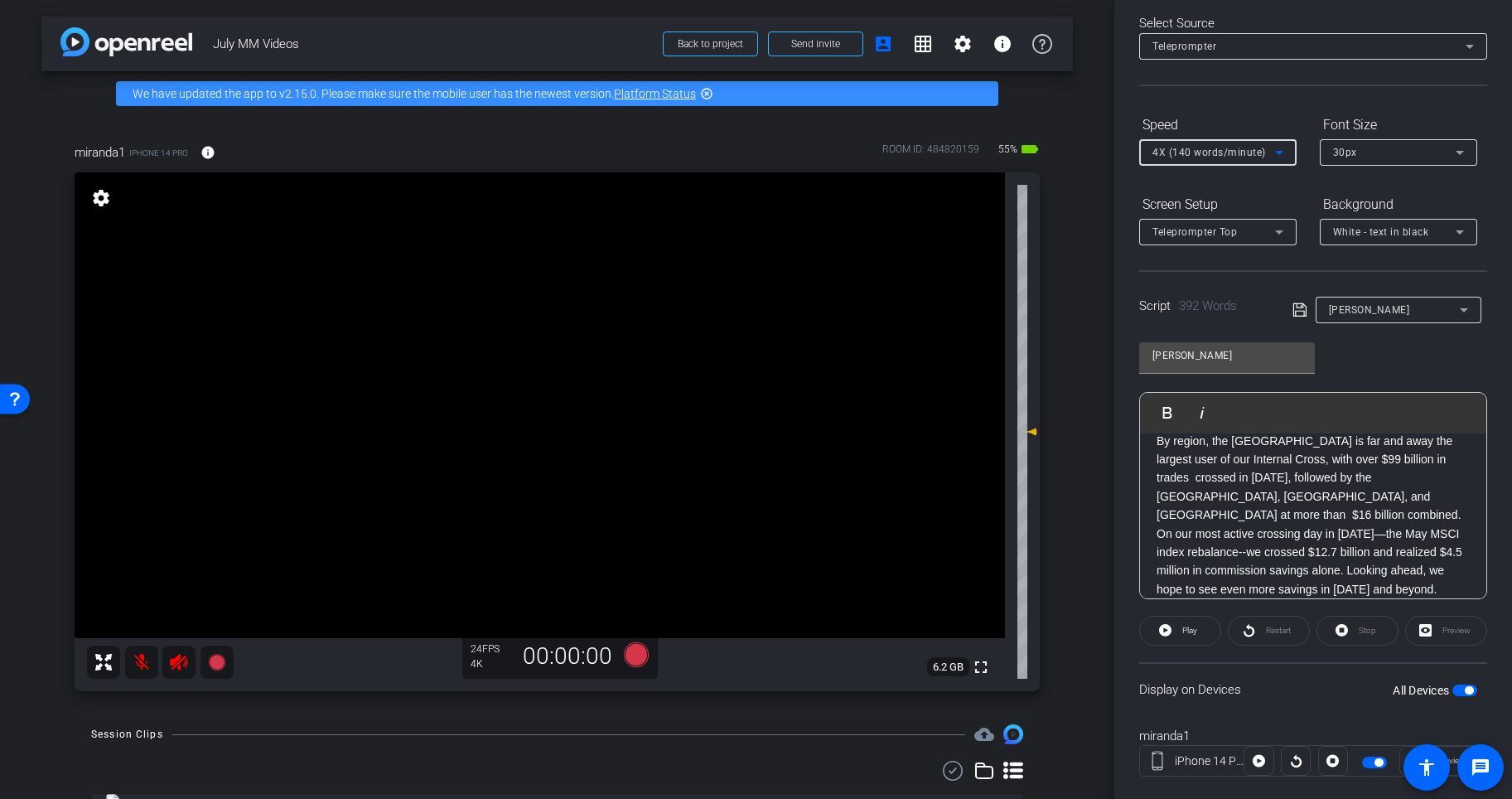 scroll, scrollTop: 107, scrollLeft: 0, axis: vertical 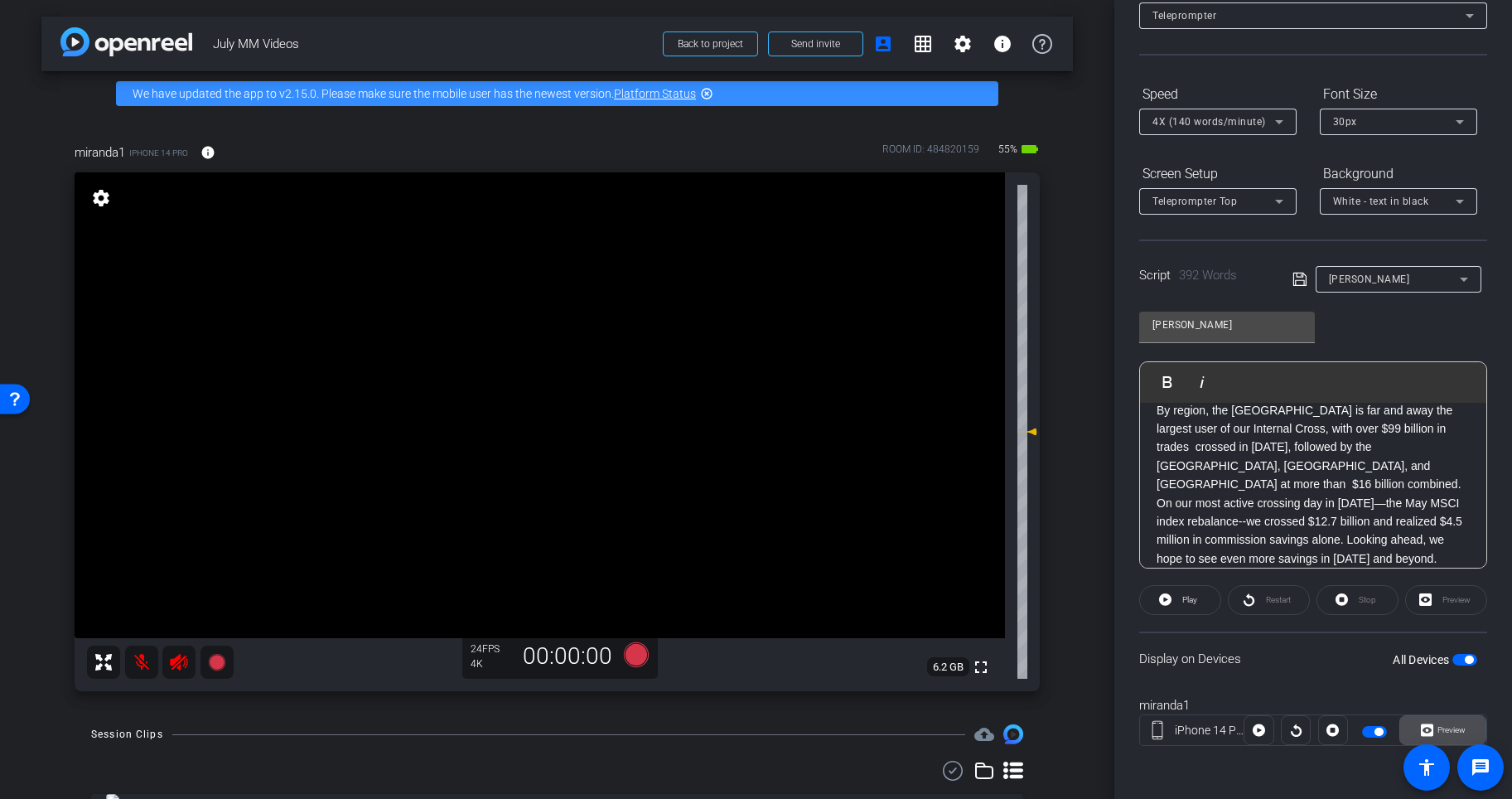 click on "Preview" 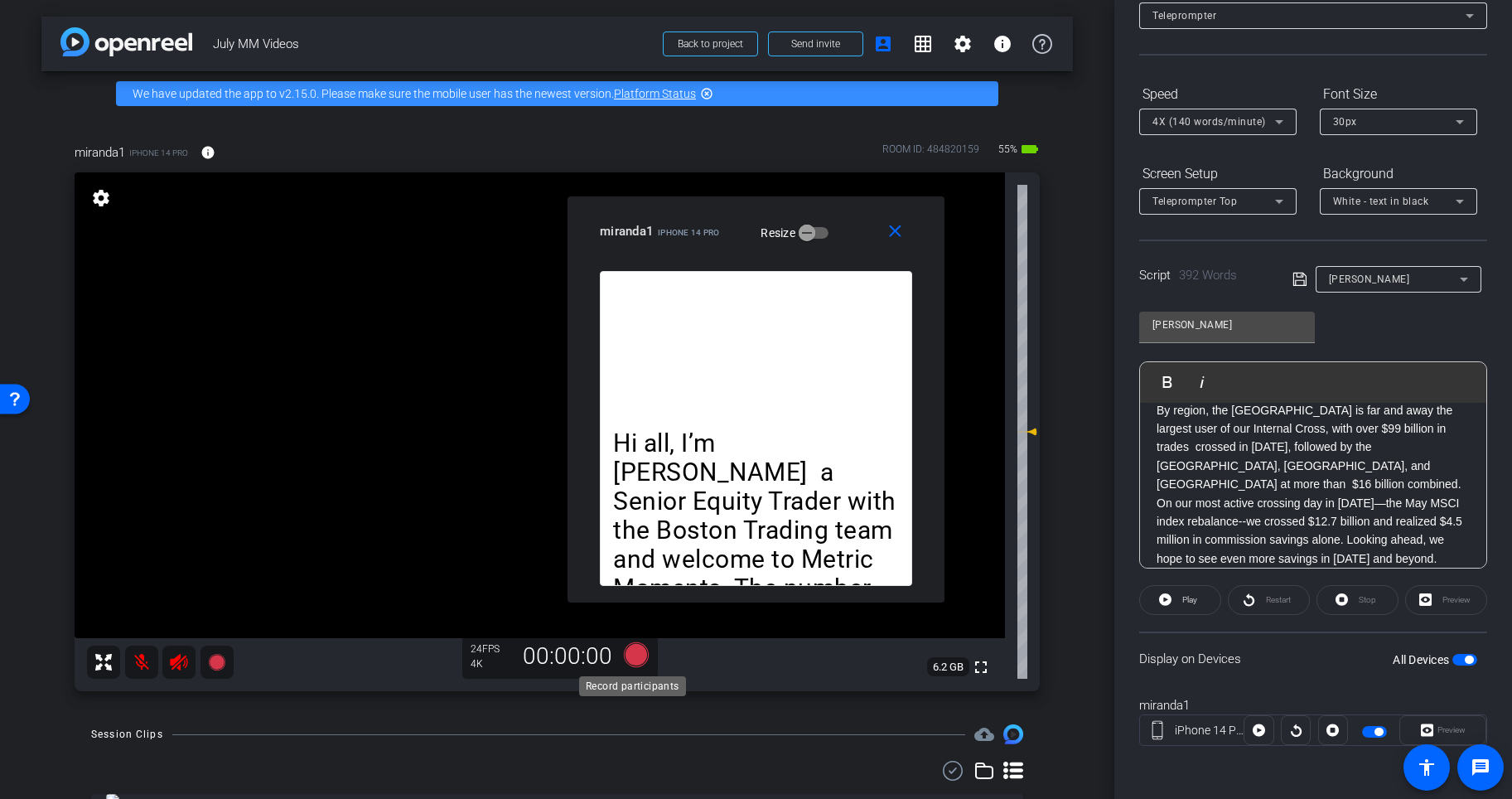 click 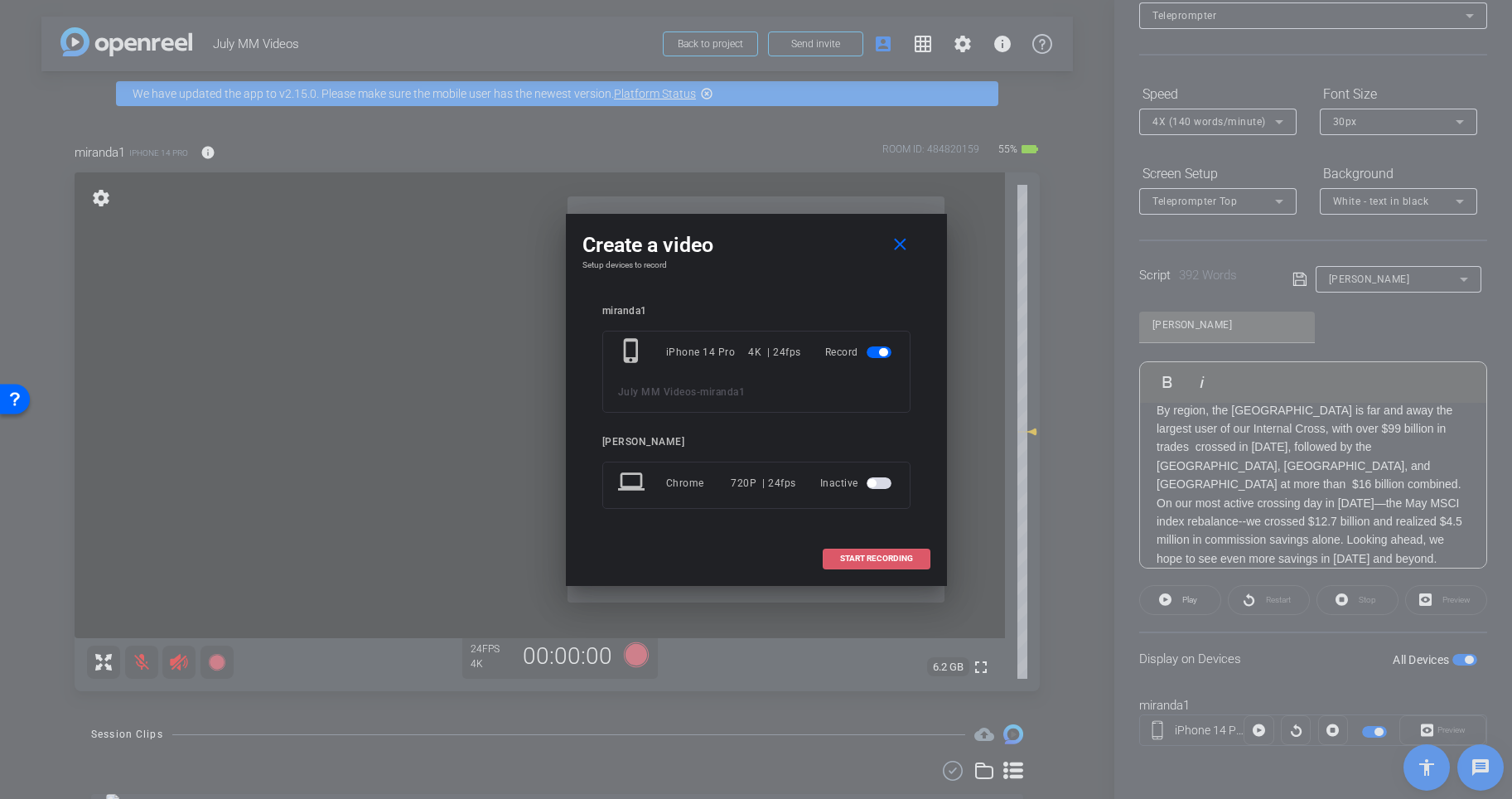 click on "START RECORDING" at bounding box center [877, 559] 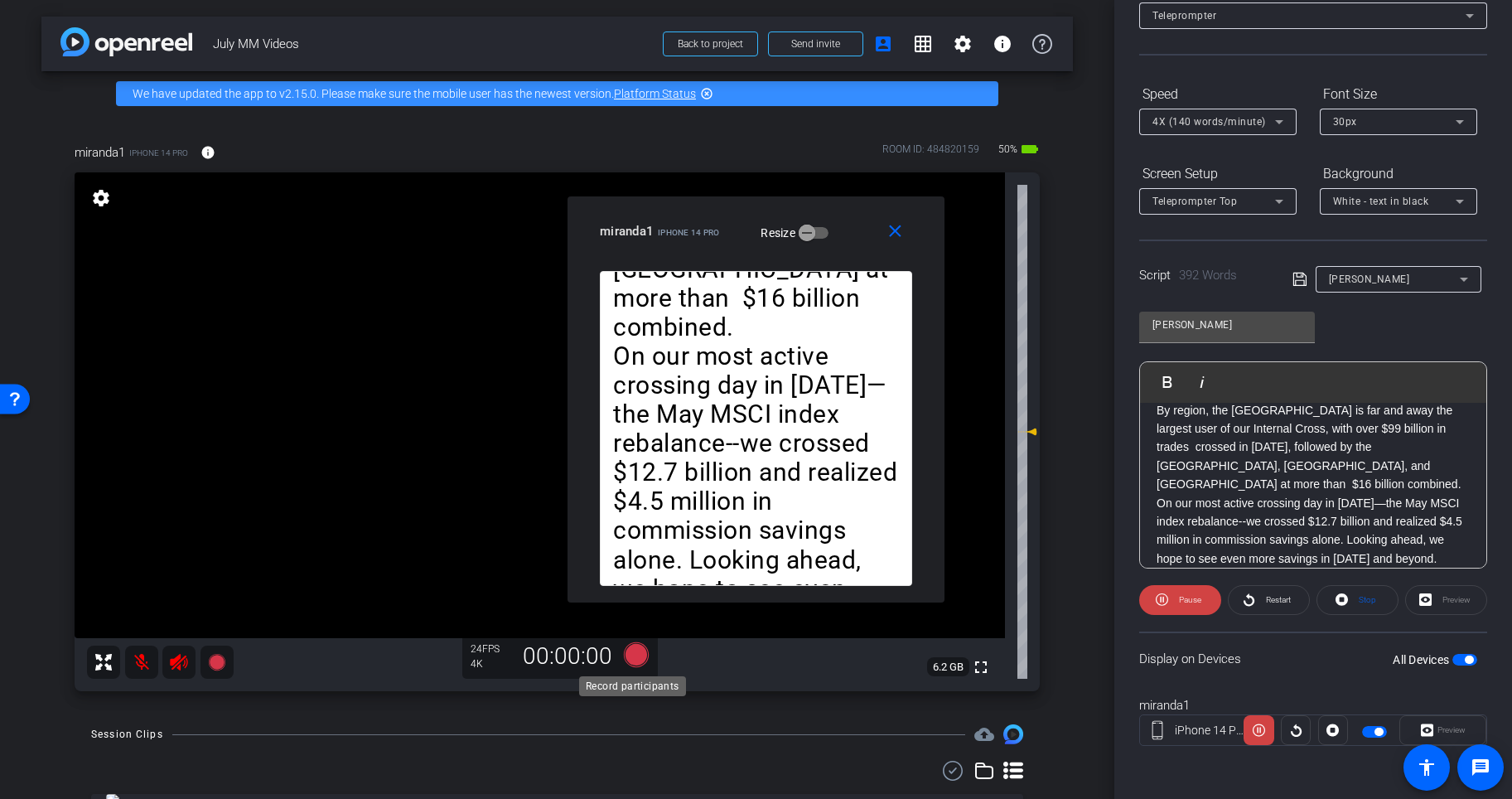 click 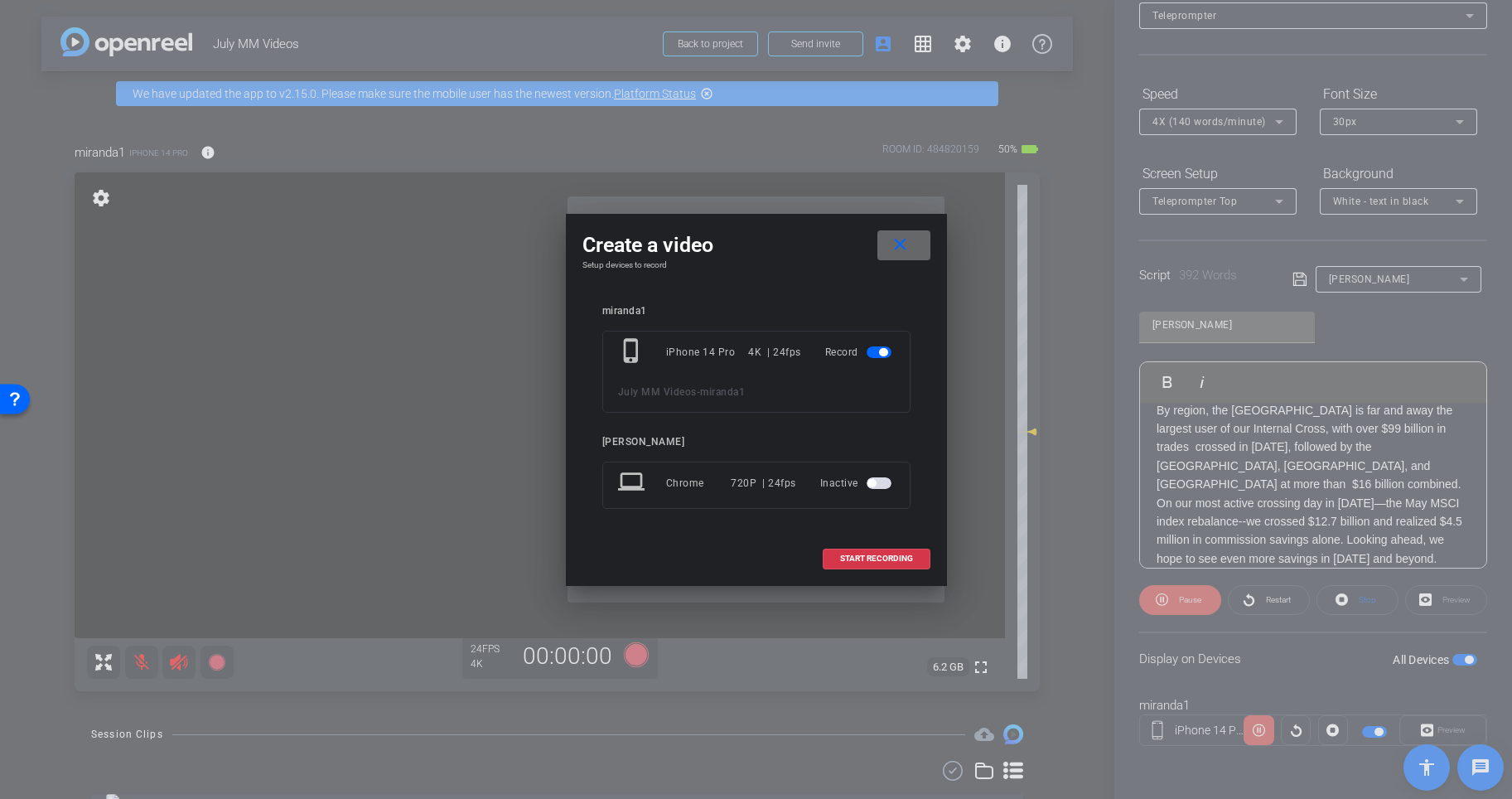 click on "close" at bounding box center (900, 245) 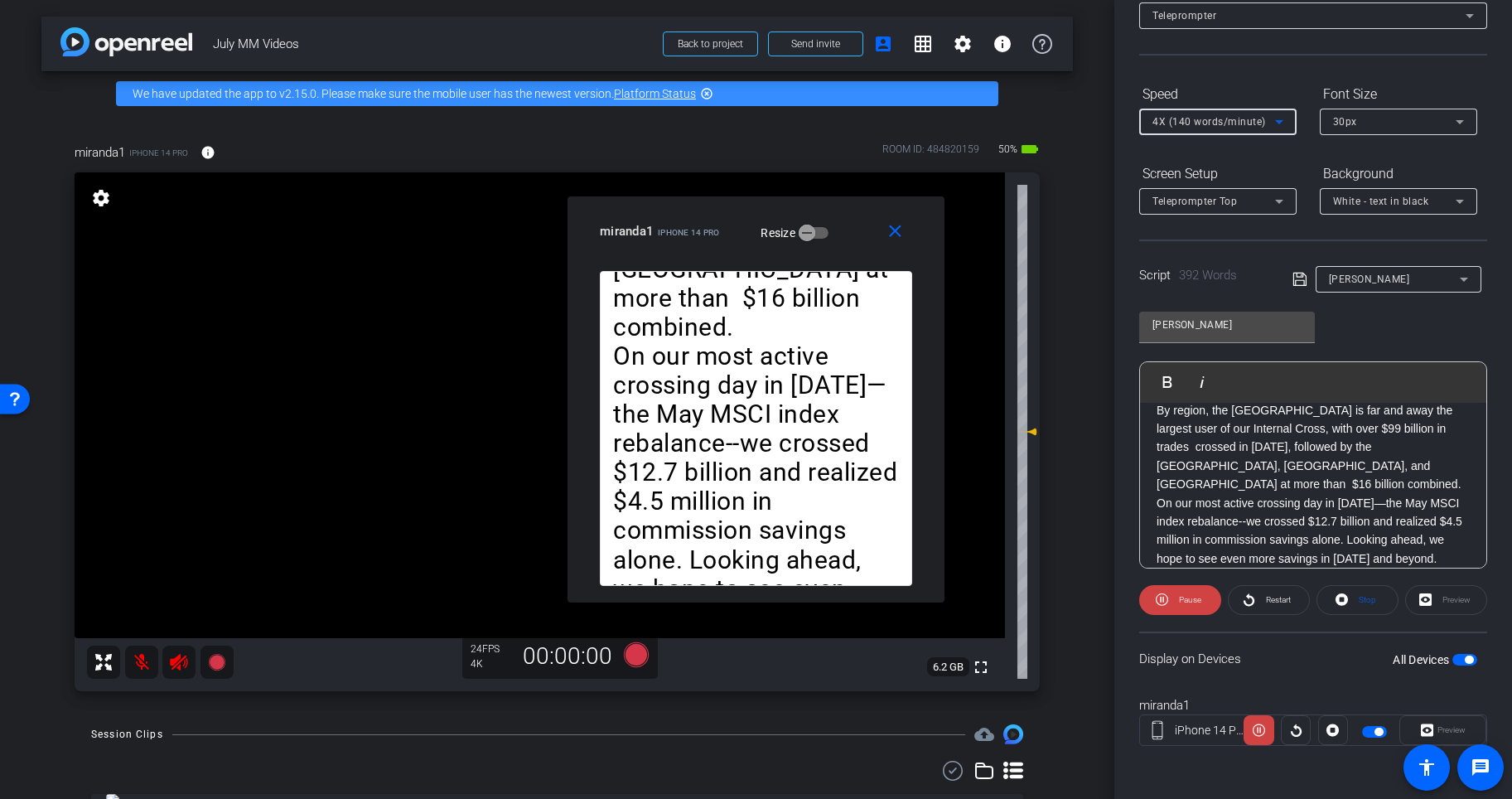 click 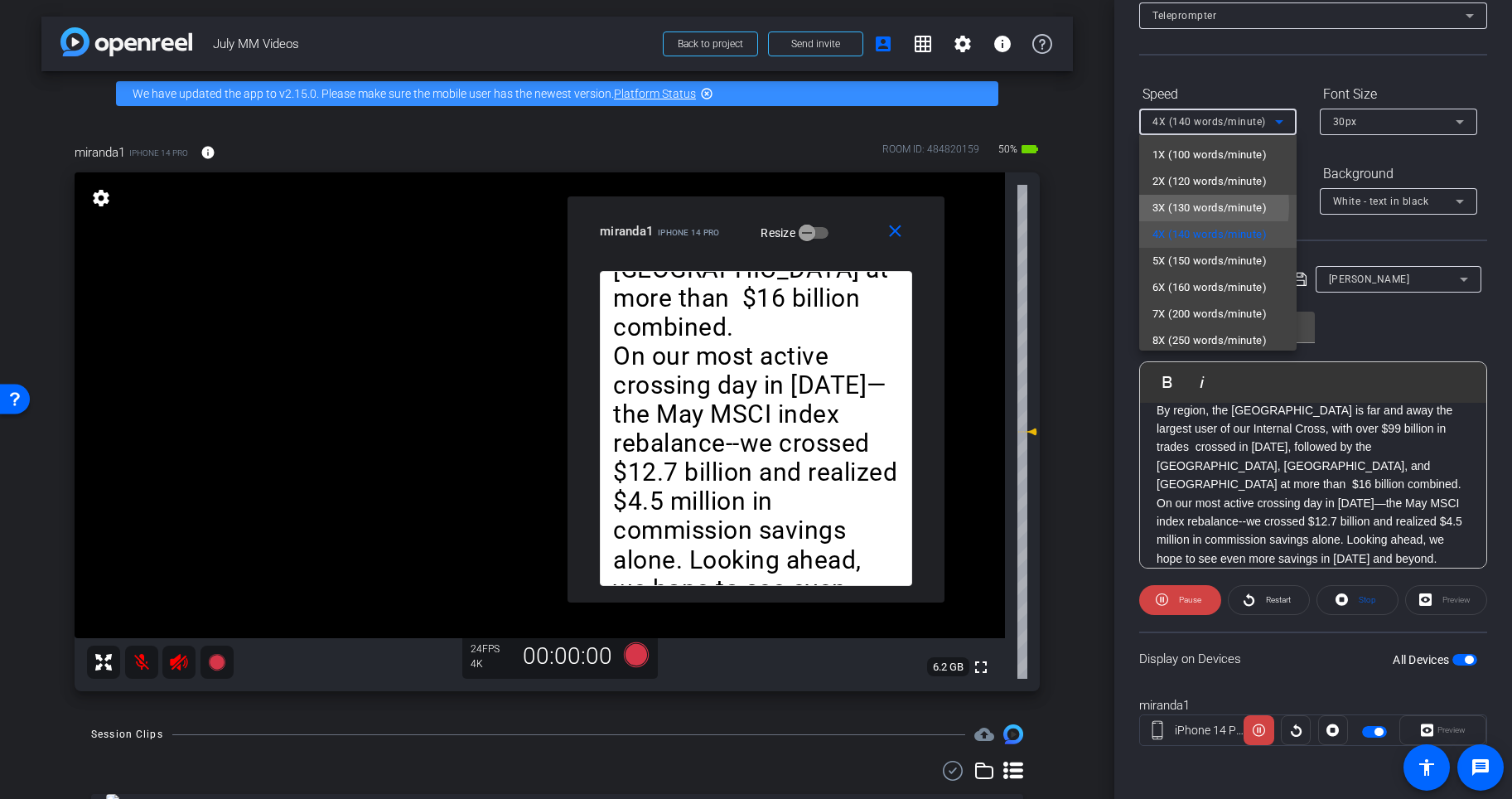 click on "3X (130 words/minute)" at bounding box center [1210, 208] 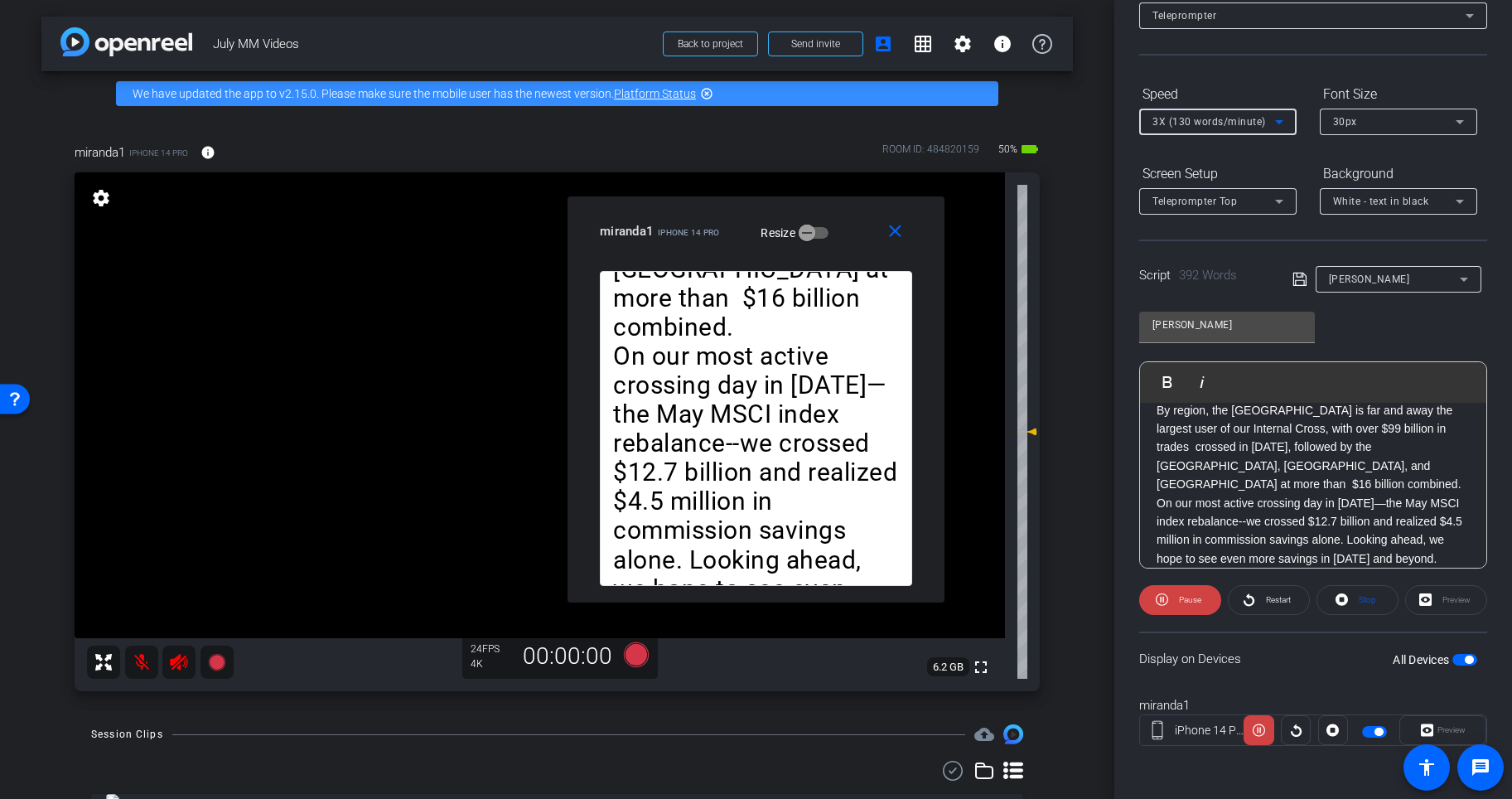click 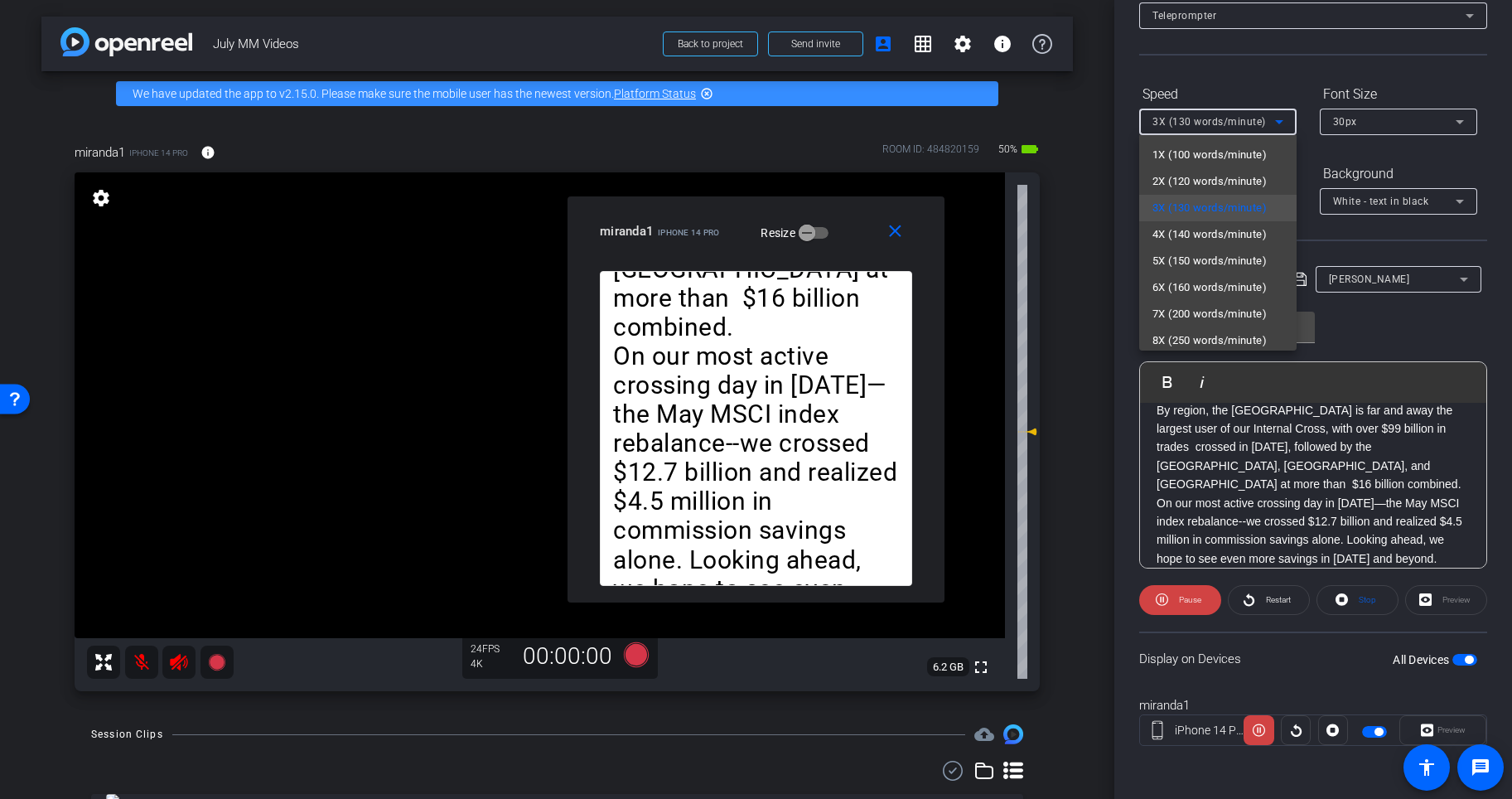 click at bounding box center (756, 400) 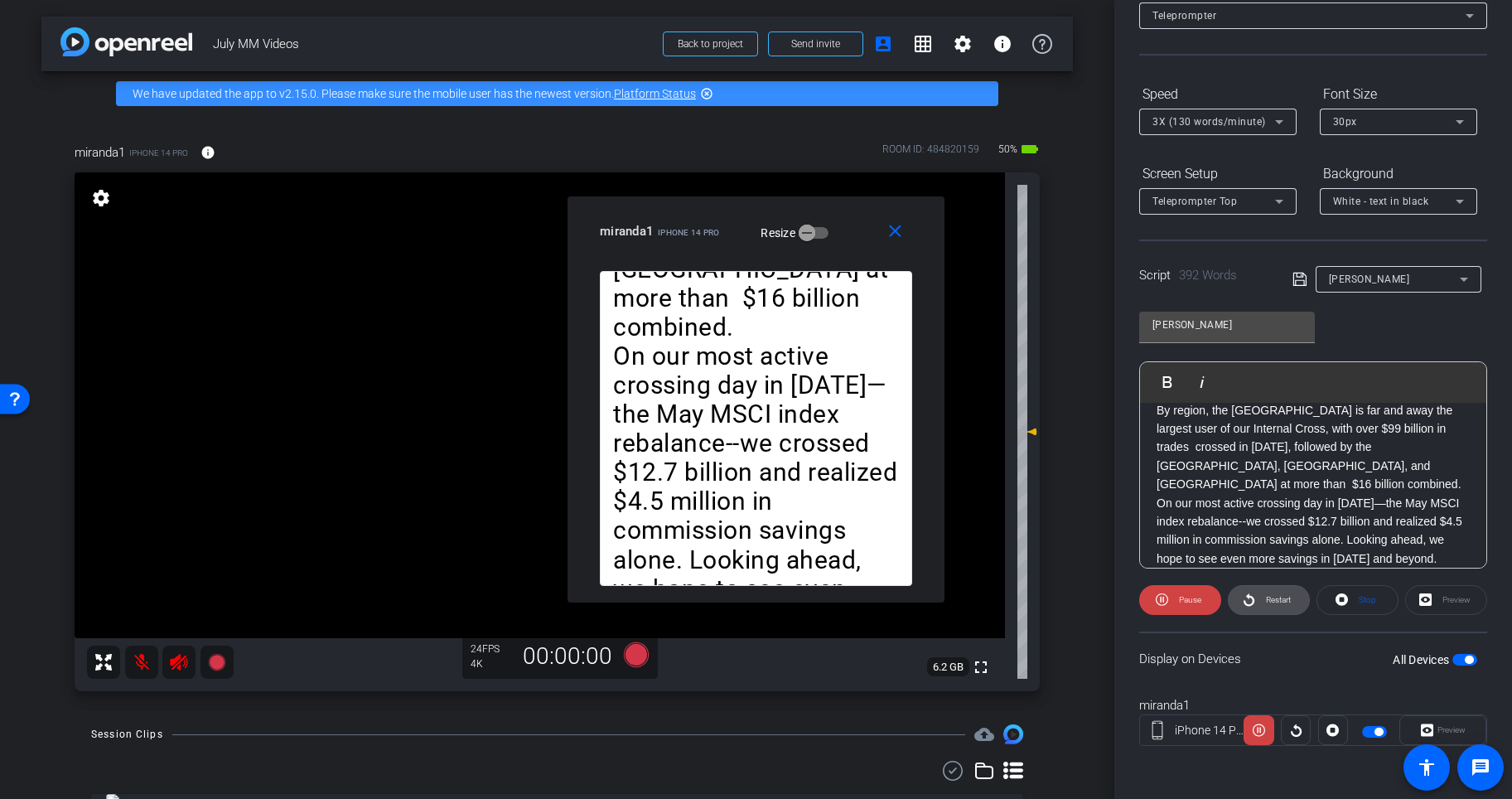 click on "Restart" 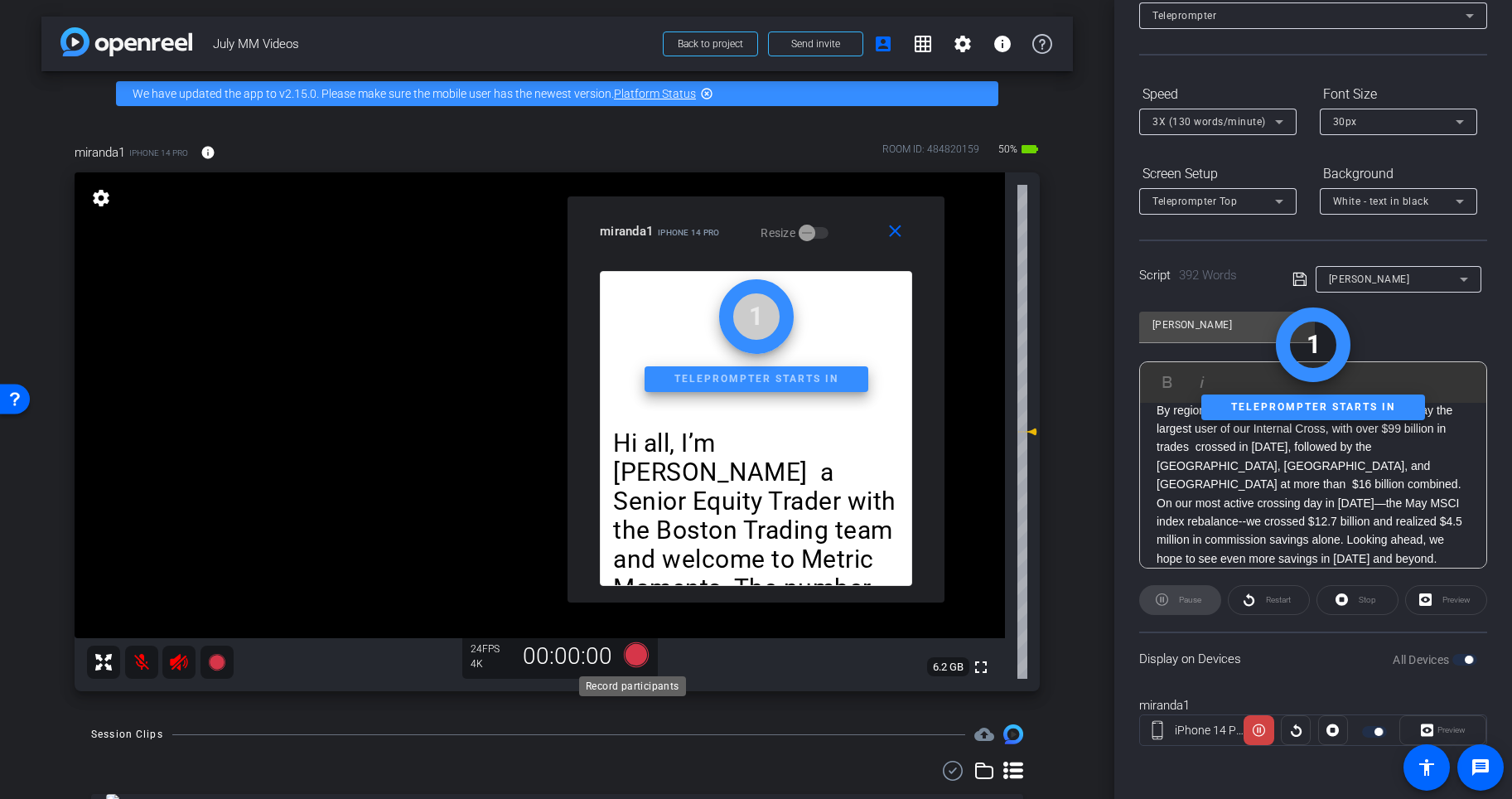 click 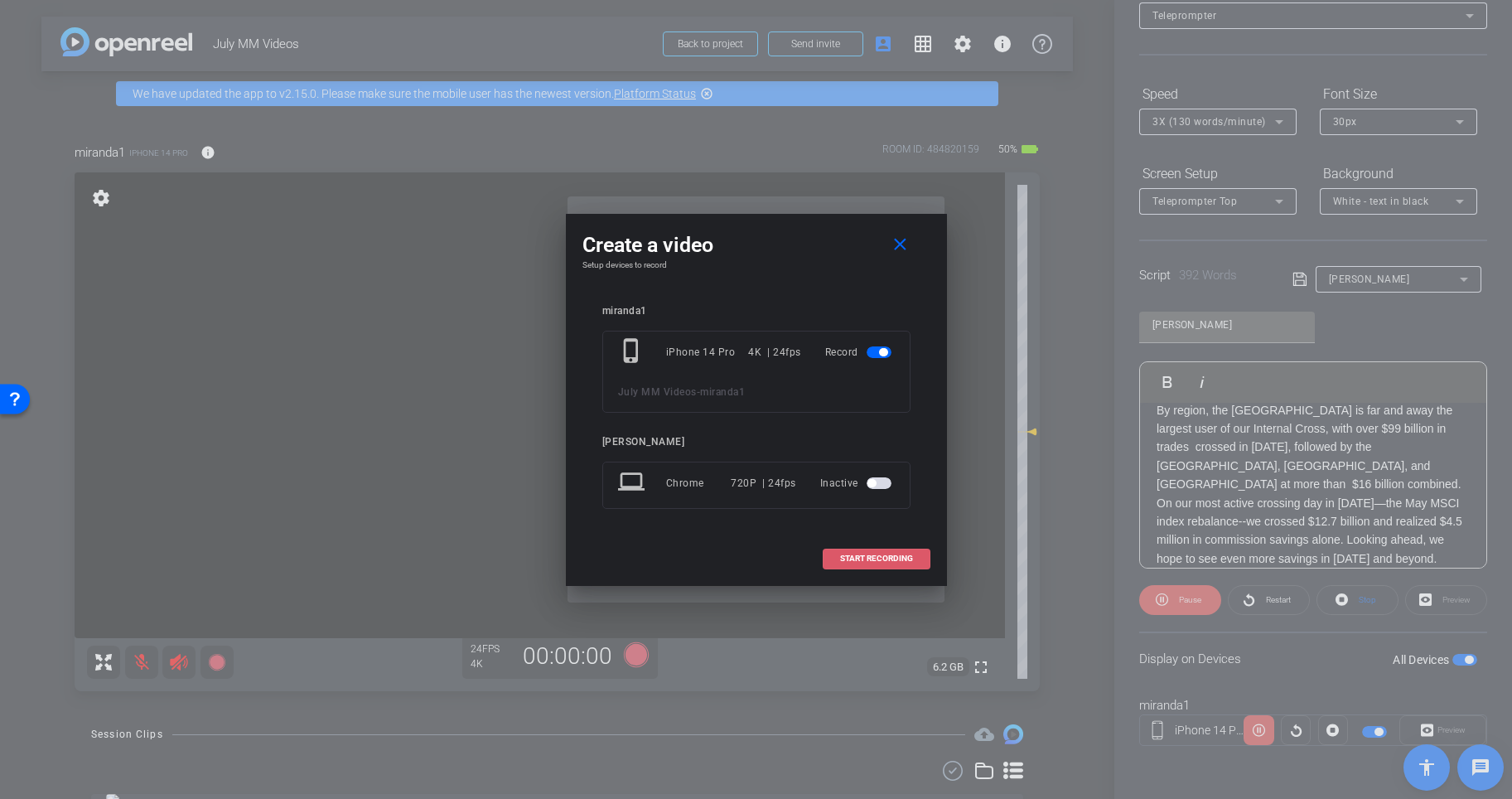 click on "START RECORDING" at bounding box center (877, 559) 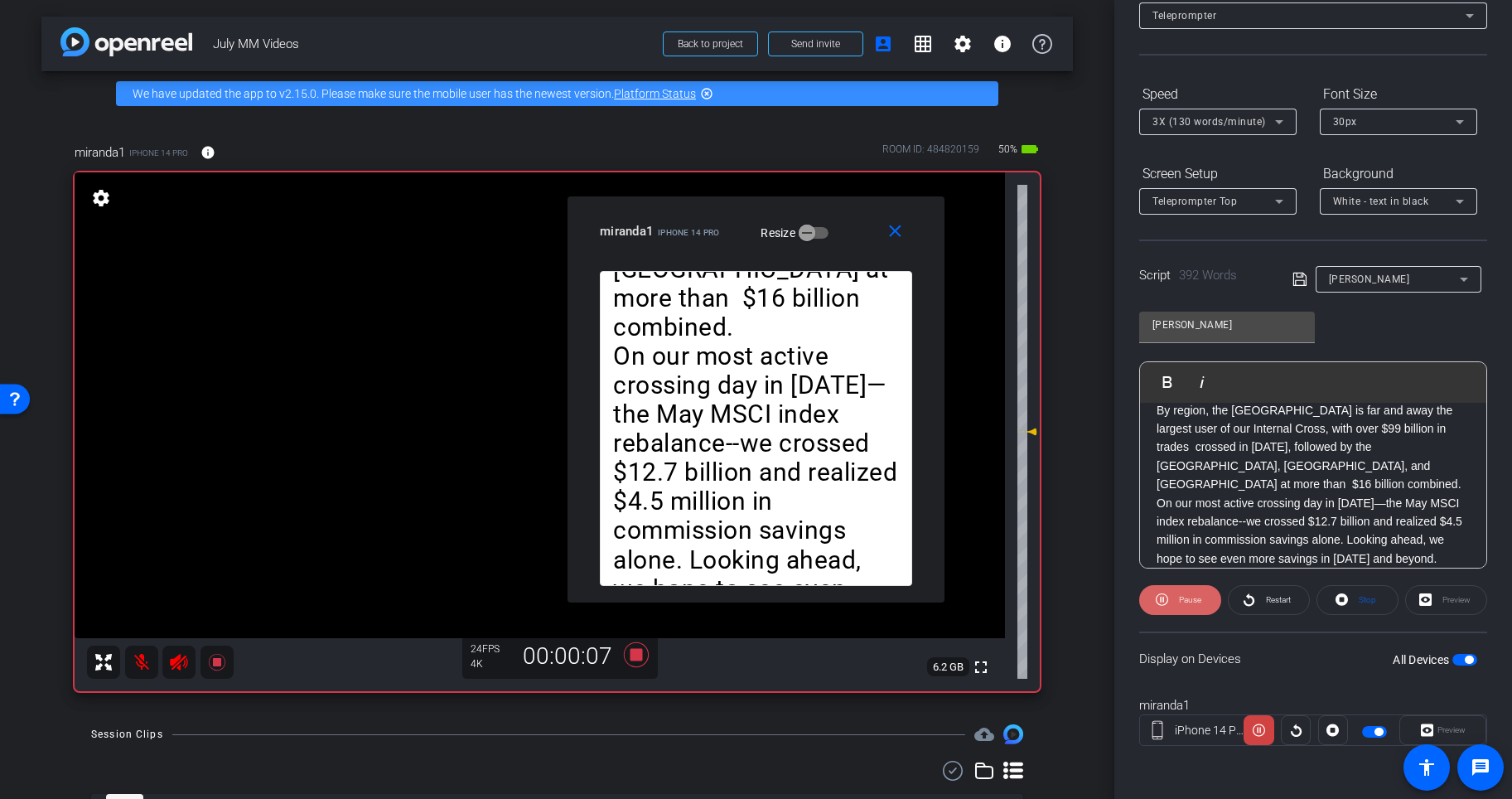 click on "Pause" 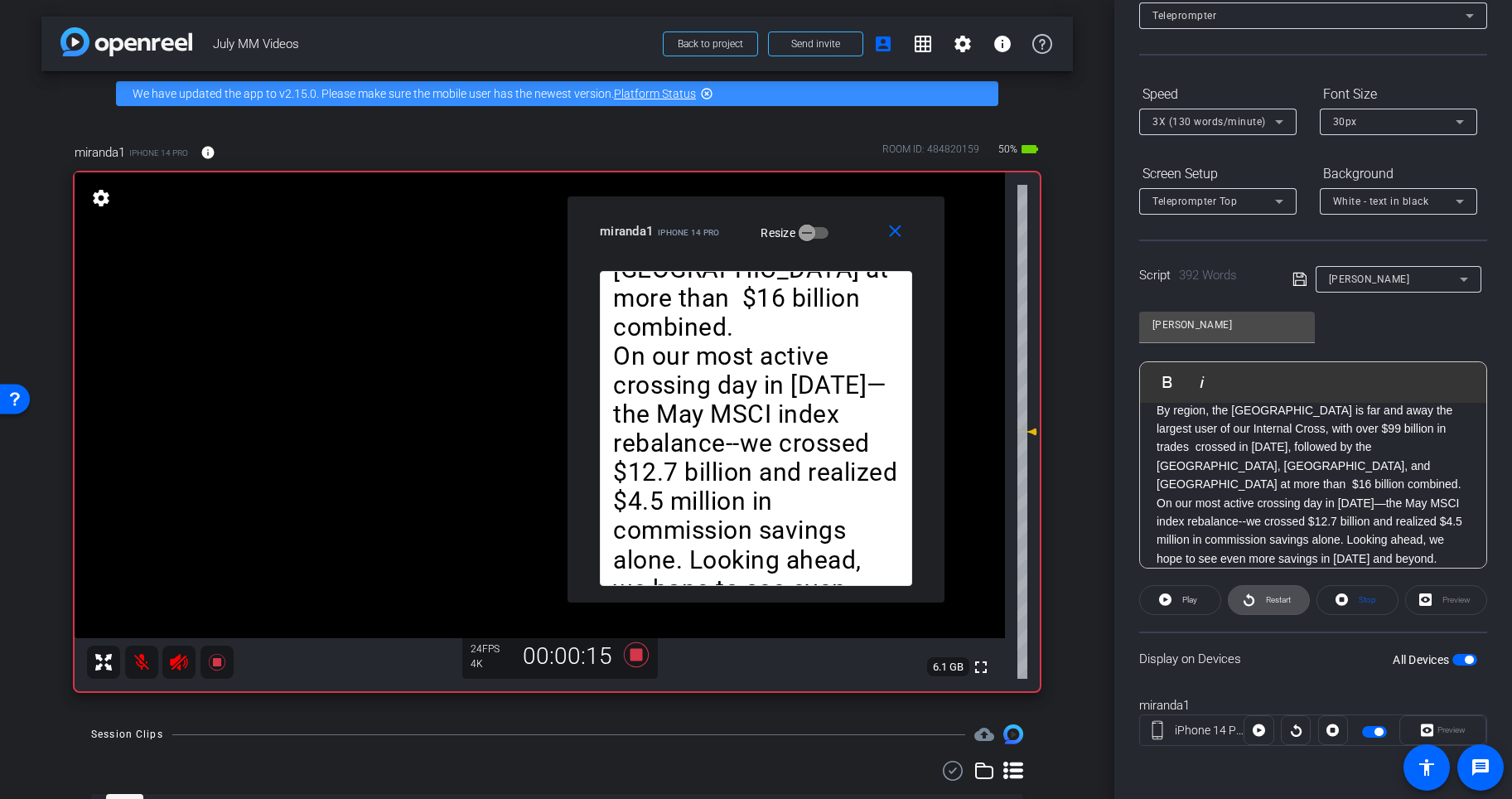 click on "Restart" 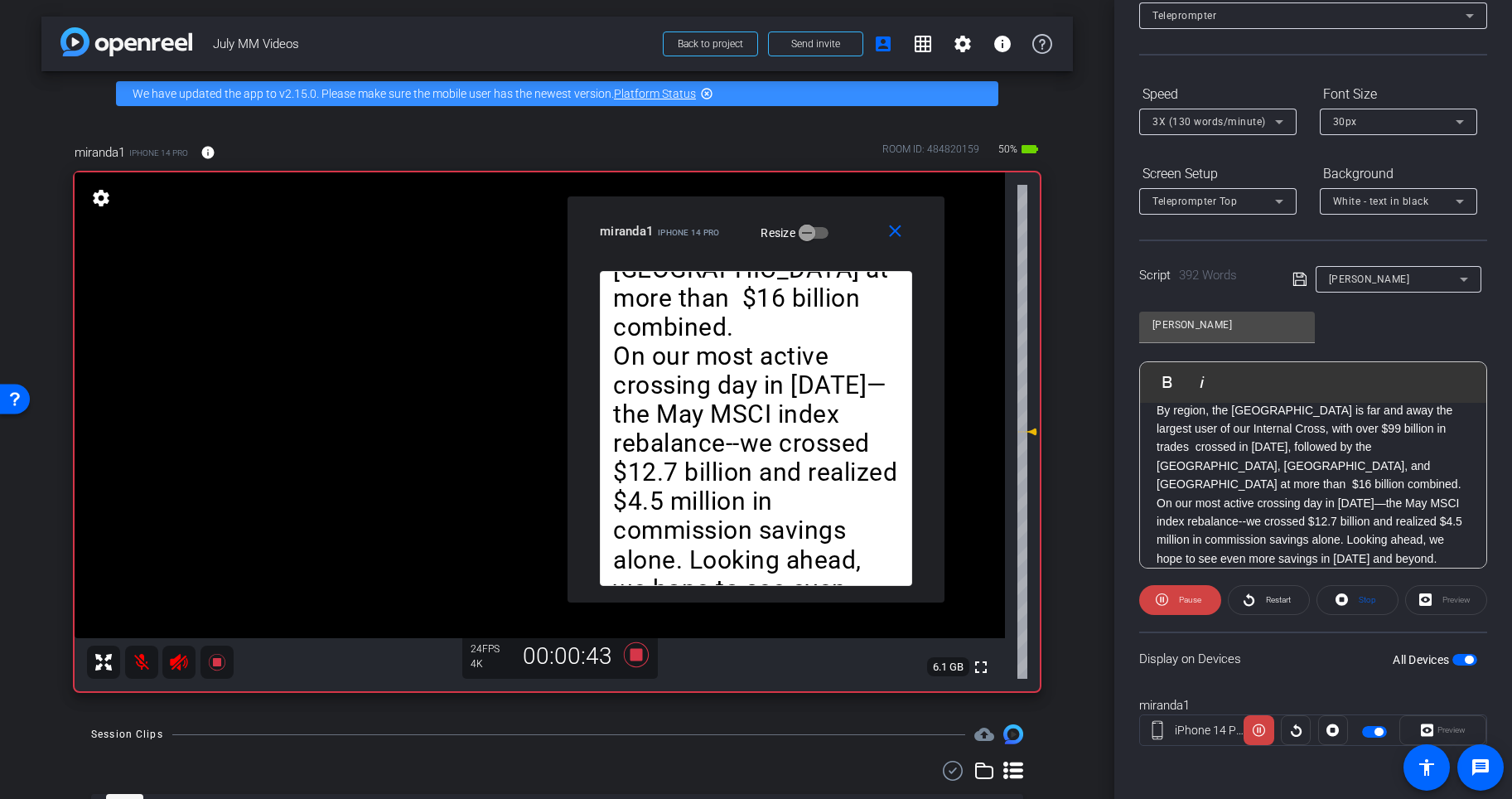 click at bounding box center [142, 662] 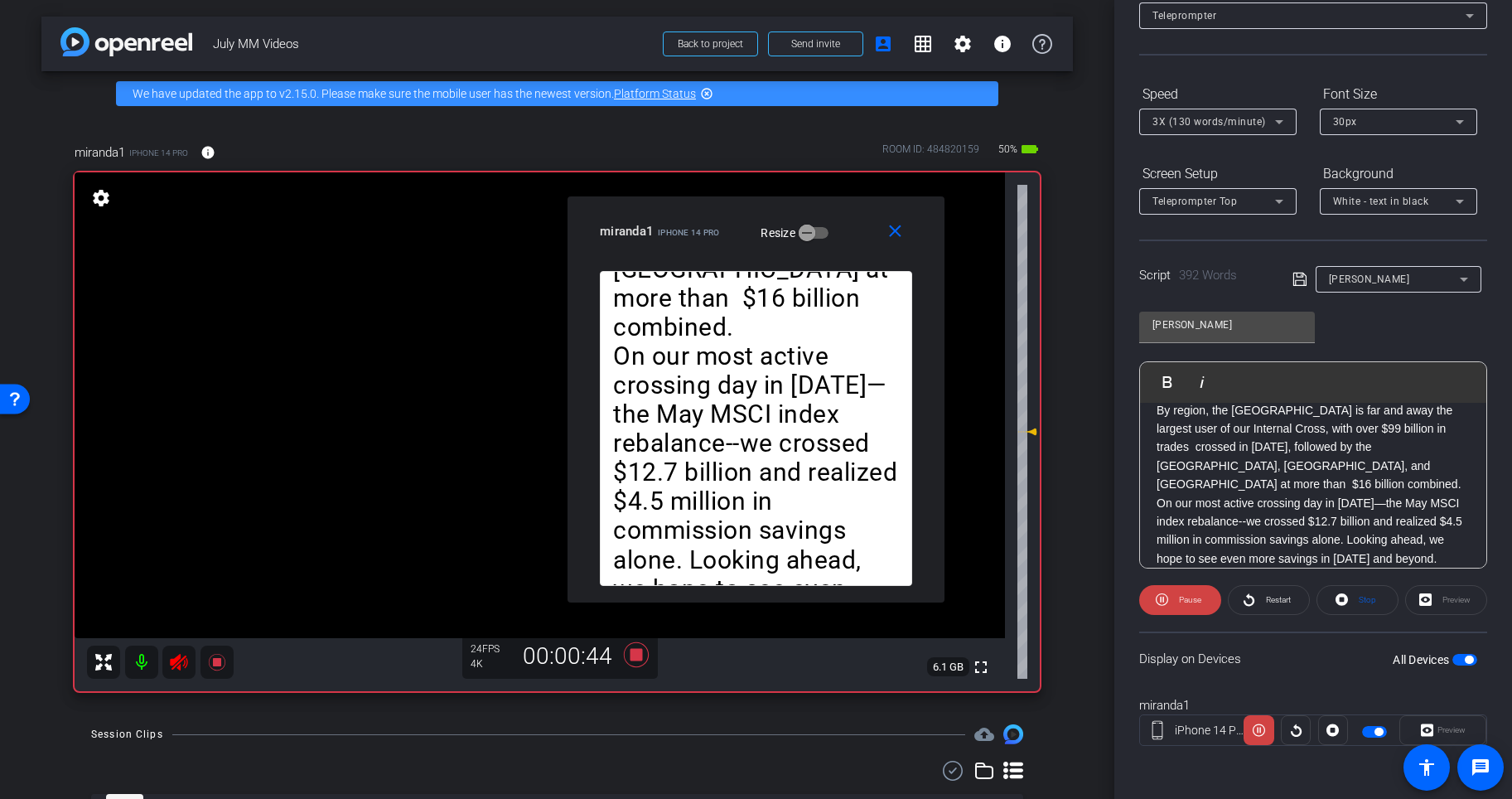 click at bounding box center [142, 662] 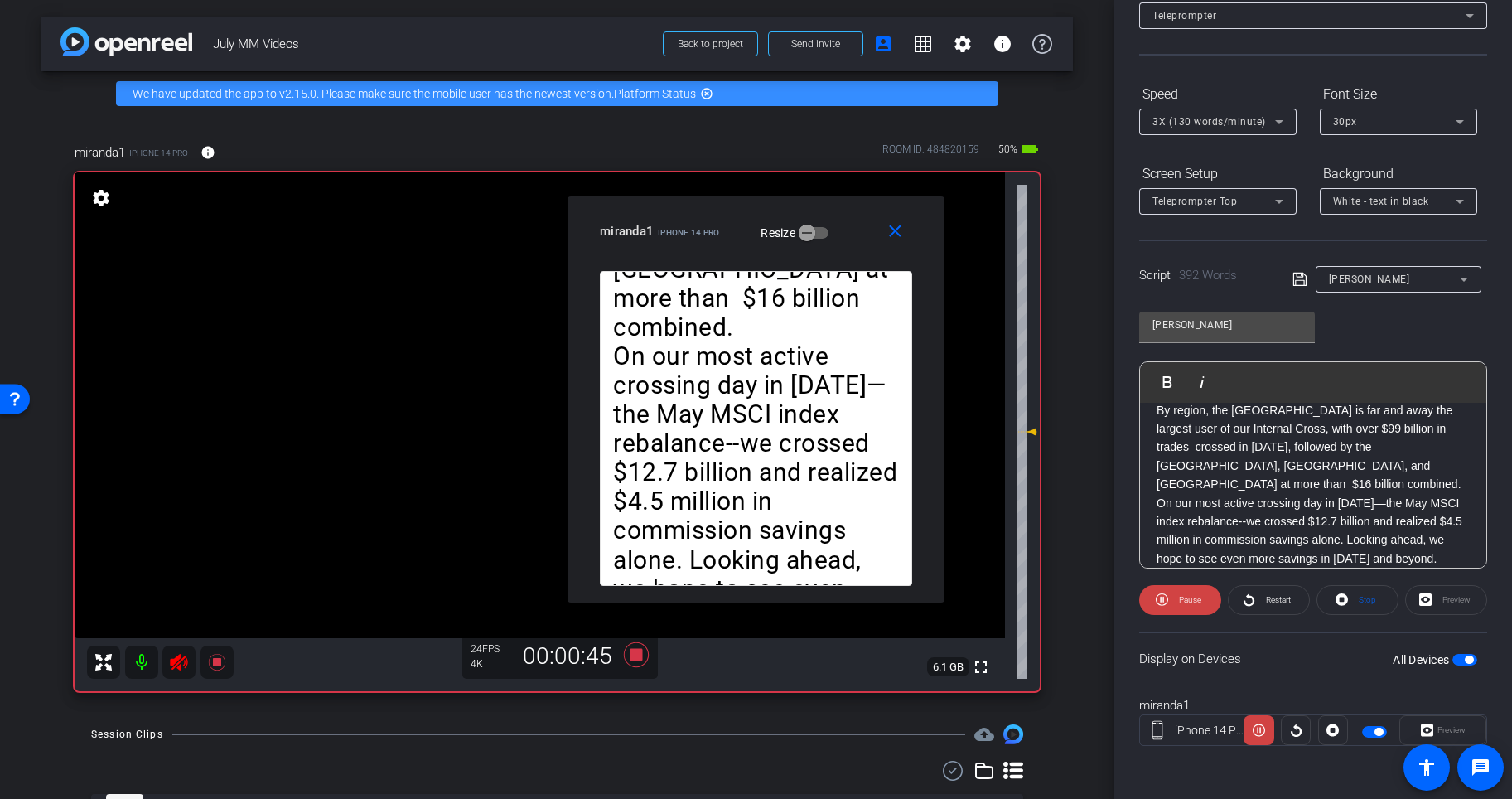 click at bounding box center (142, 662) 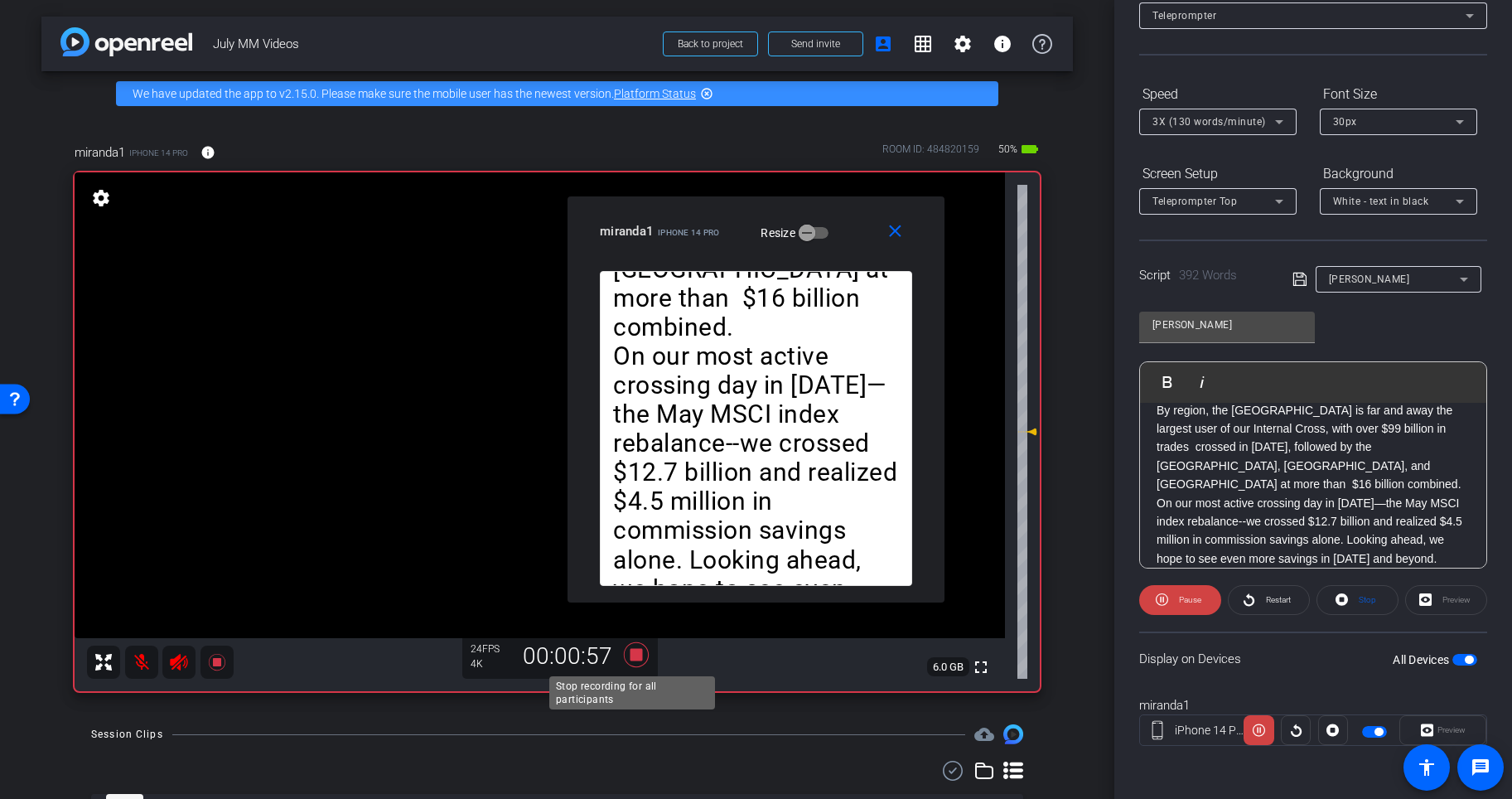 click 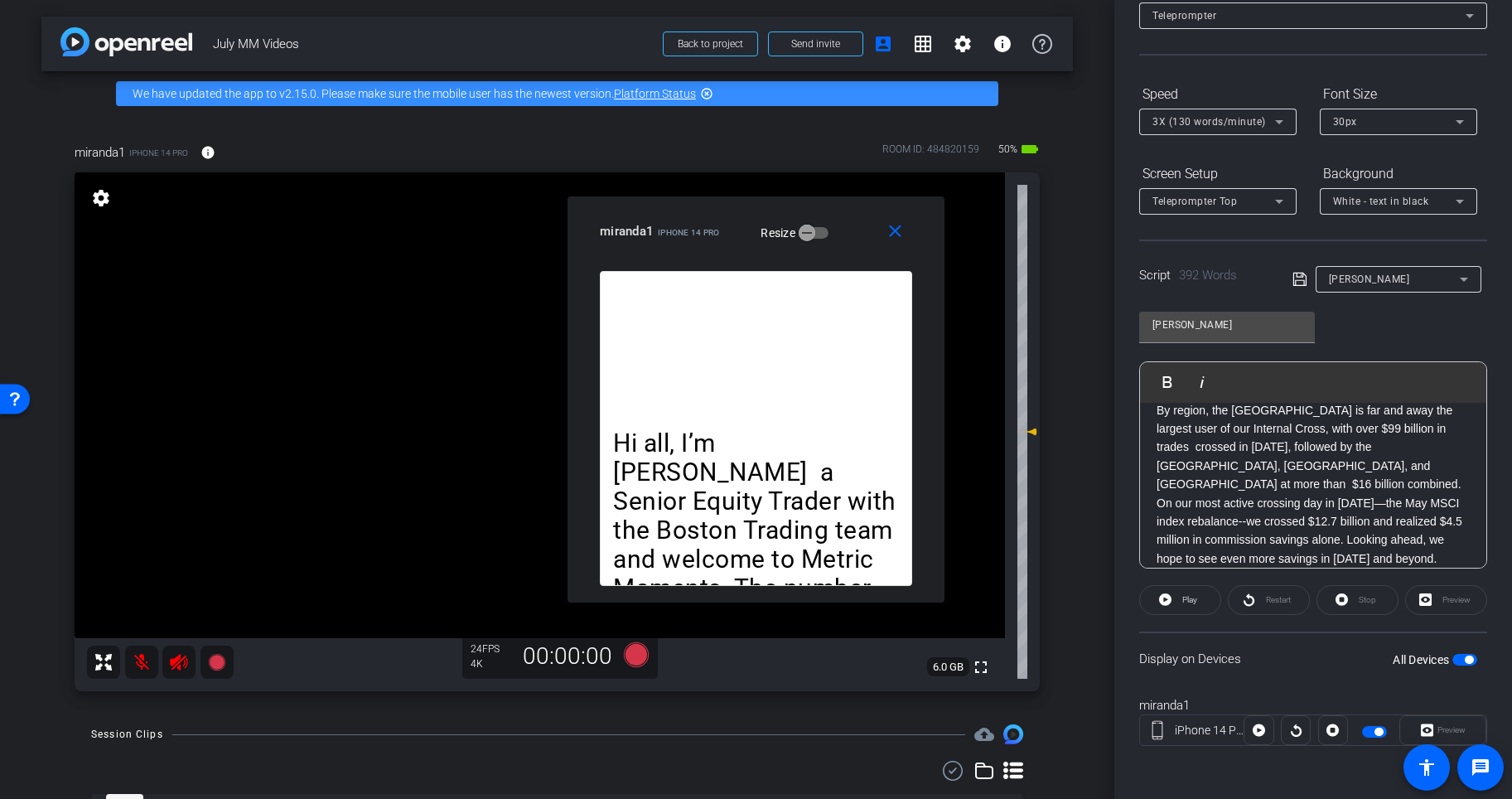 scroll, scrollTop: 0, scrollLeft: 0, axis: both 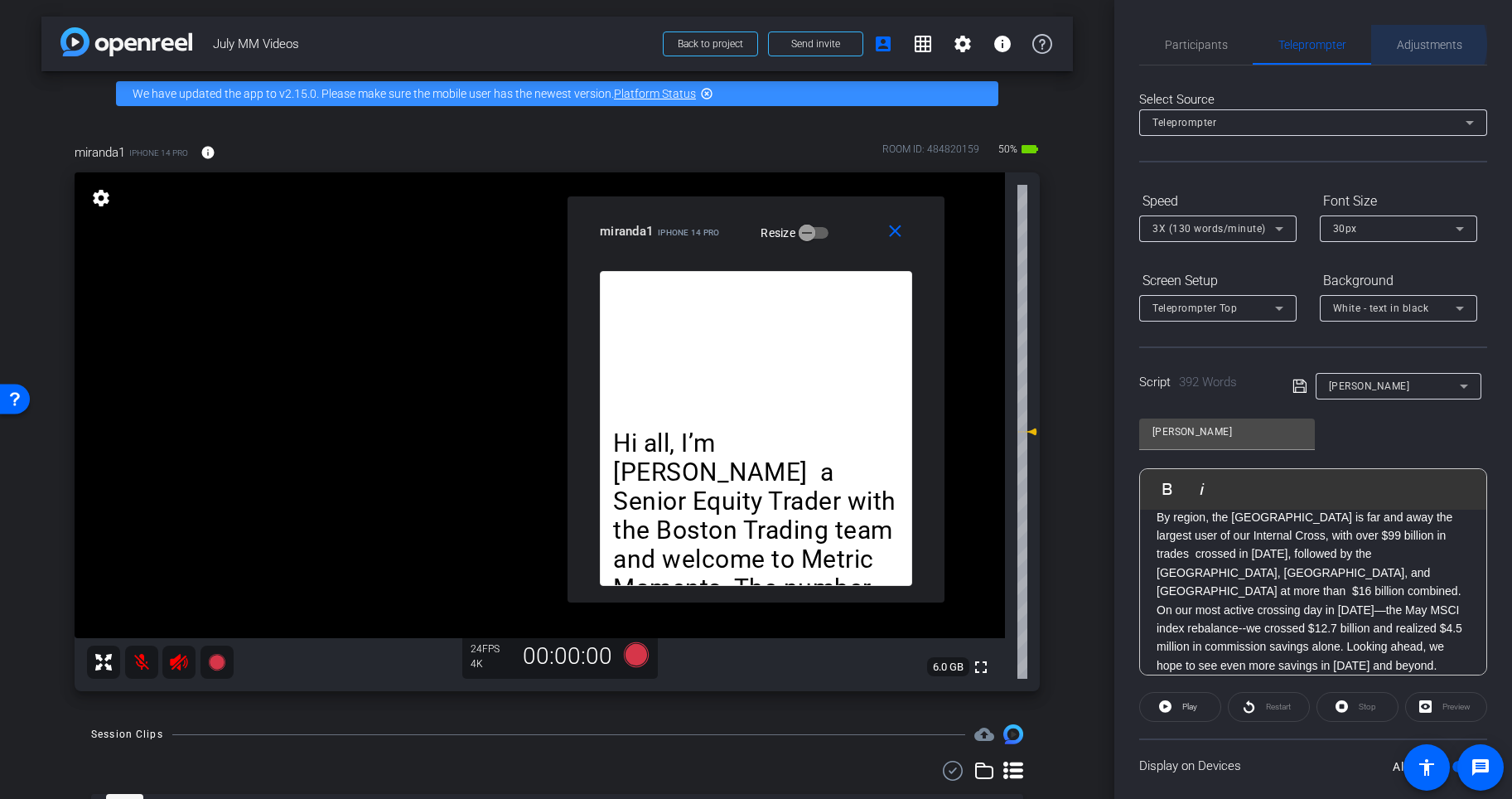 click on "Adjustments" at bounding box center [1429, 45] 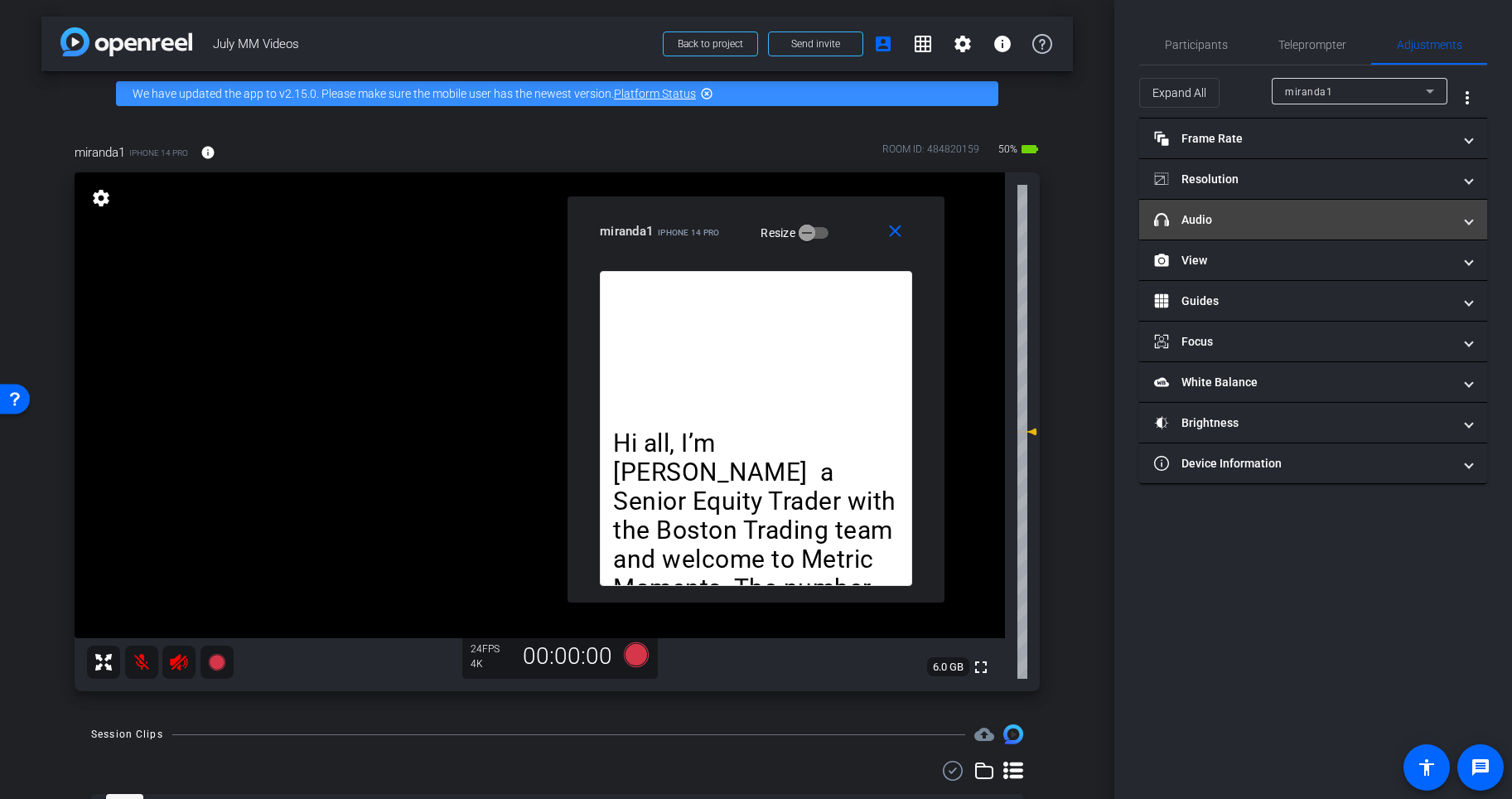 click on "headphone icon
Audio" at bounding box center (1303, 220) 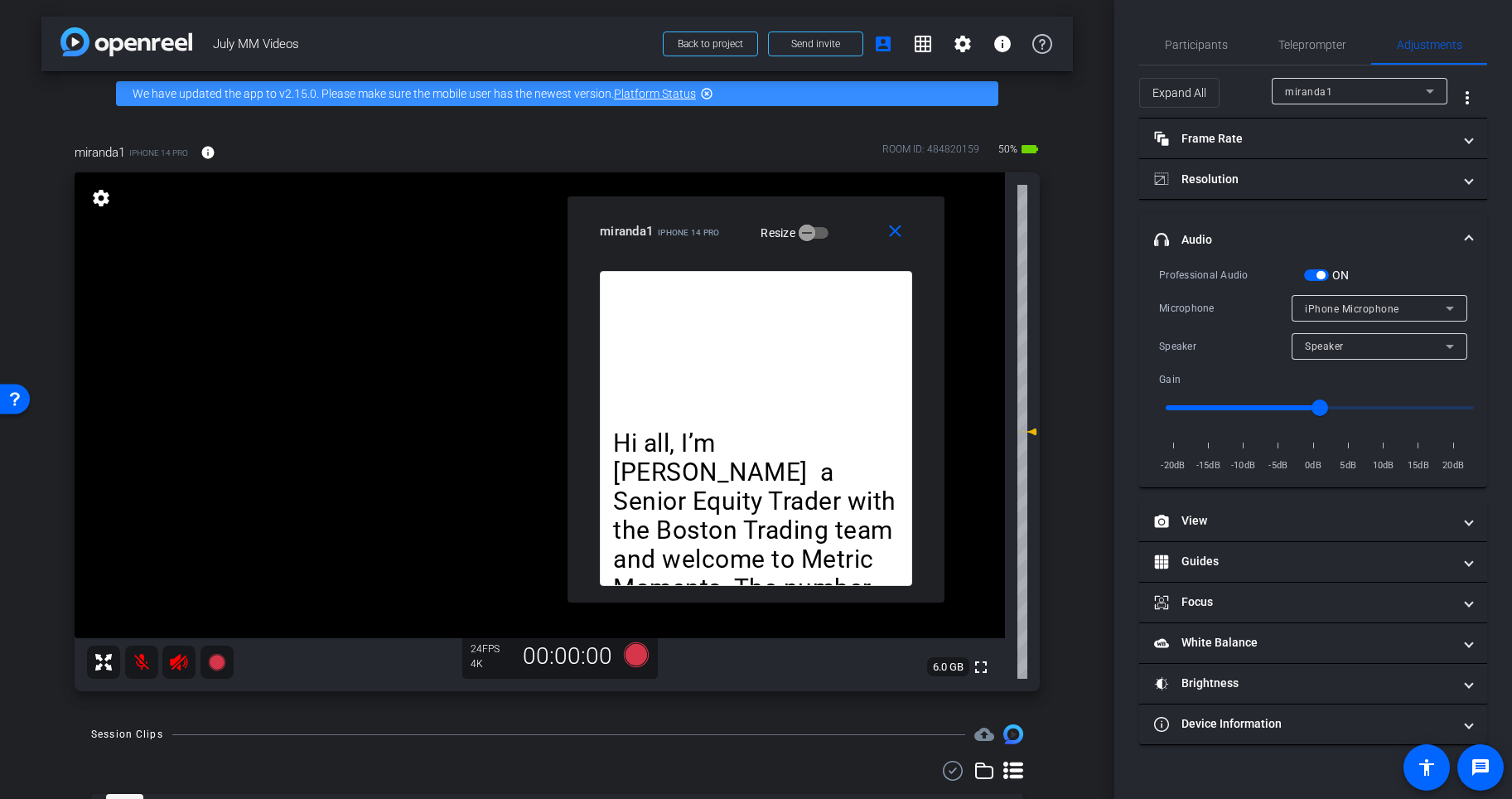 click on "iPhone Microphone" at bounding box center (1352, 309) 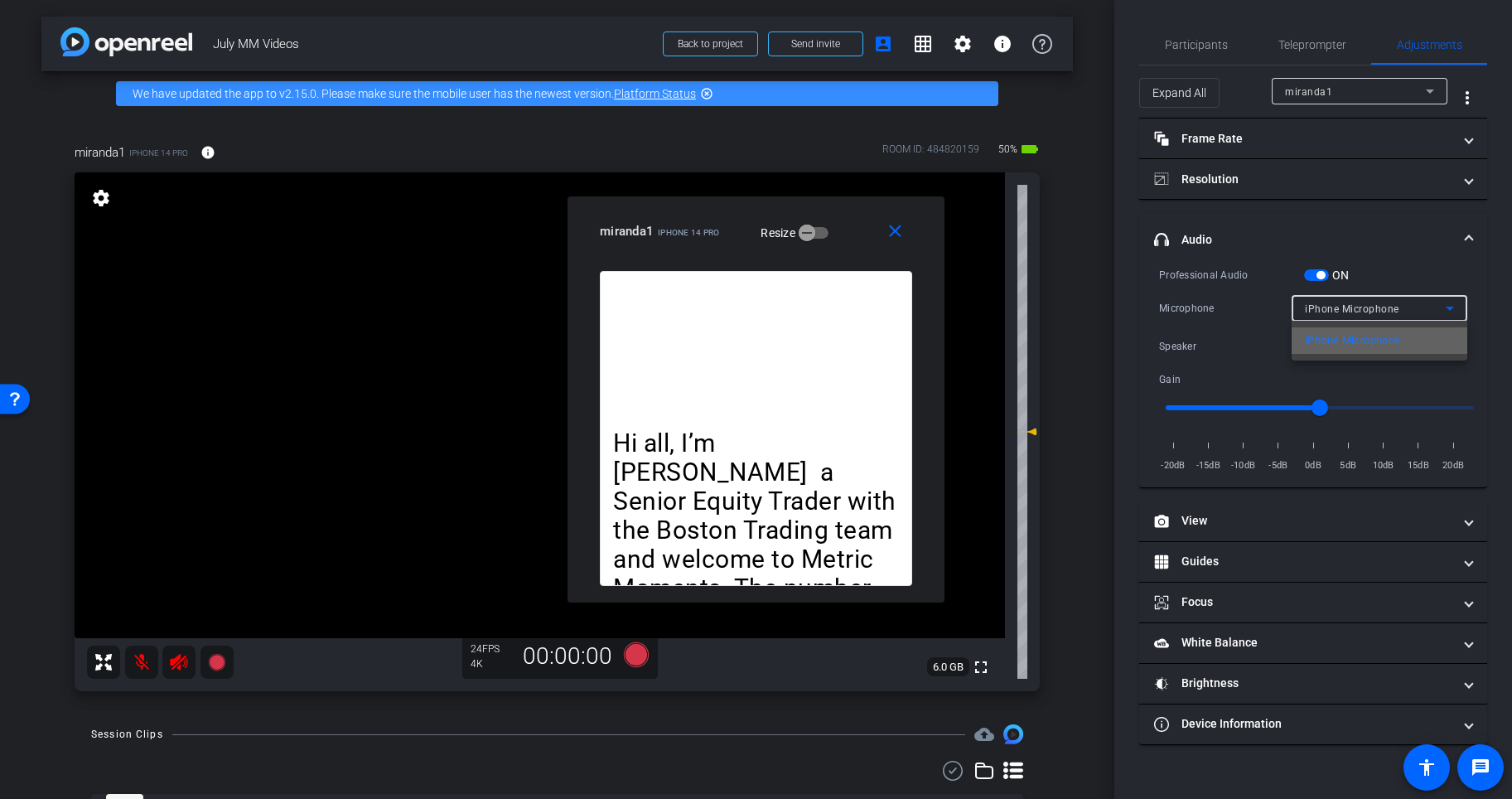 click on "iPhone Microphone" at bounding box center (1352, 341) 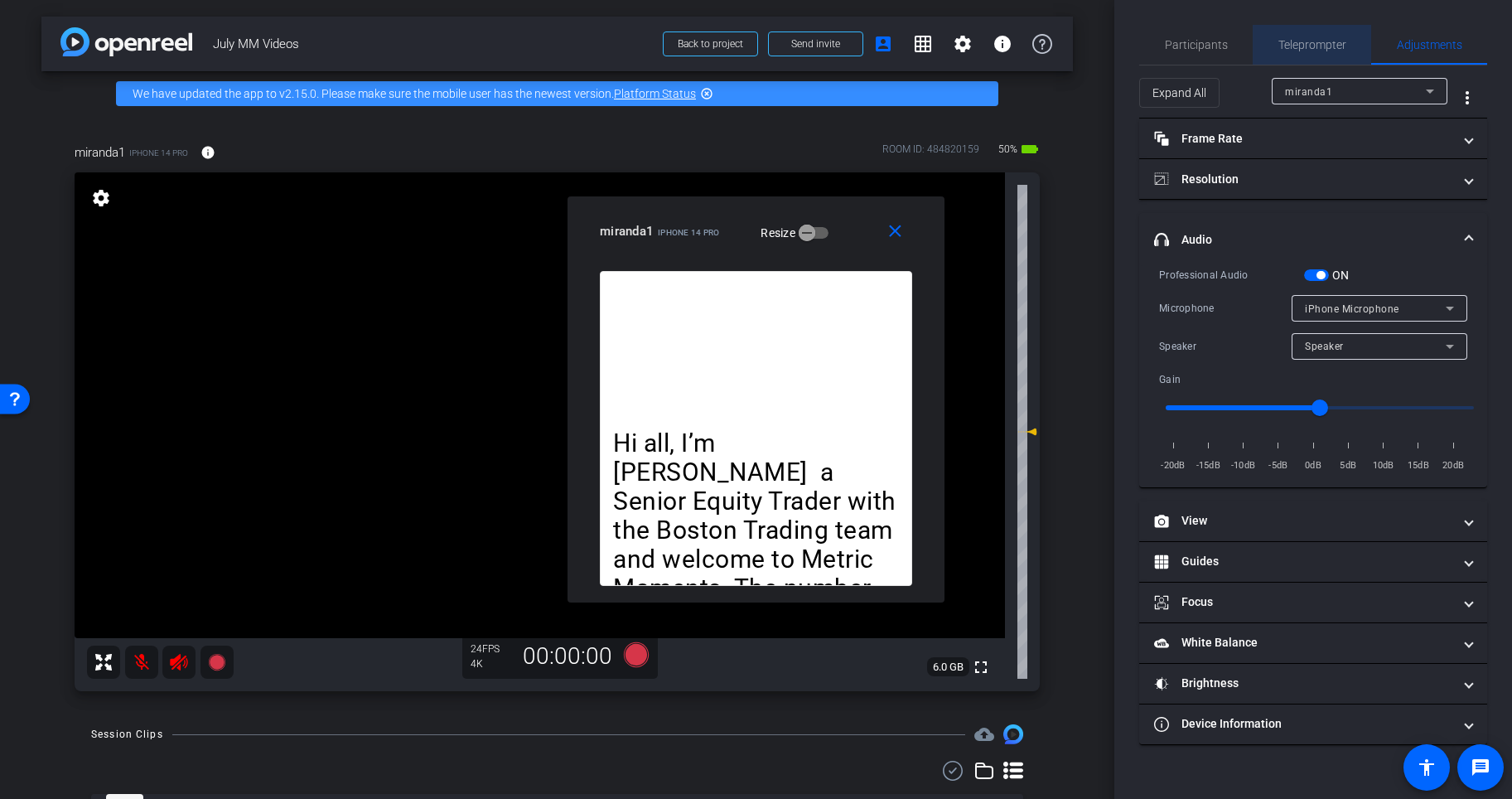 click on "Teleprompter" at bounding box center [1312, 45] 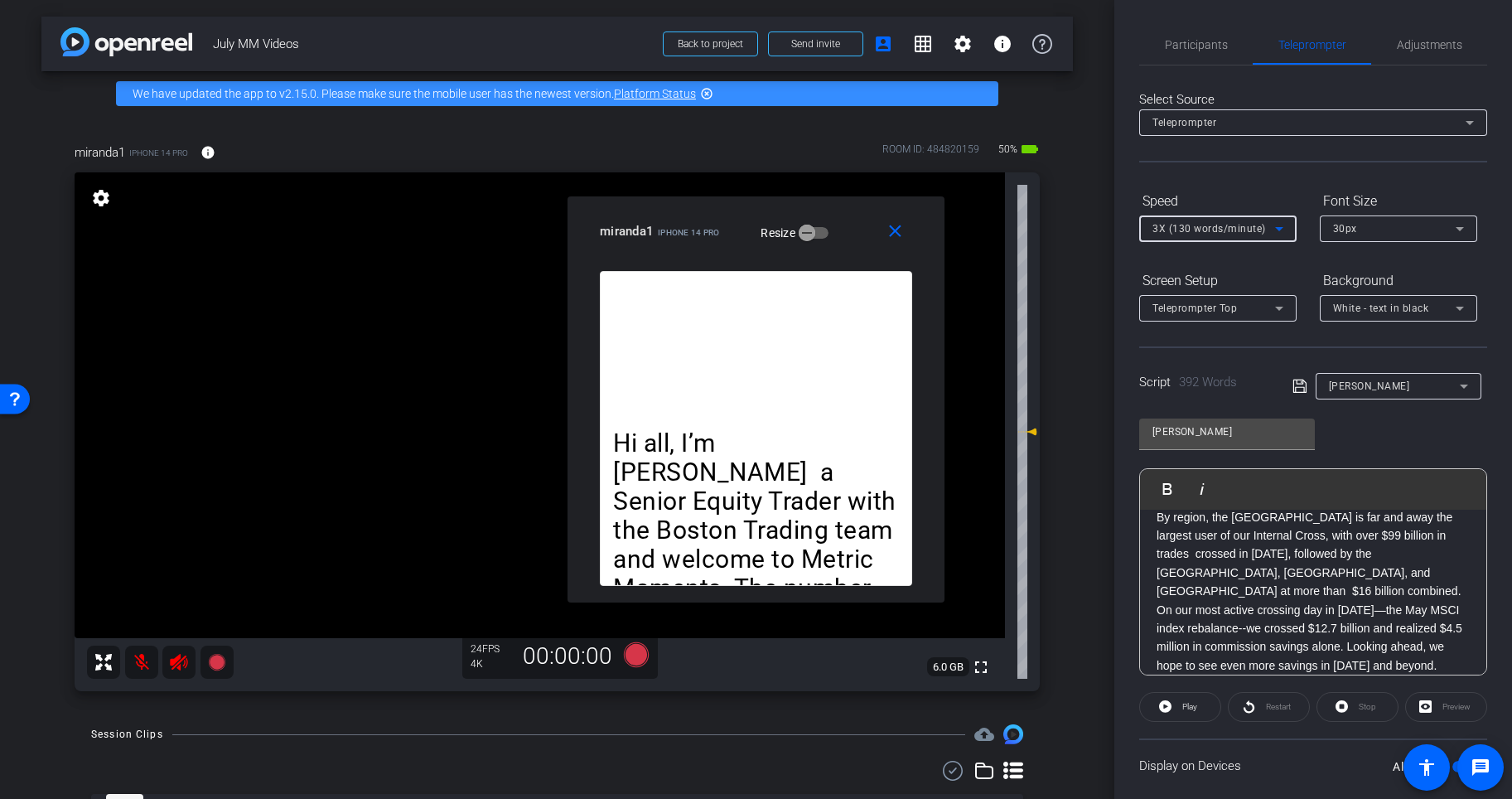 click 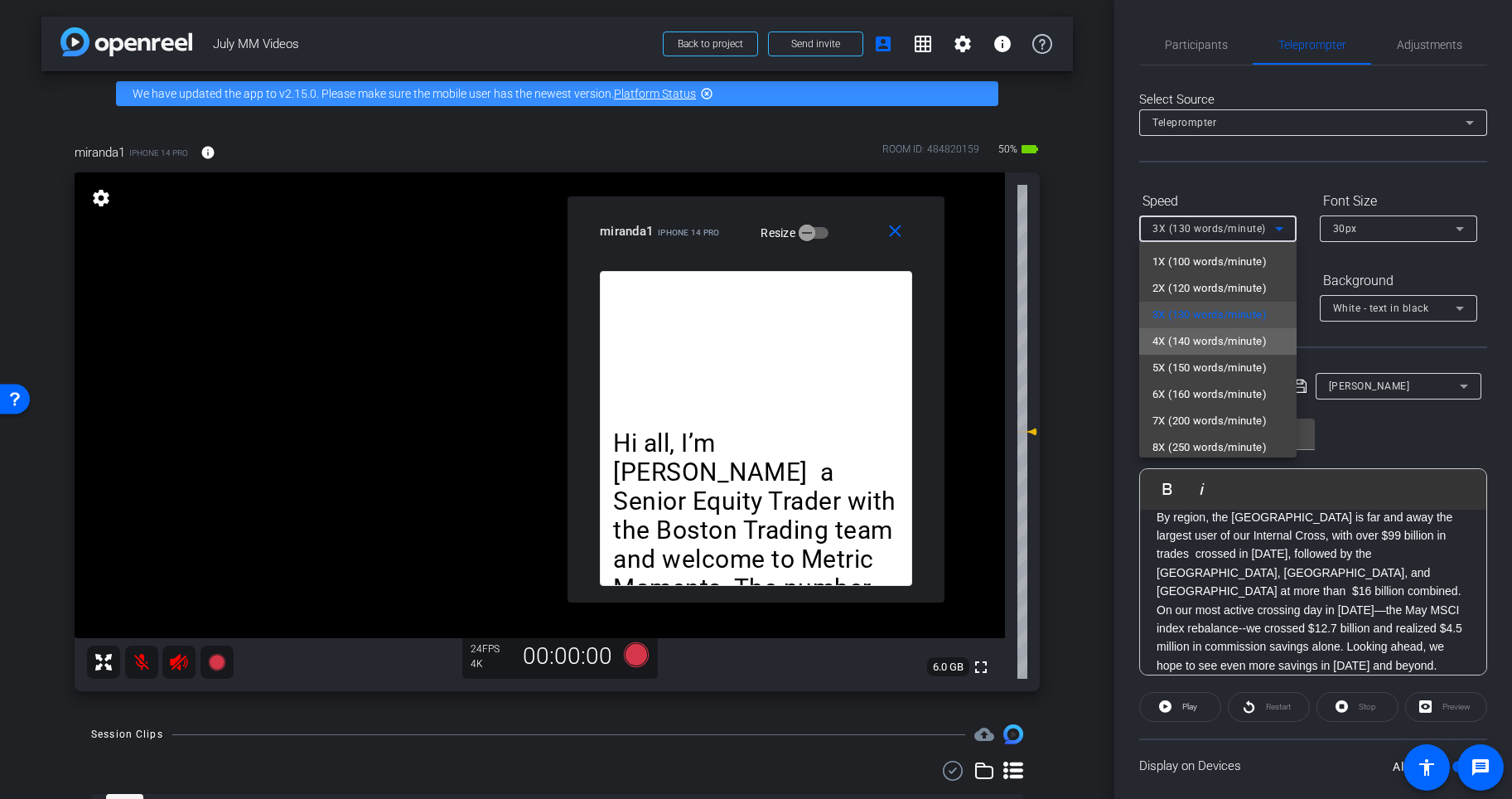 click on "4X (140 words/minute)" at bounding box center (1210, 341) 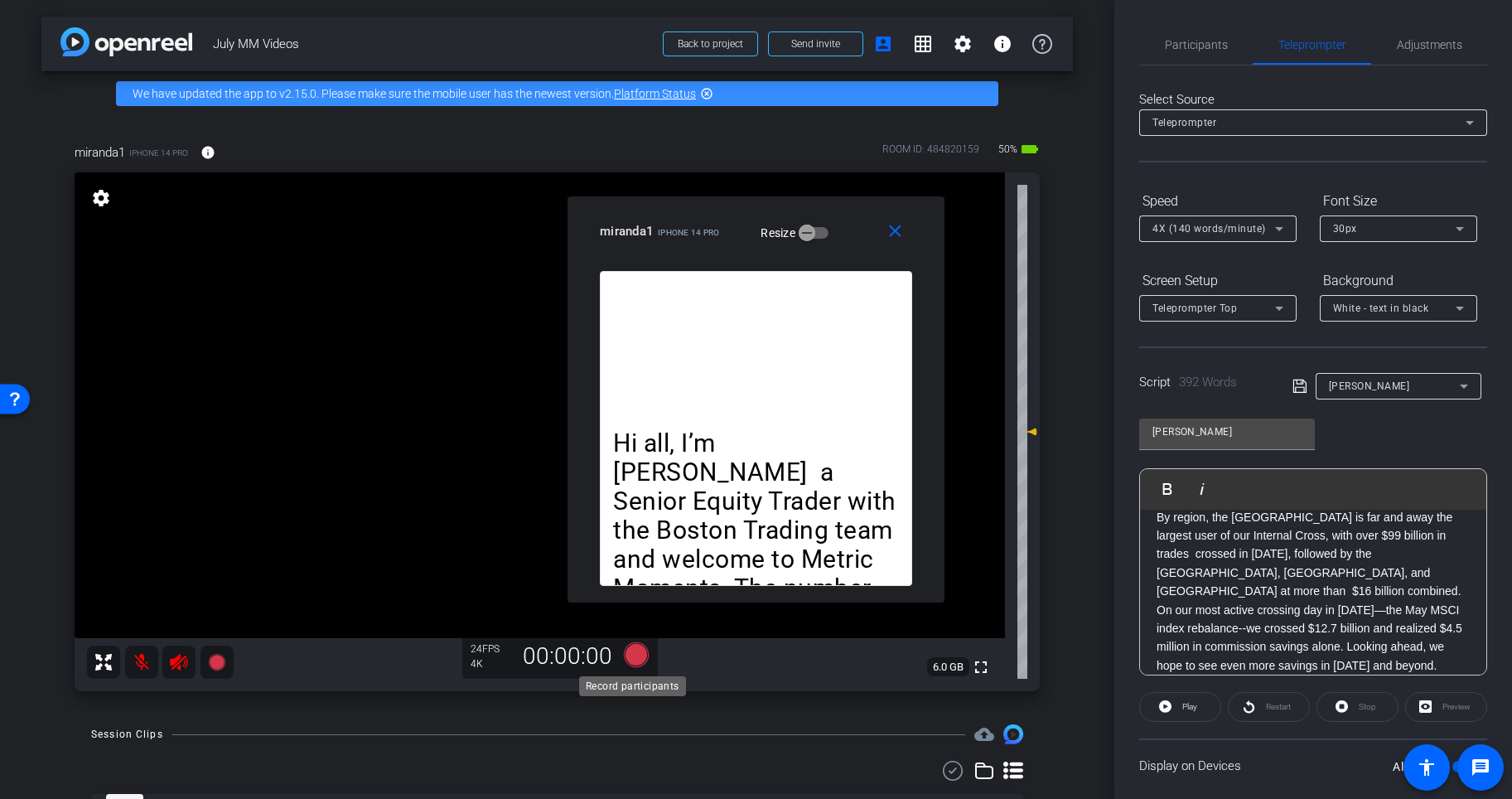 click 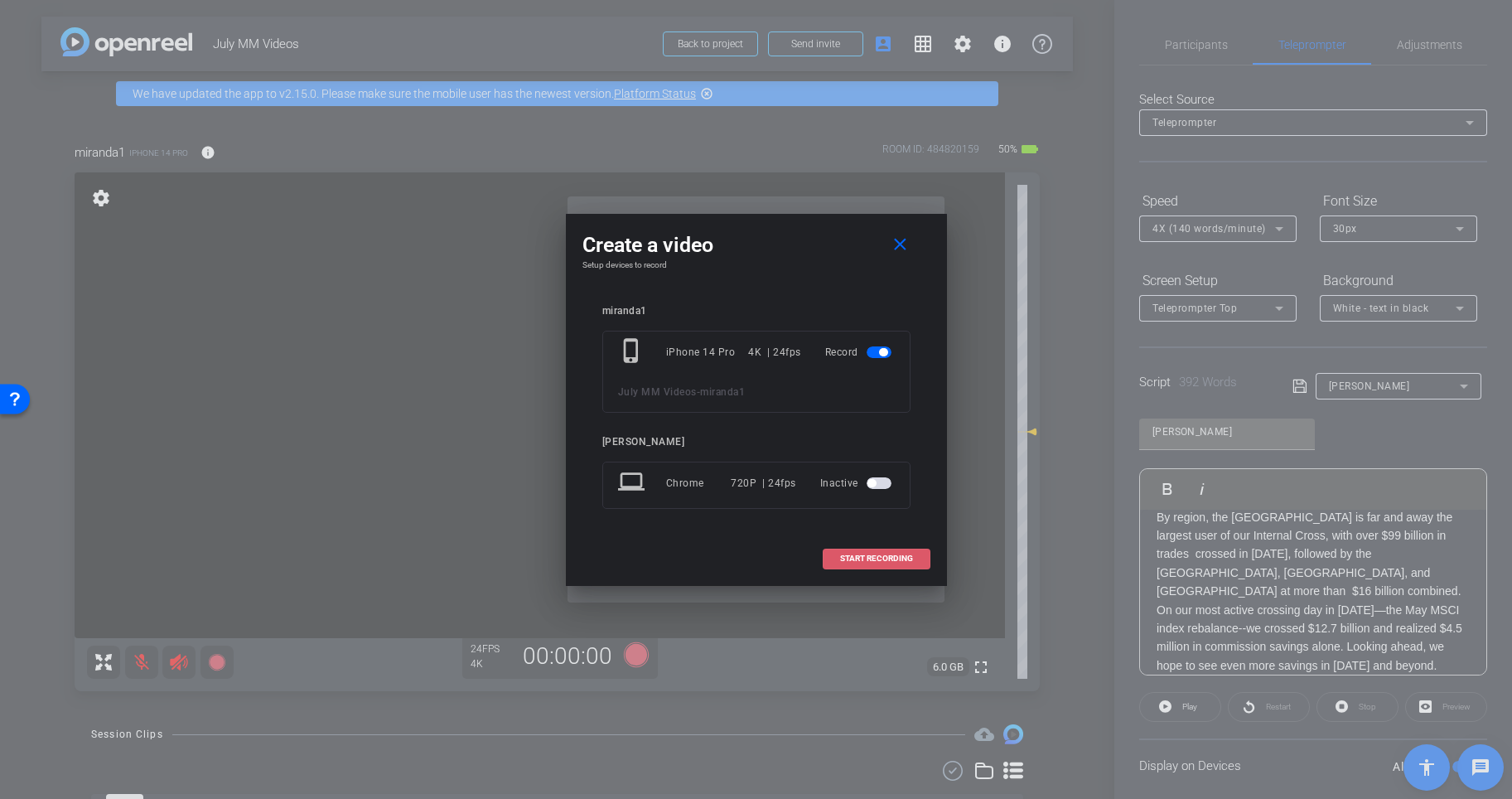 click on "START RECORDING" at bounding box center (877, 559) 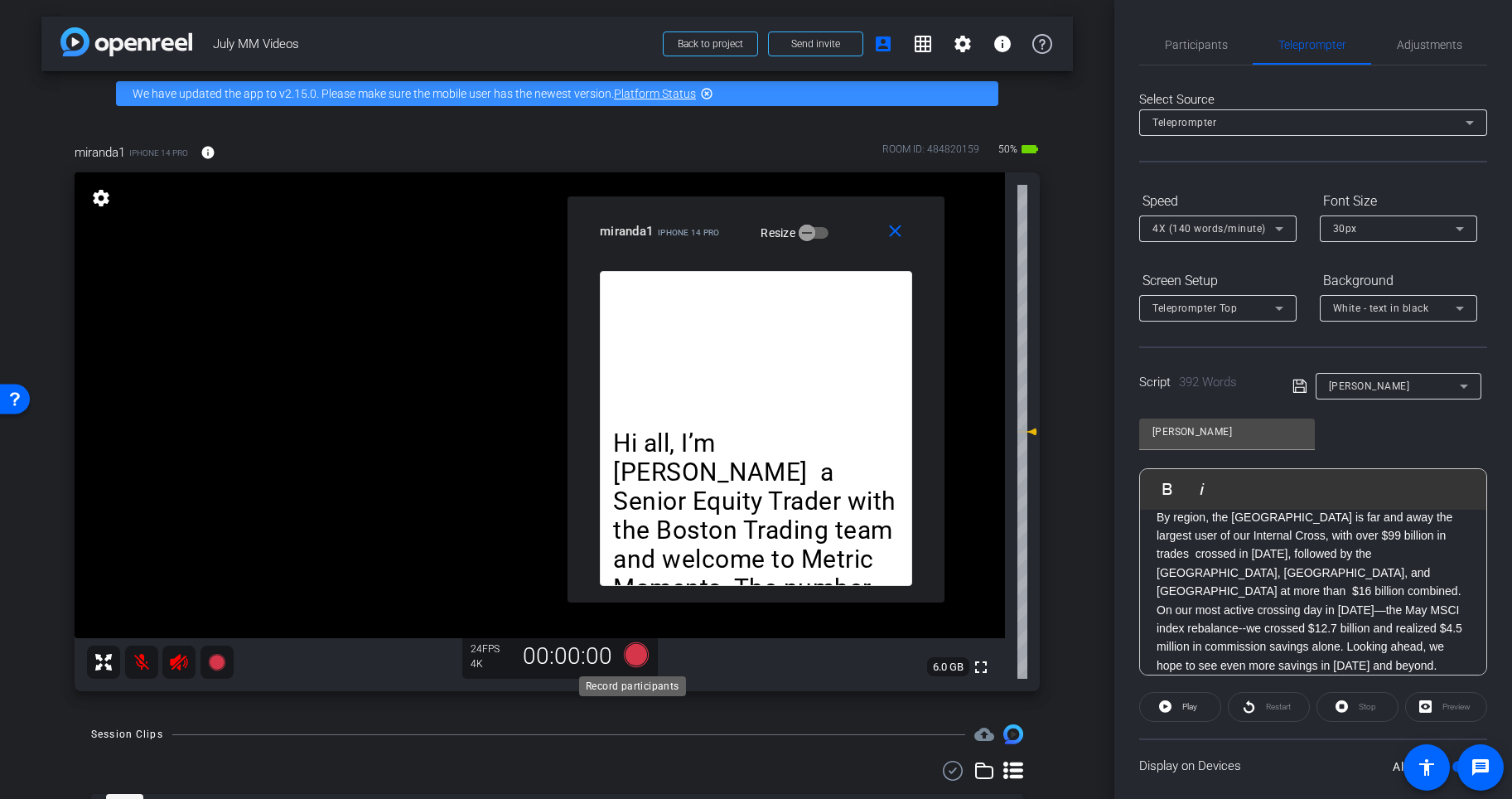 click 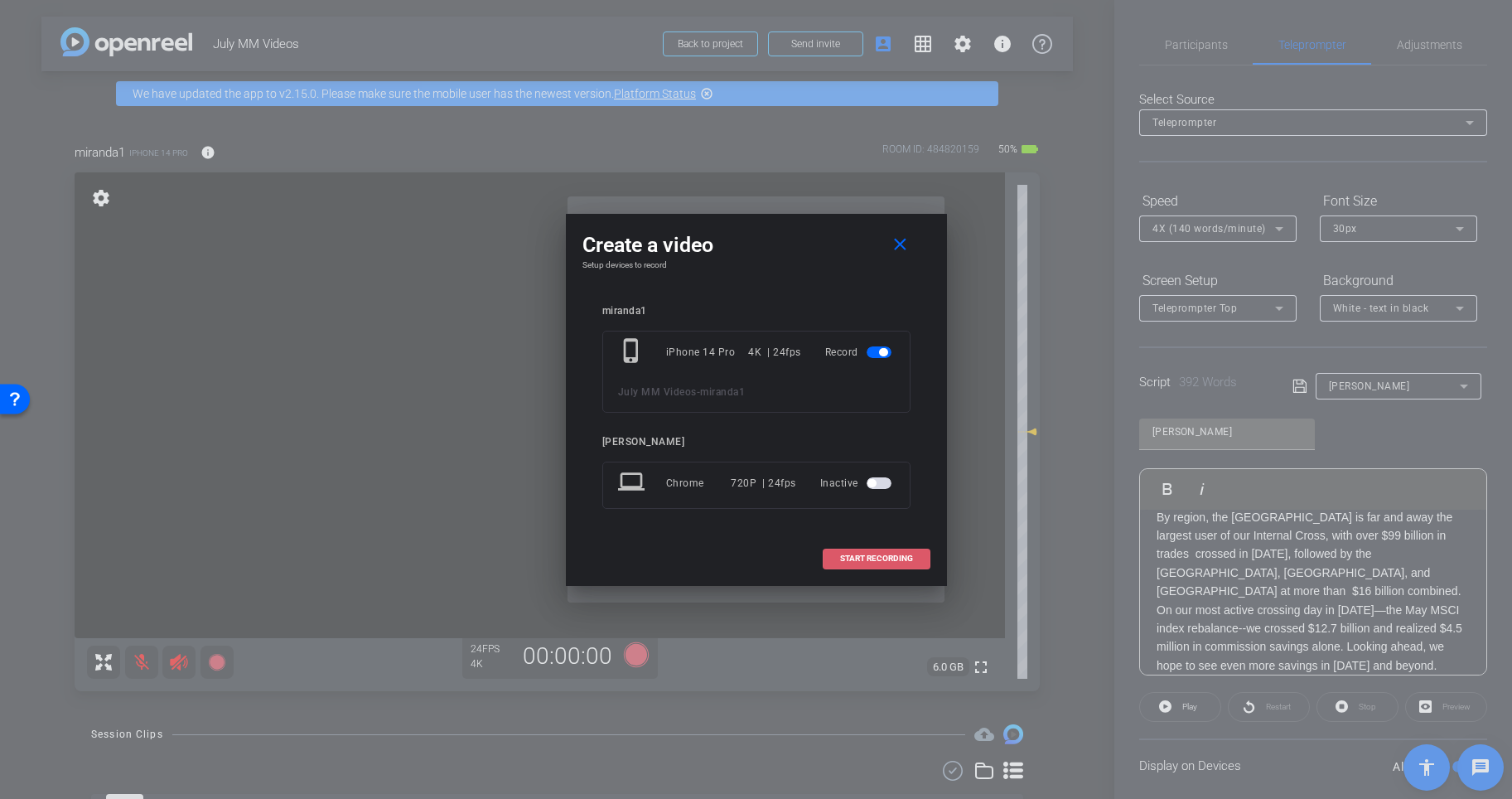 click on "START RECORDING" at bounding box center [877, 559] 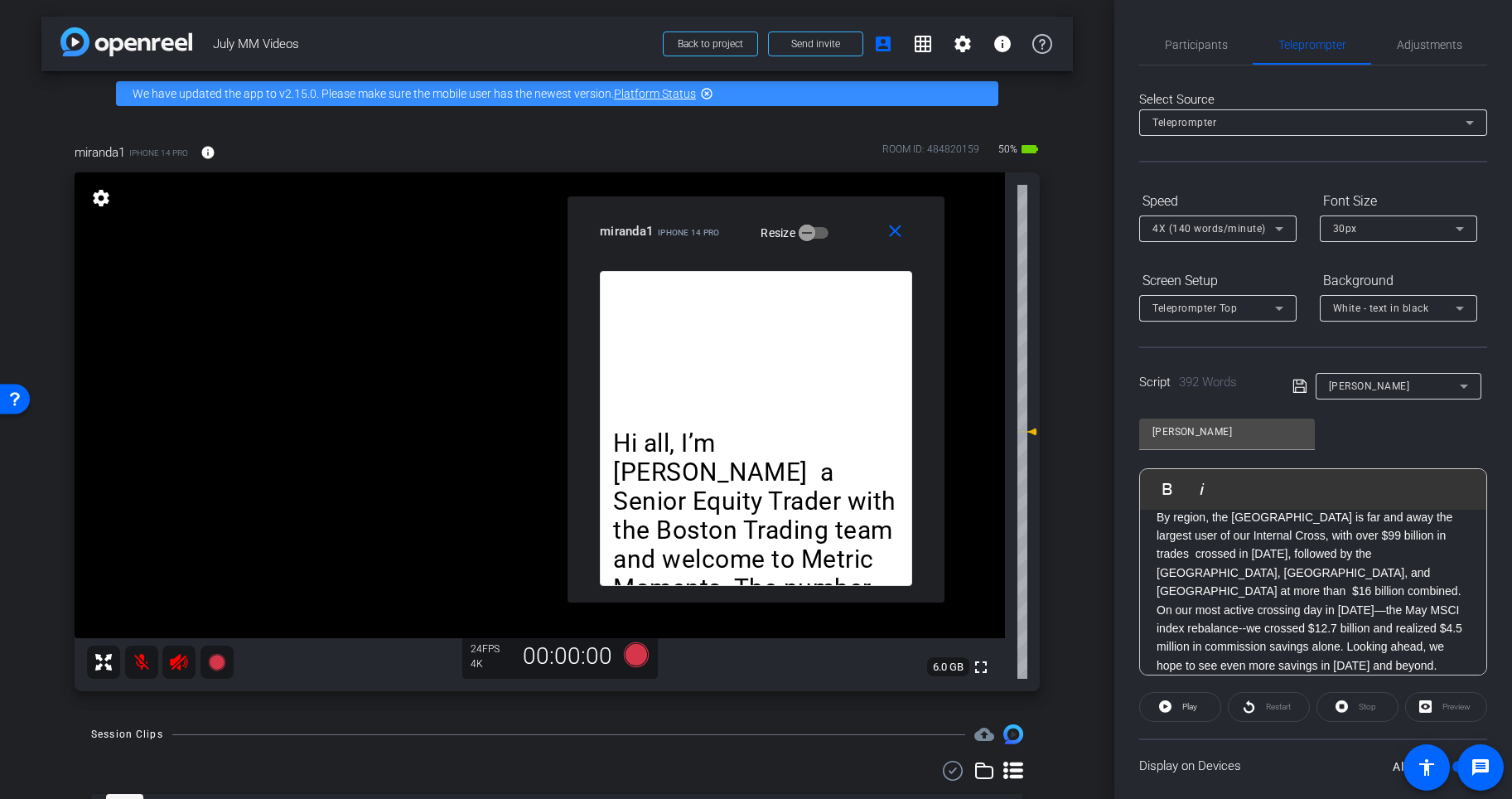 click on "Restart" 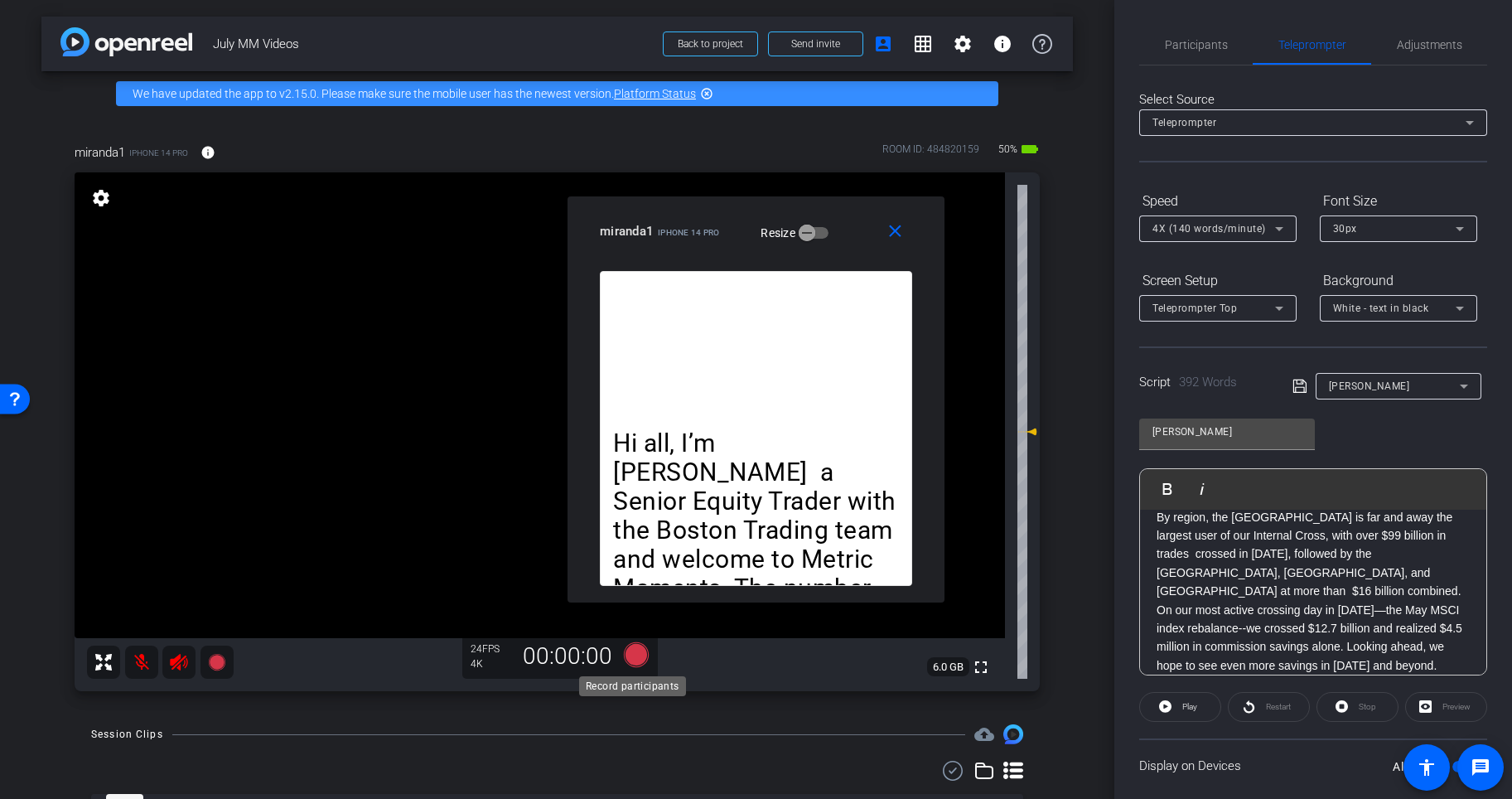 click 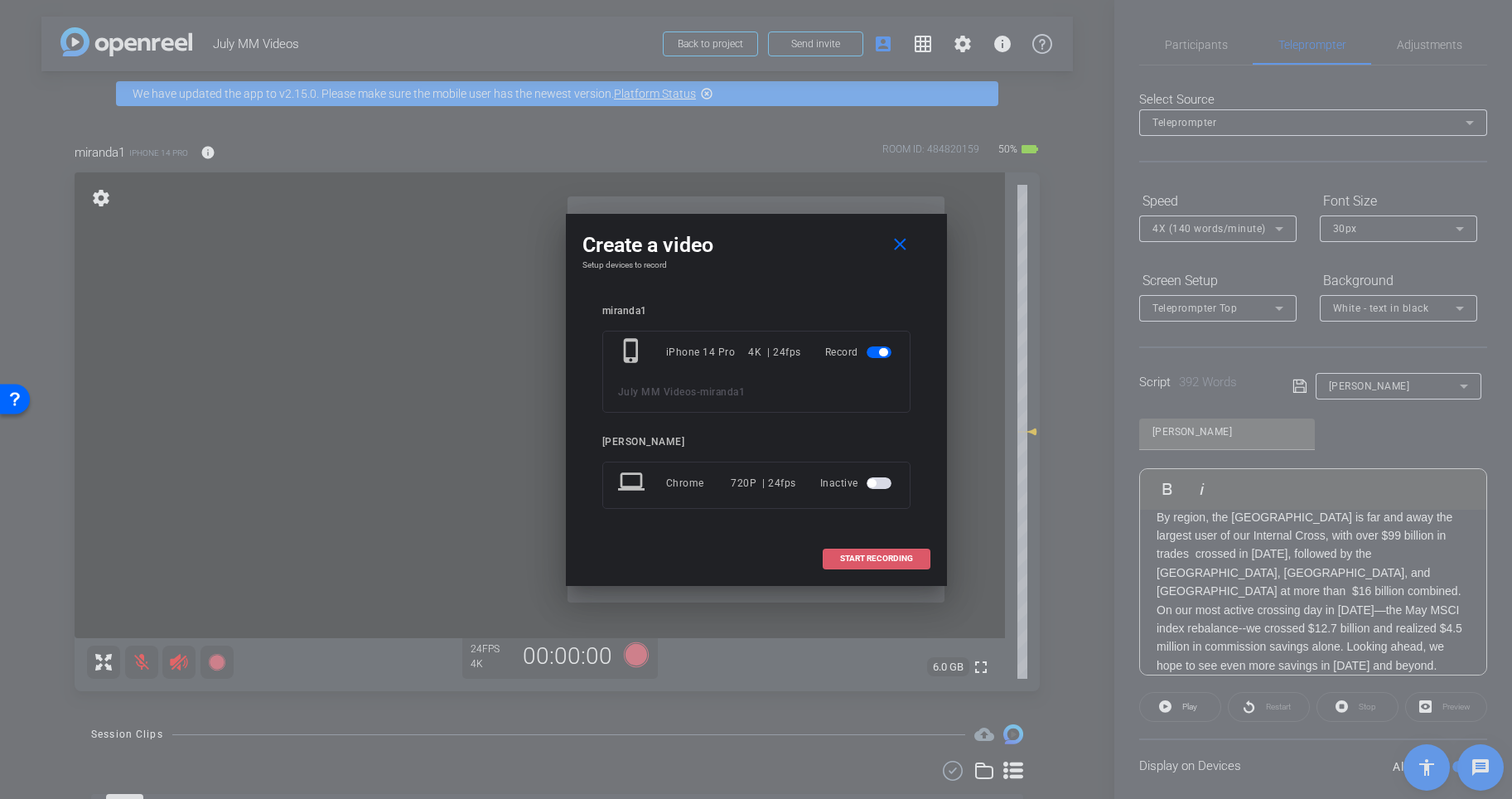 click on "START RECORDING" at bounding box center (877, 559) 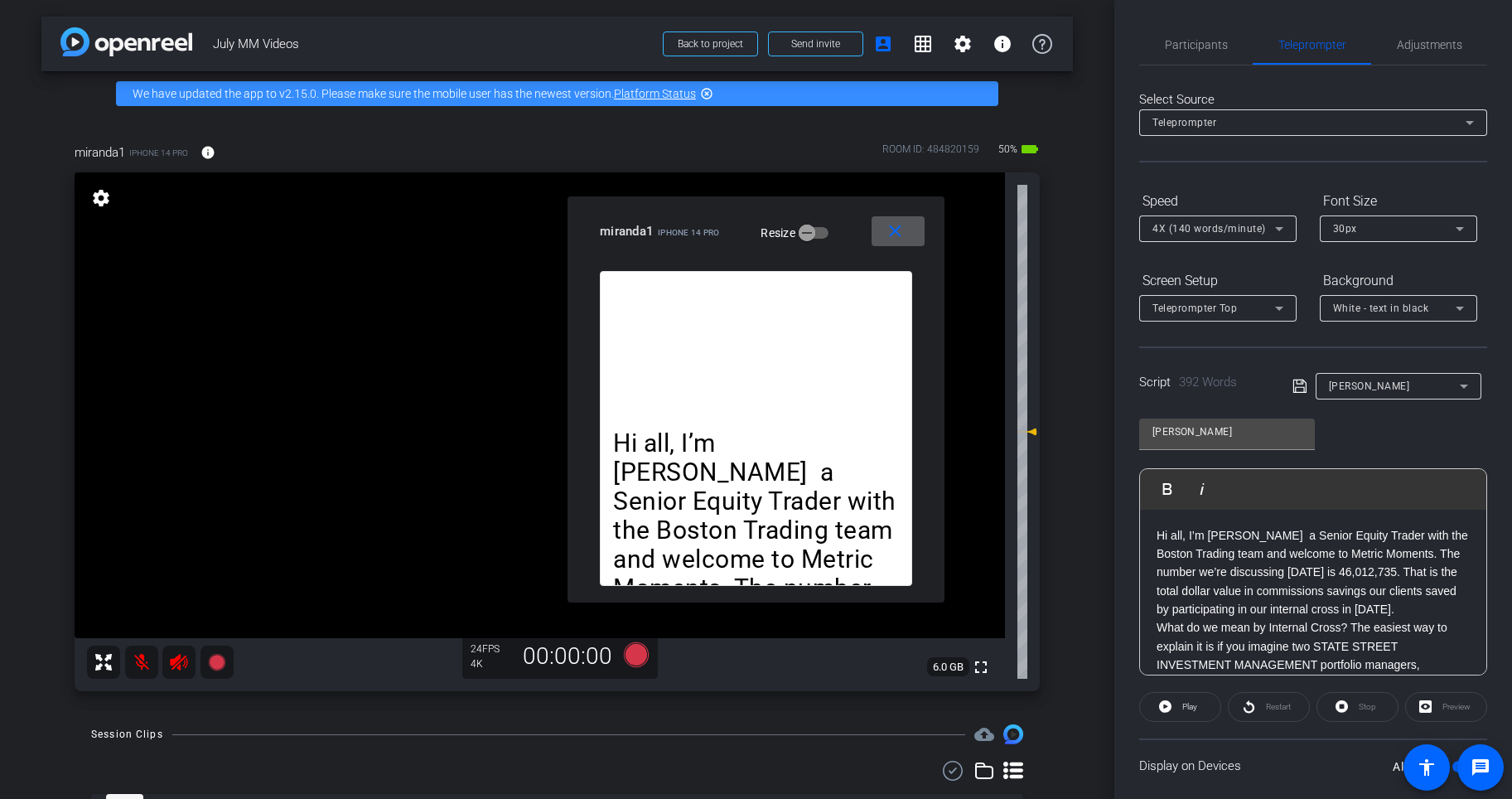scroll, scrollTop: 0, scrollLeft: 0, axis: both 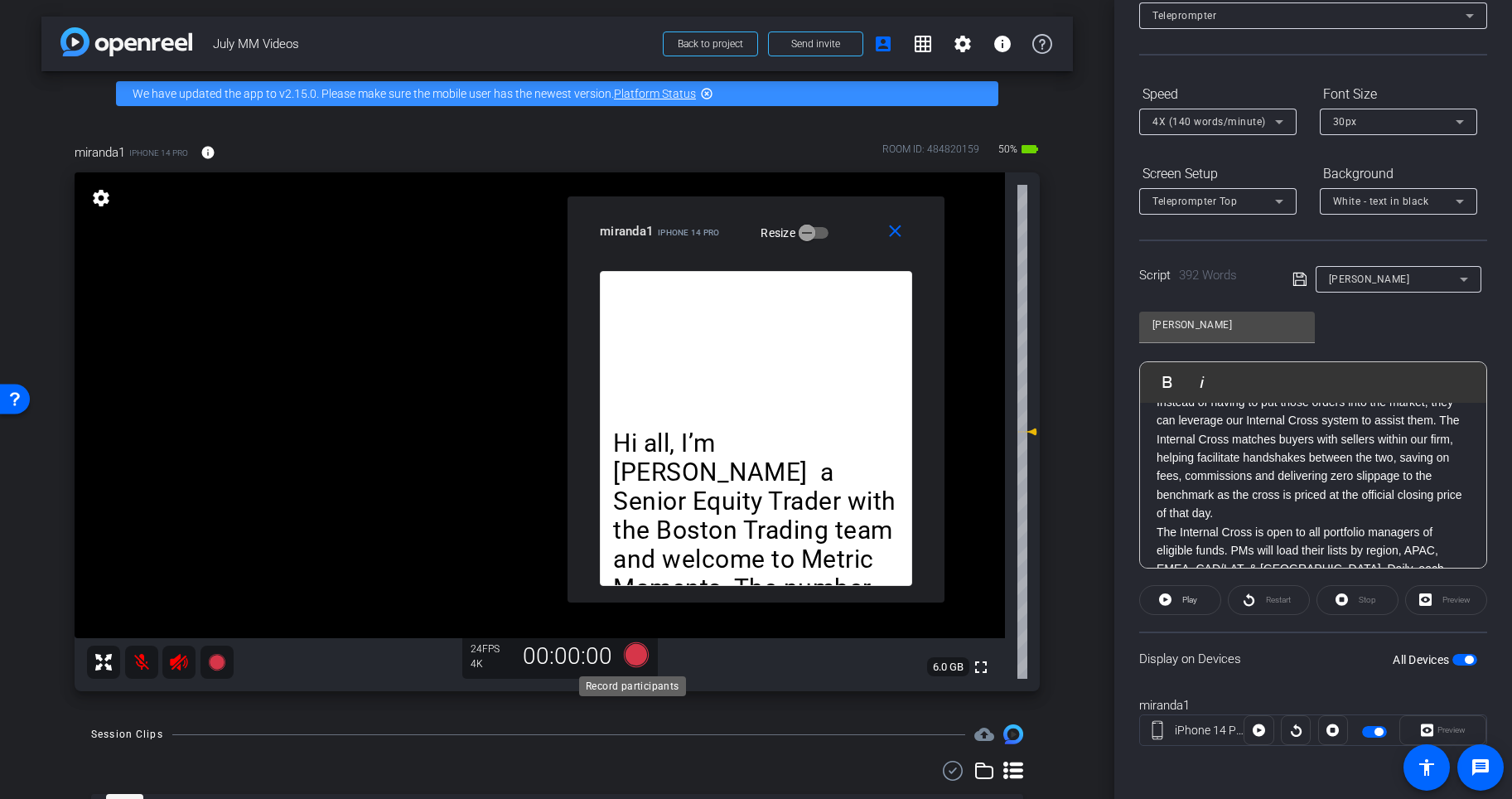 click 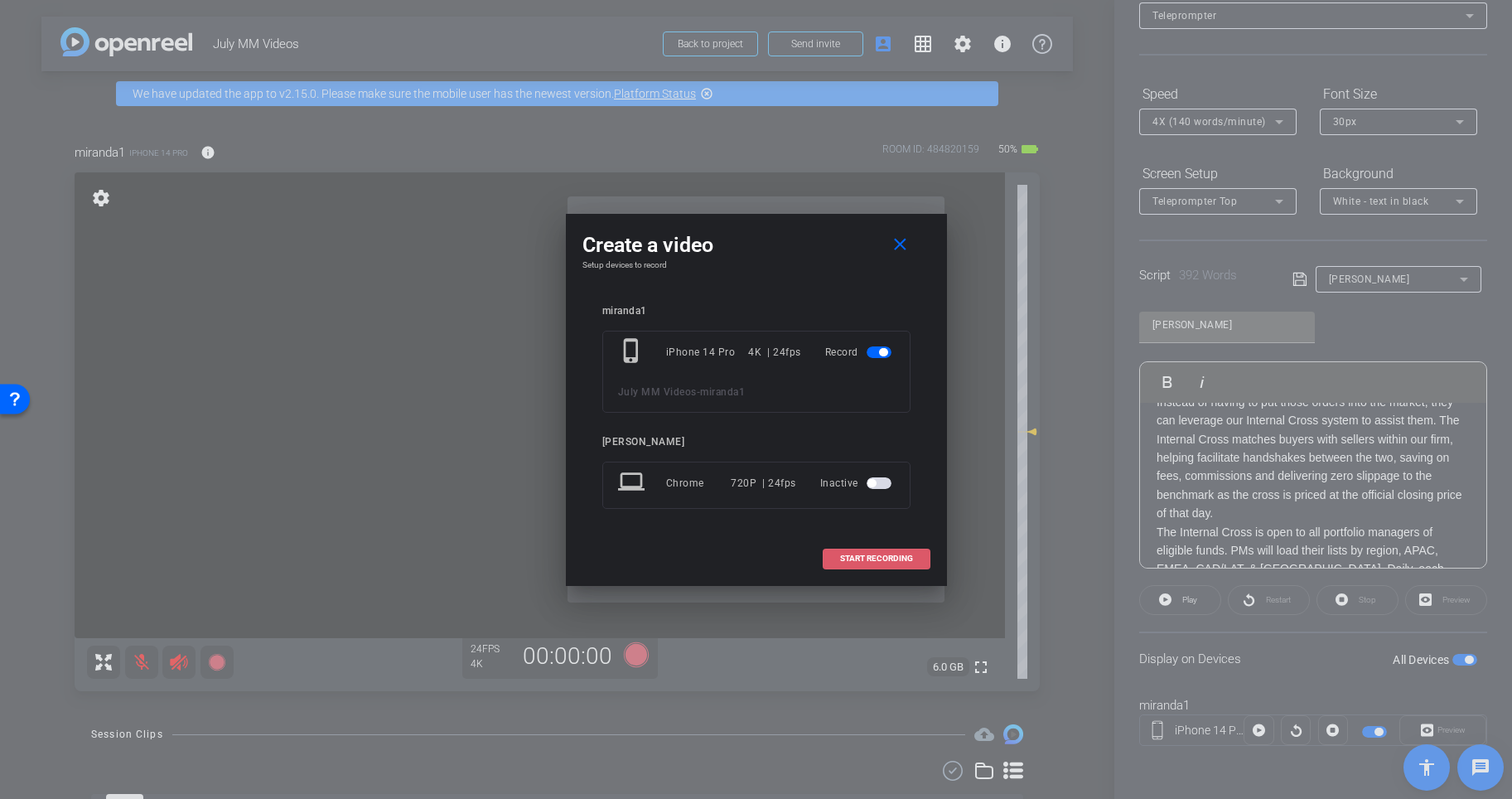 click on "START RECORDING" at bounding box center [877, 559] 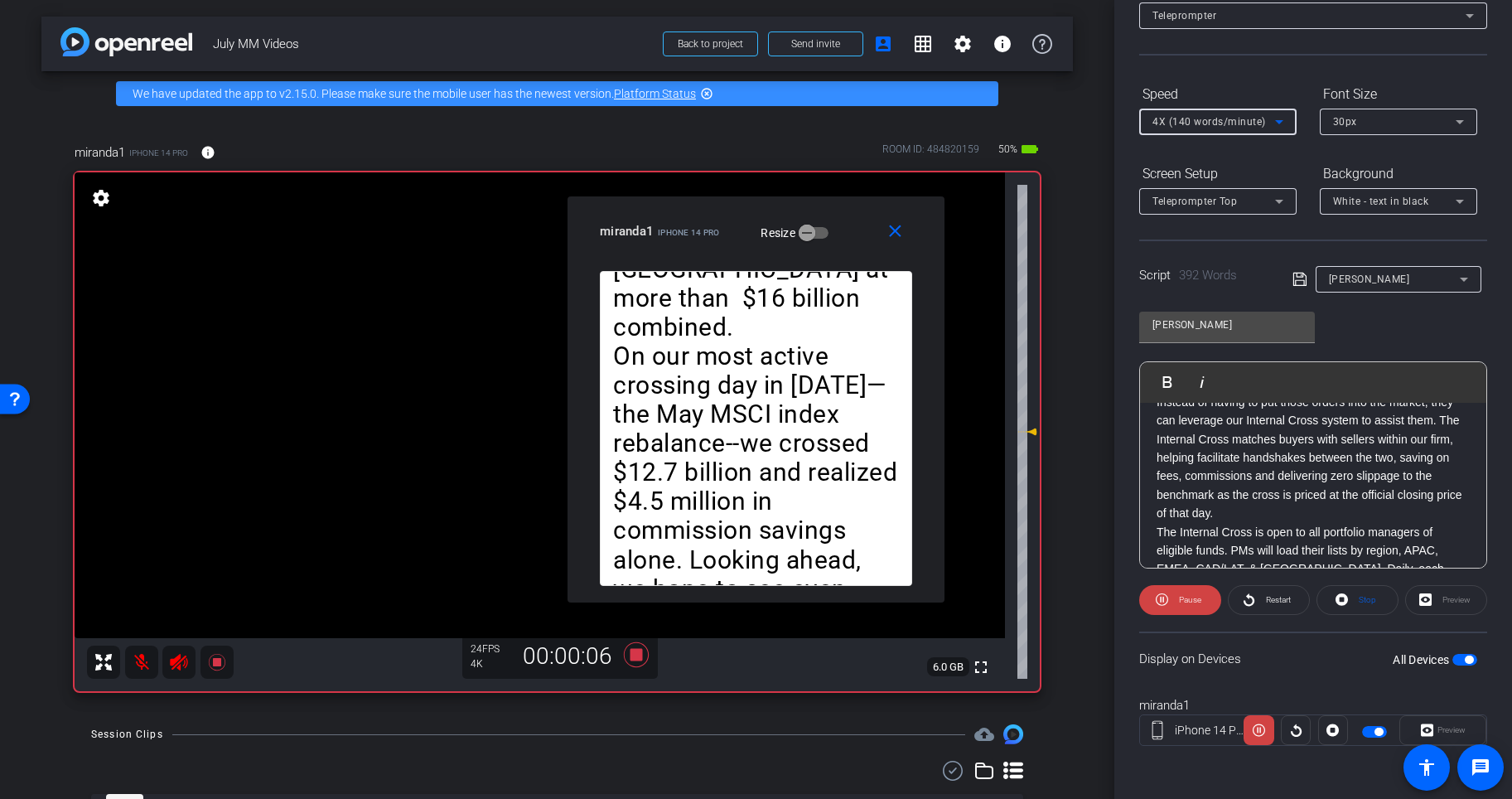 click 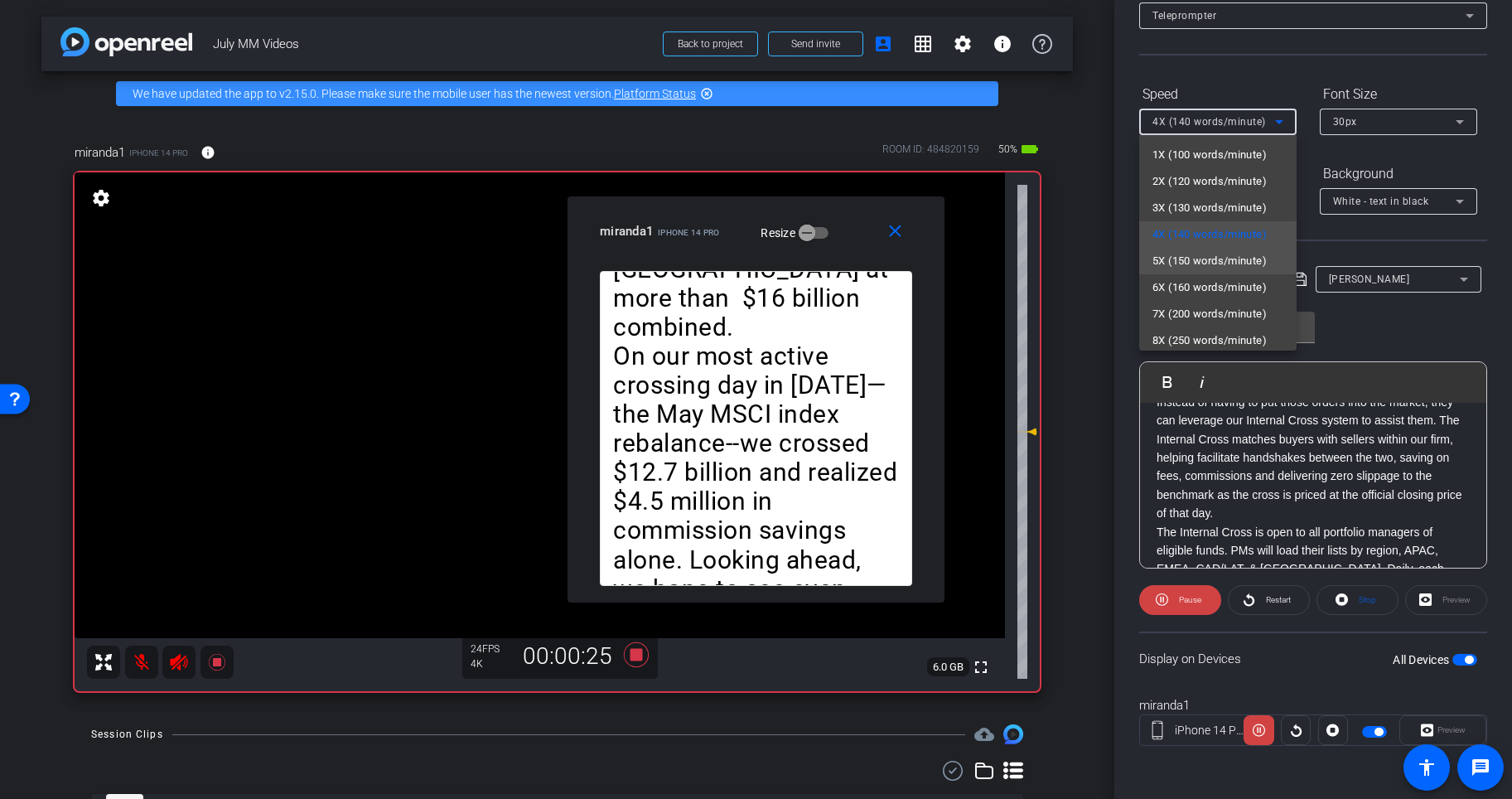 click on "5X (150 words/minute)" at bounding box center [1218, 261] 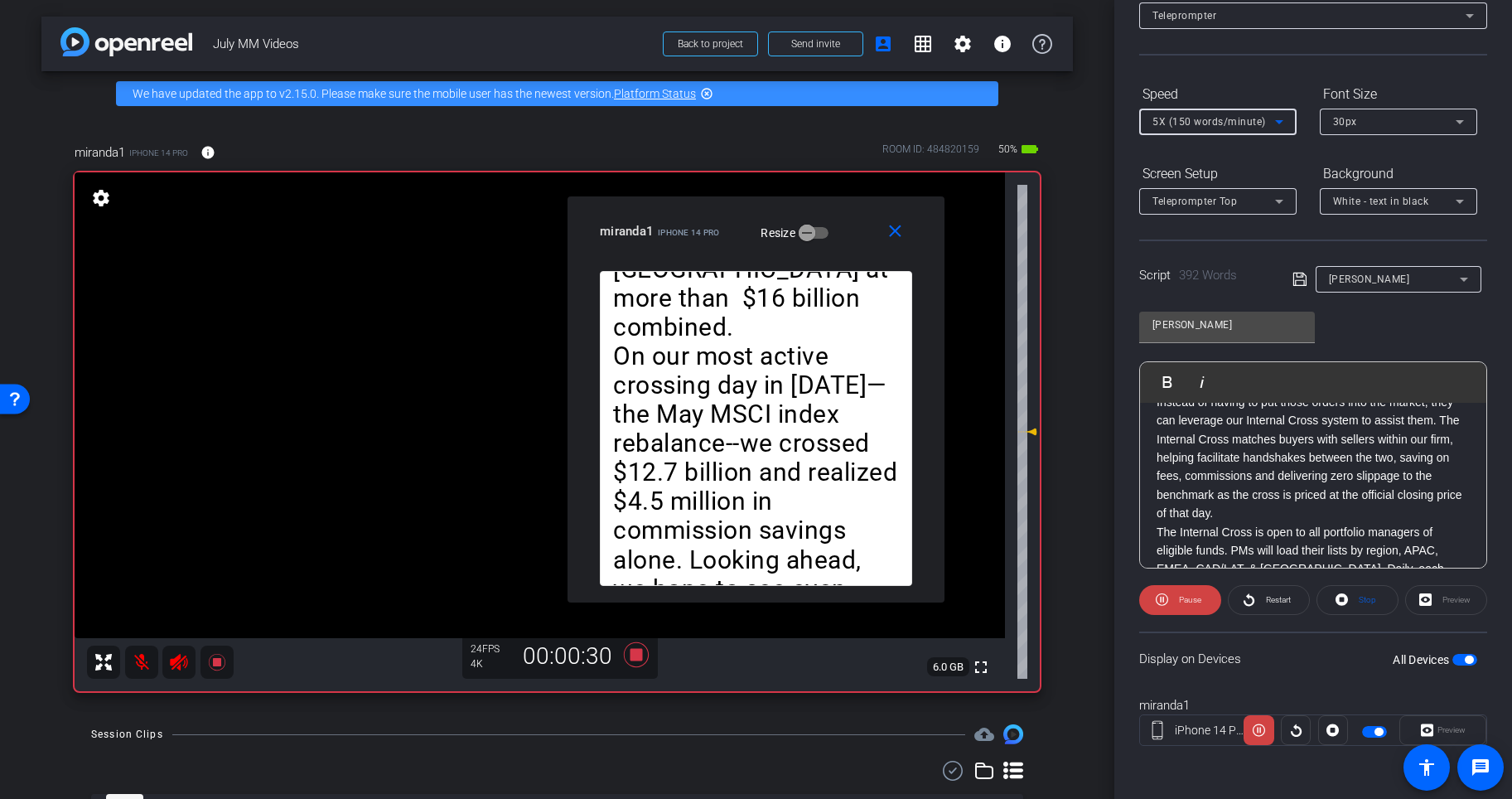 click 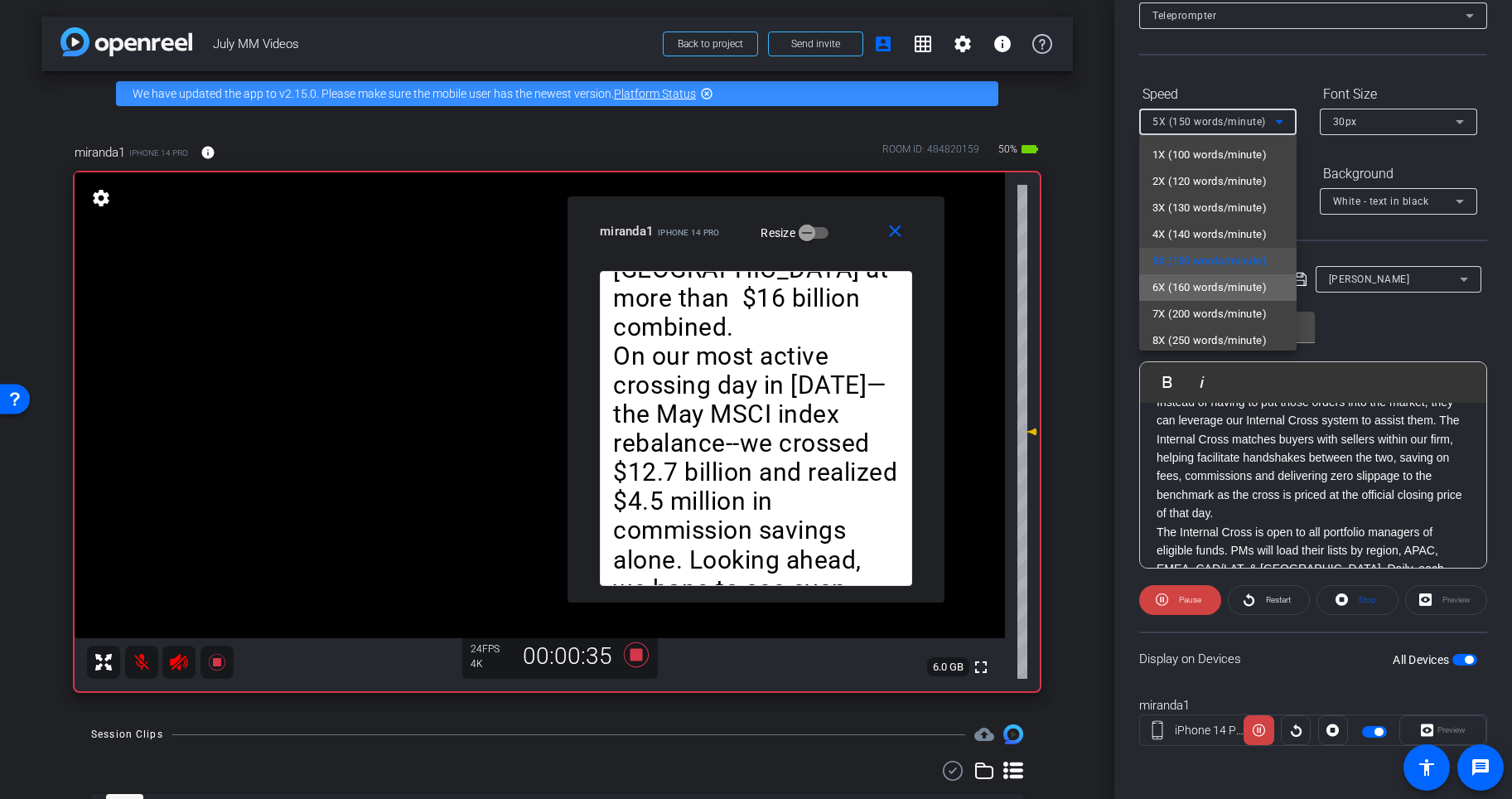 click on "6X (160 words/minute)" at bounding box center [1210, 288] 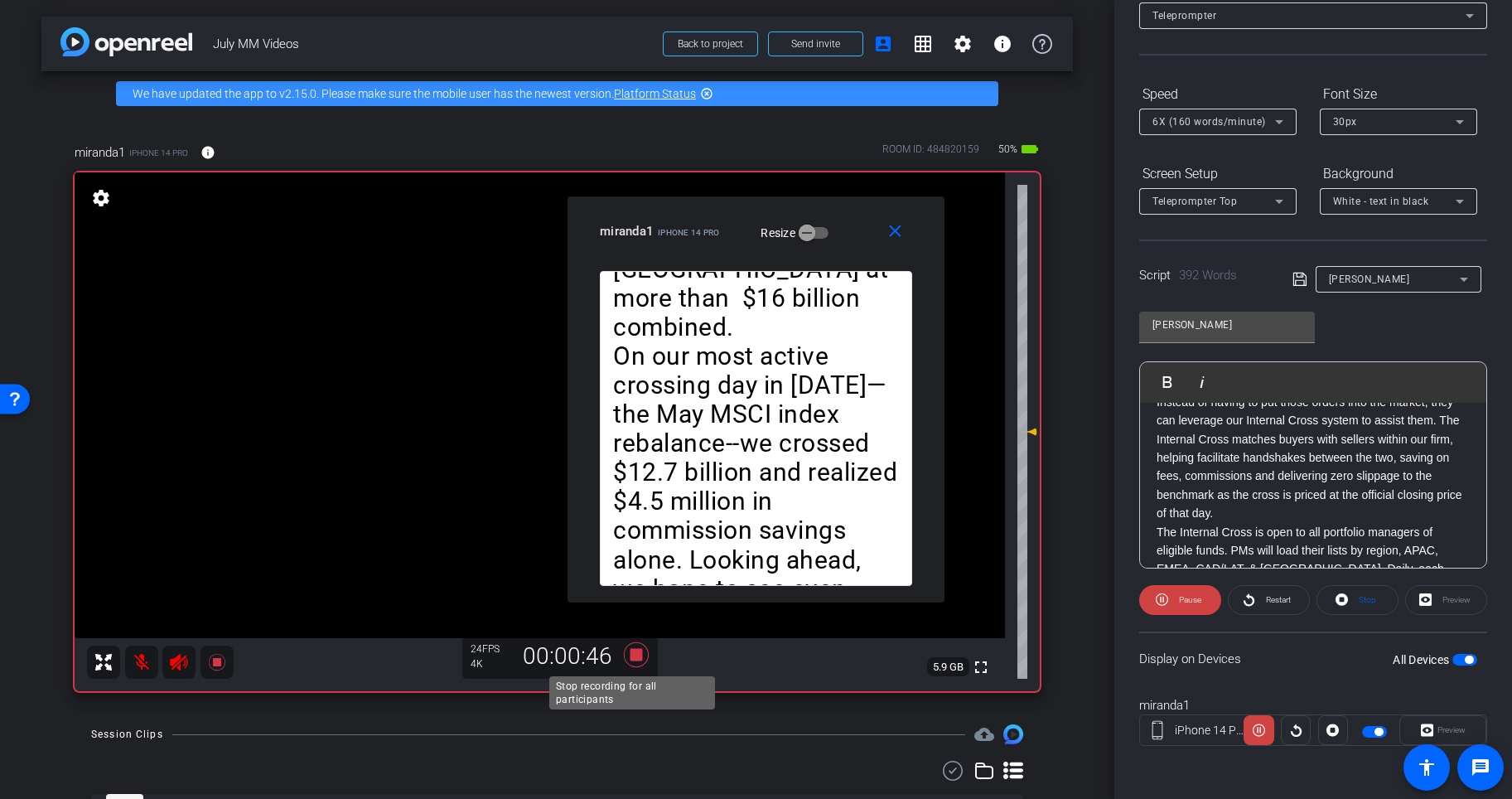 click 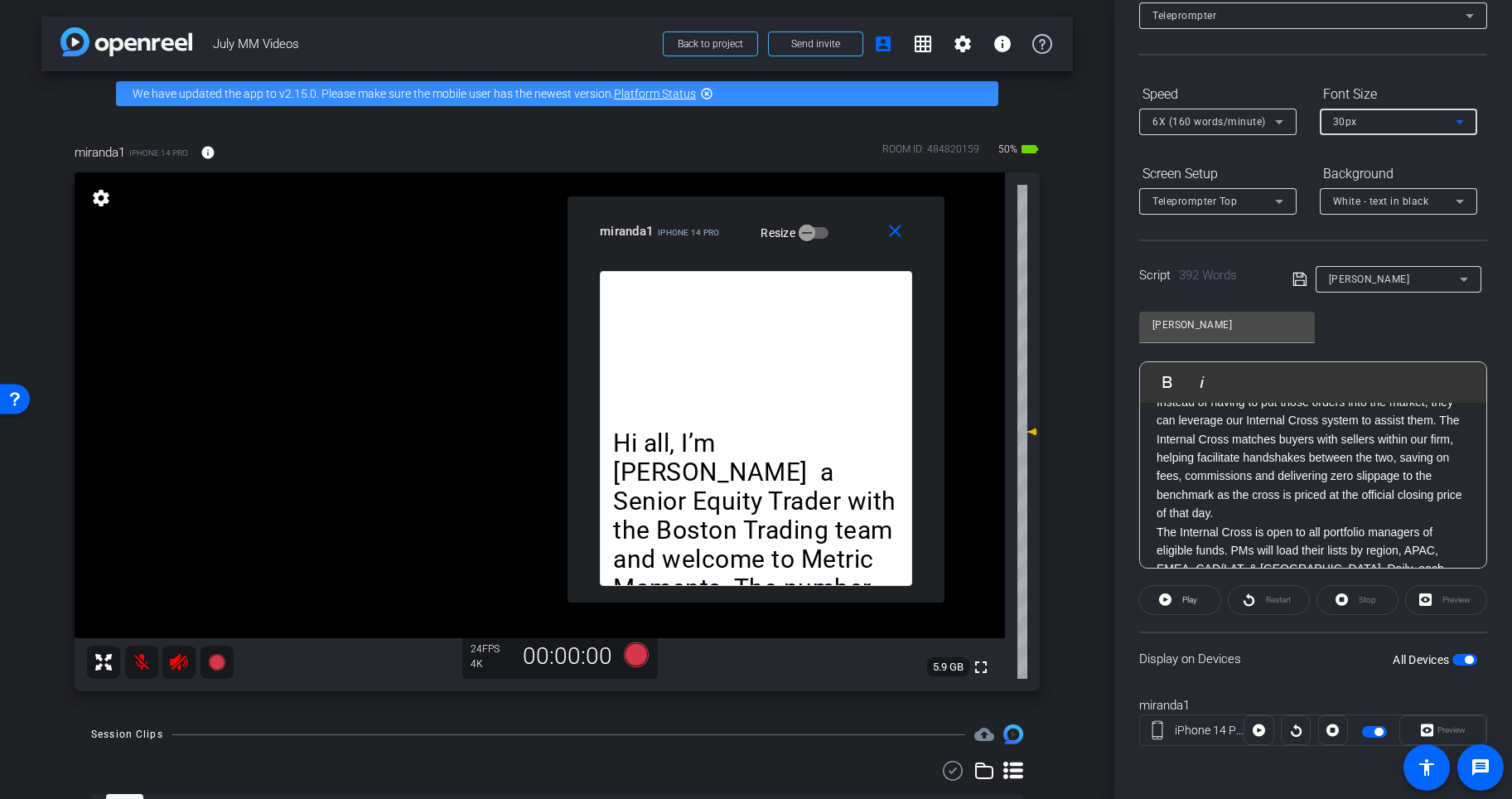click on "30px" at bounding box center [1394, 121] 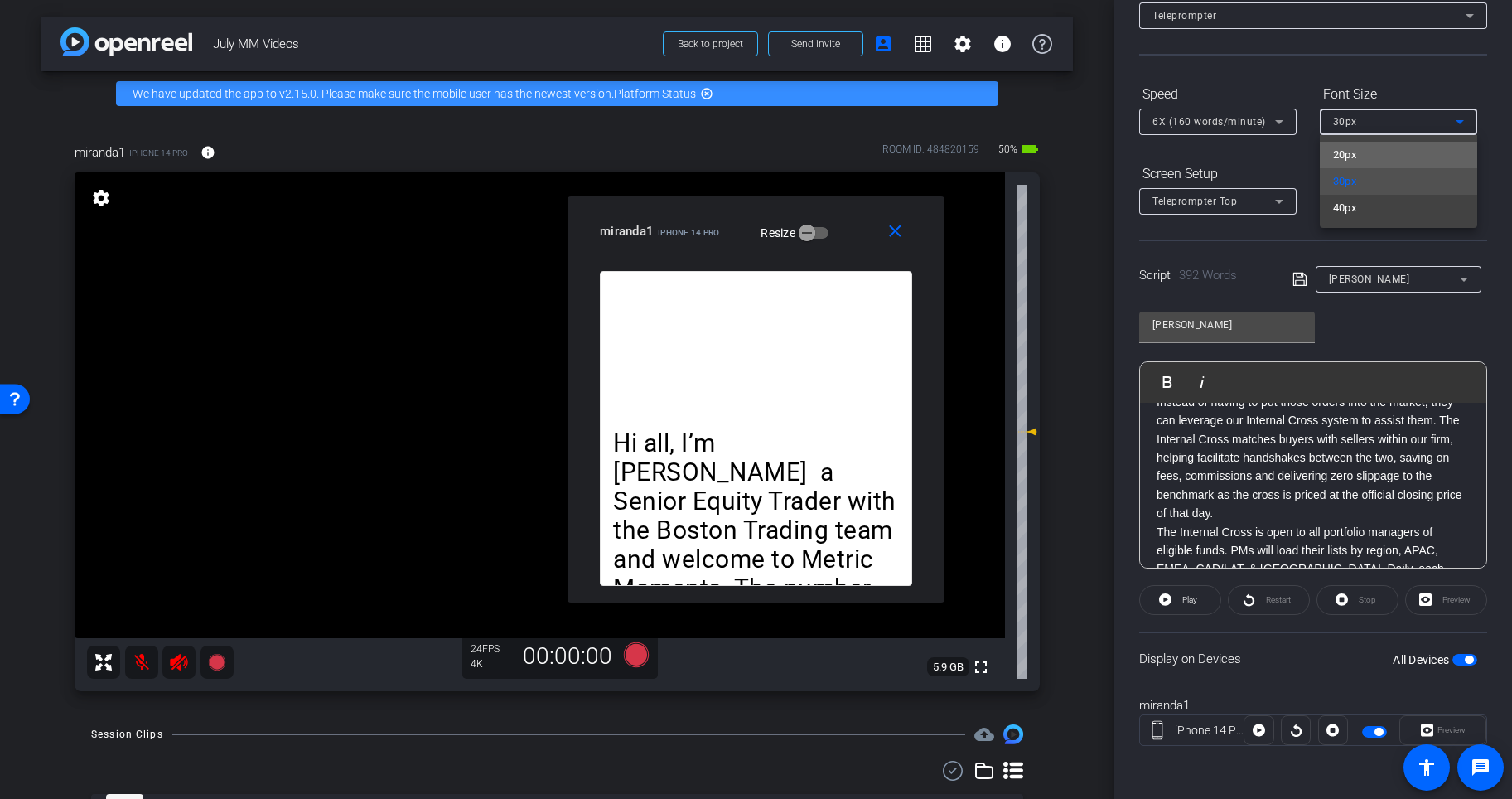 click on "20px" at bounding box center (1398, 155) 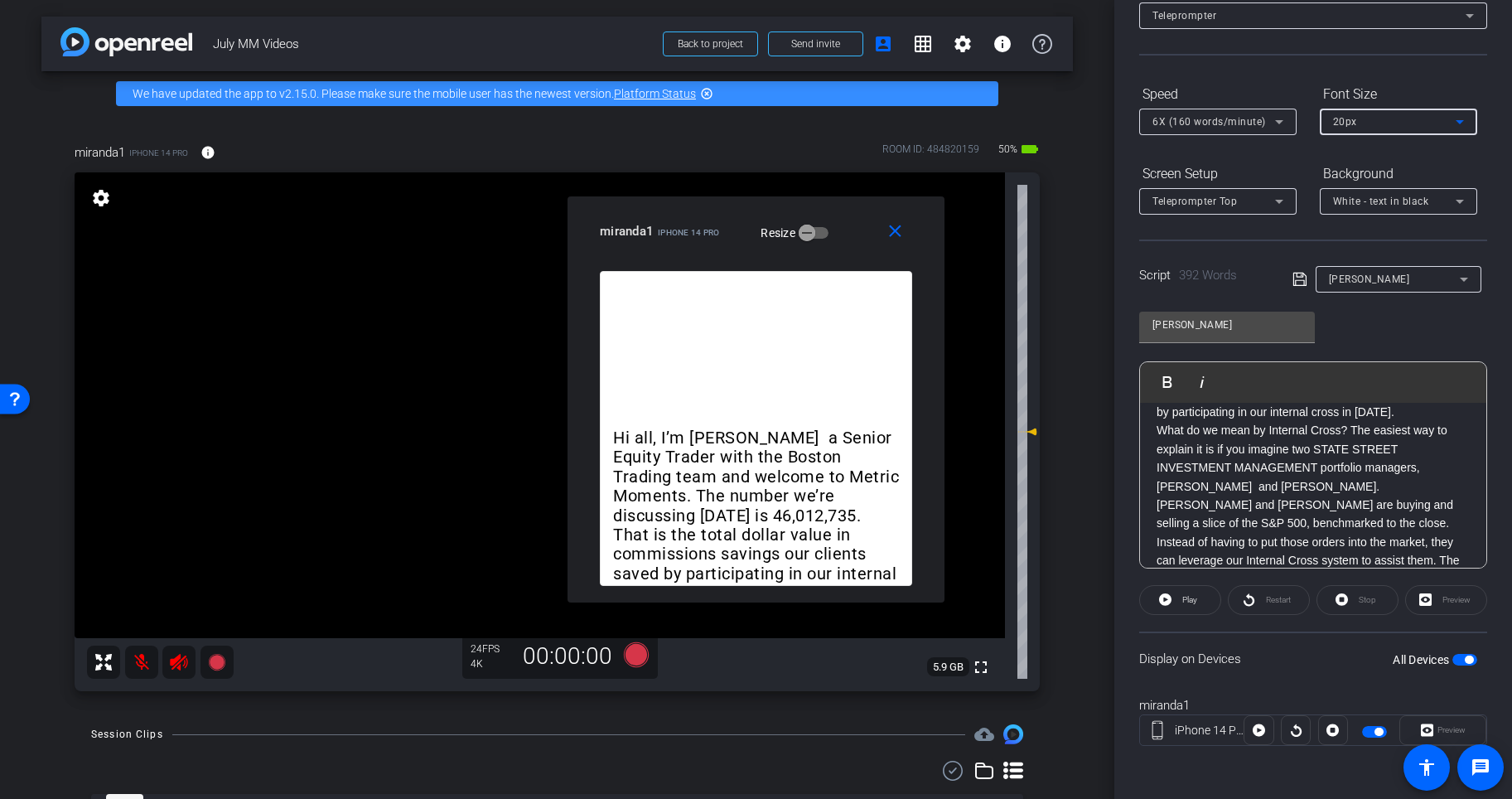 scroll, scrollTop: 85, scrollLeft: 0, axis: vertical 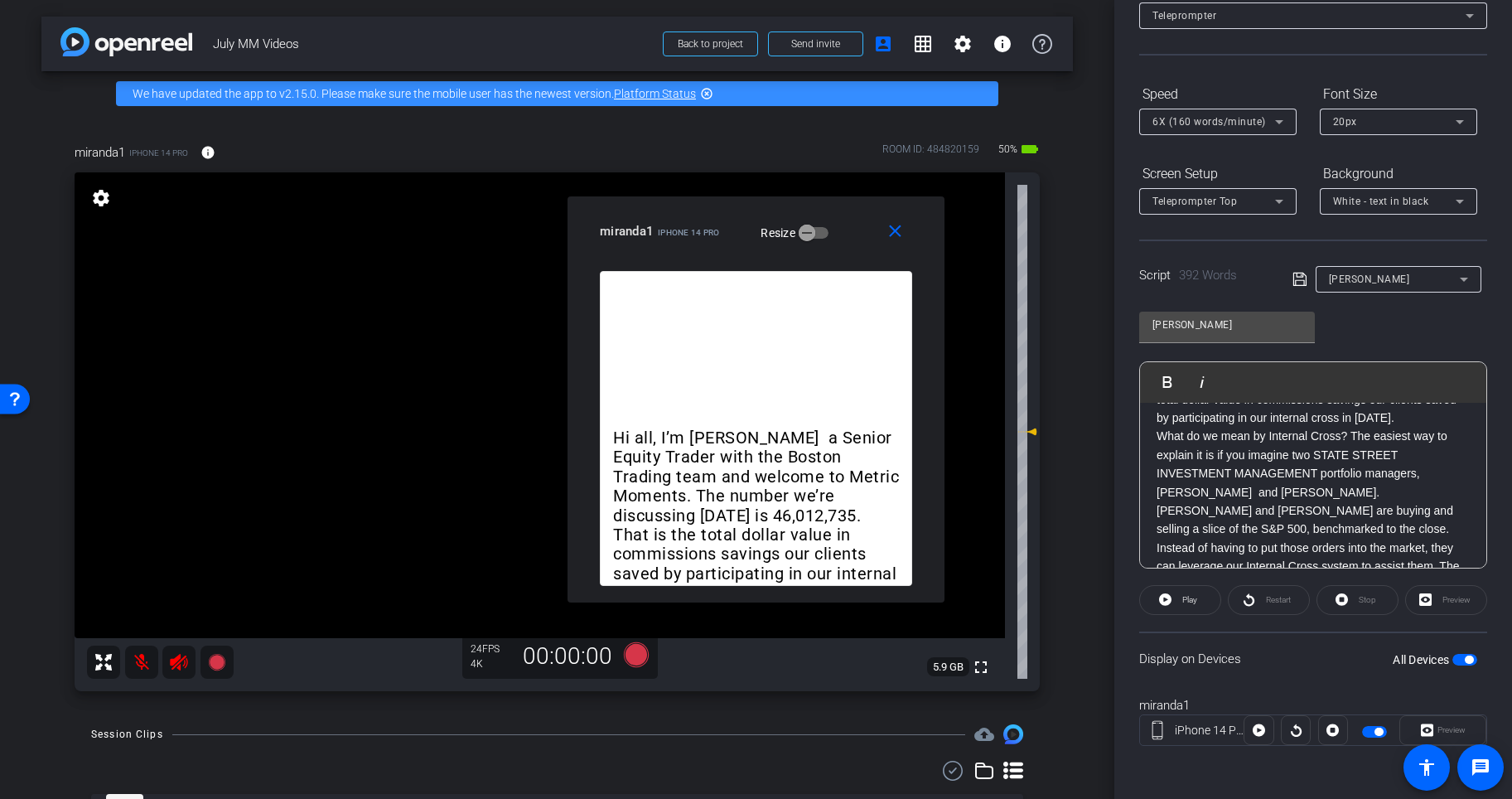 click on "Restart" 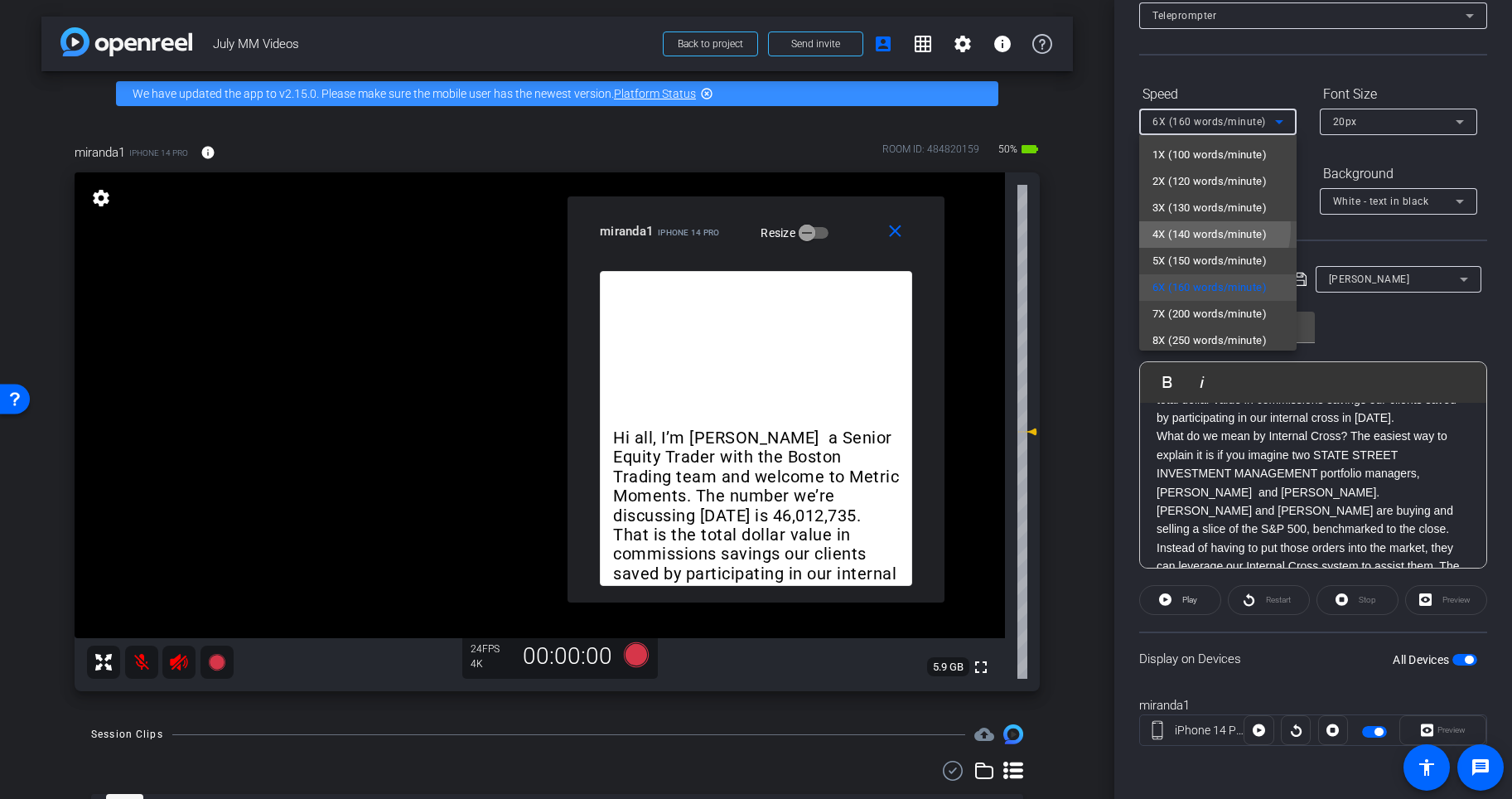 click on "4X (140 words/minute)" at bounding box center [1210, 235] 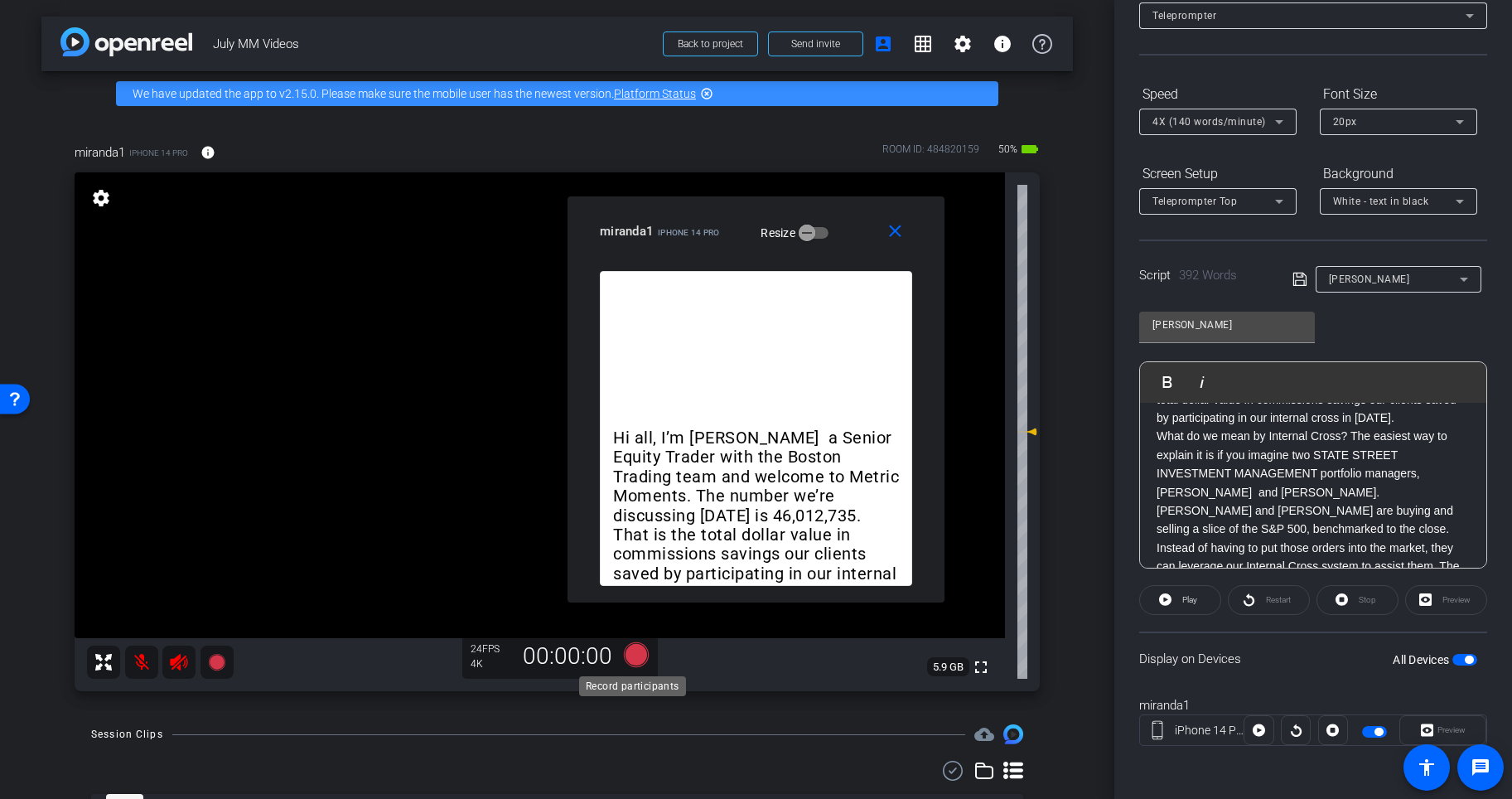 click 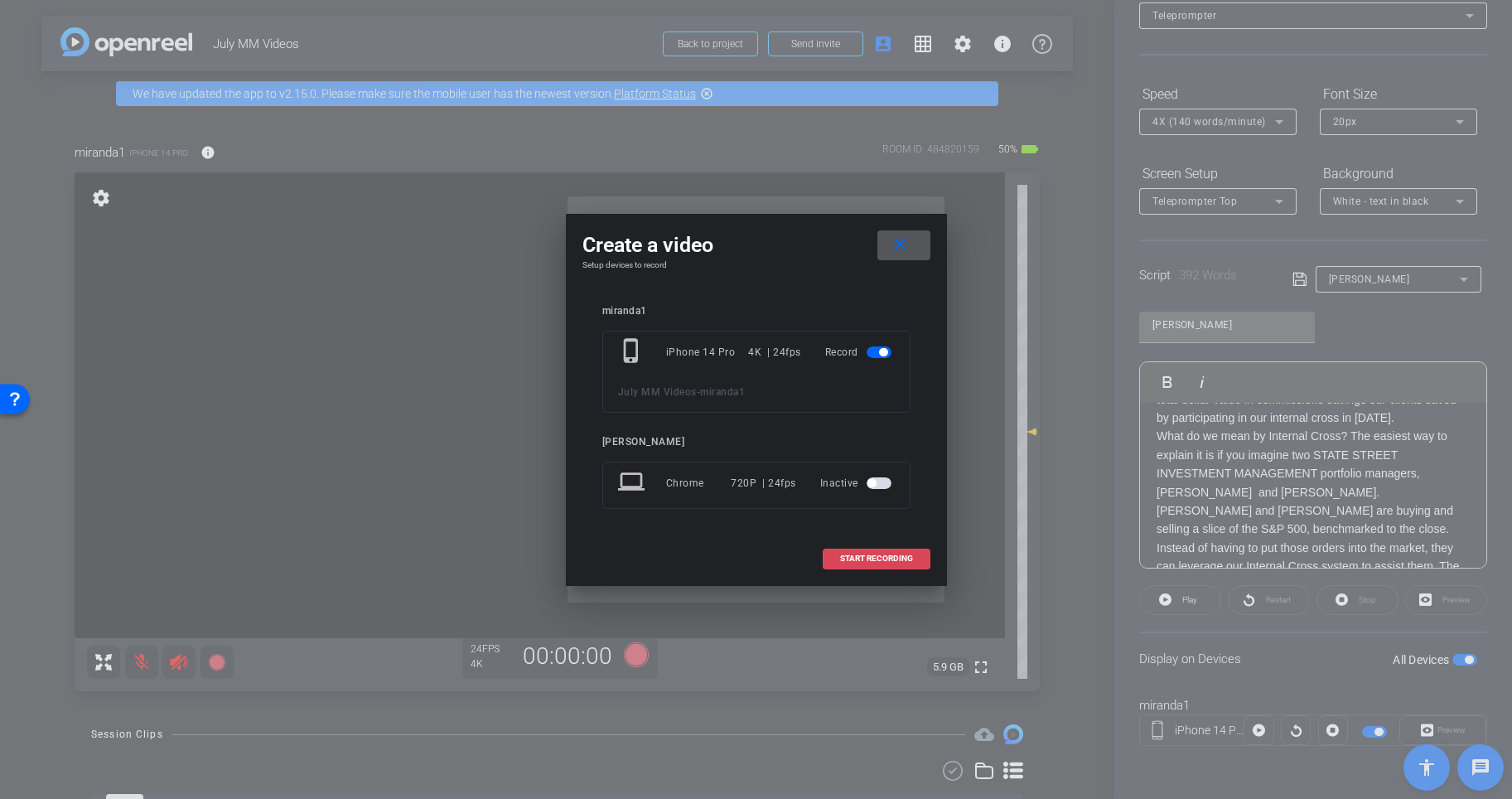 click at bounding box center [877, 559] 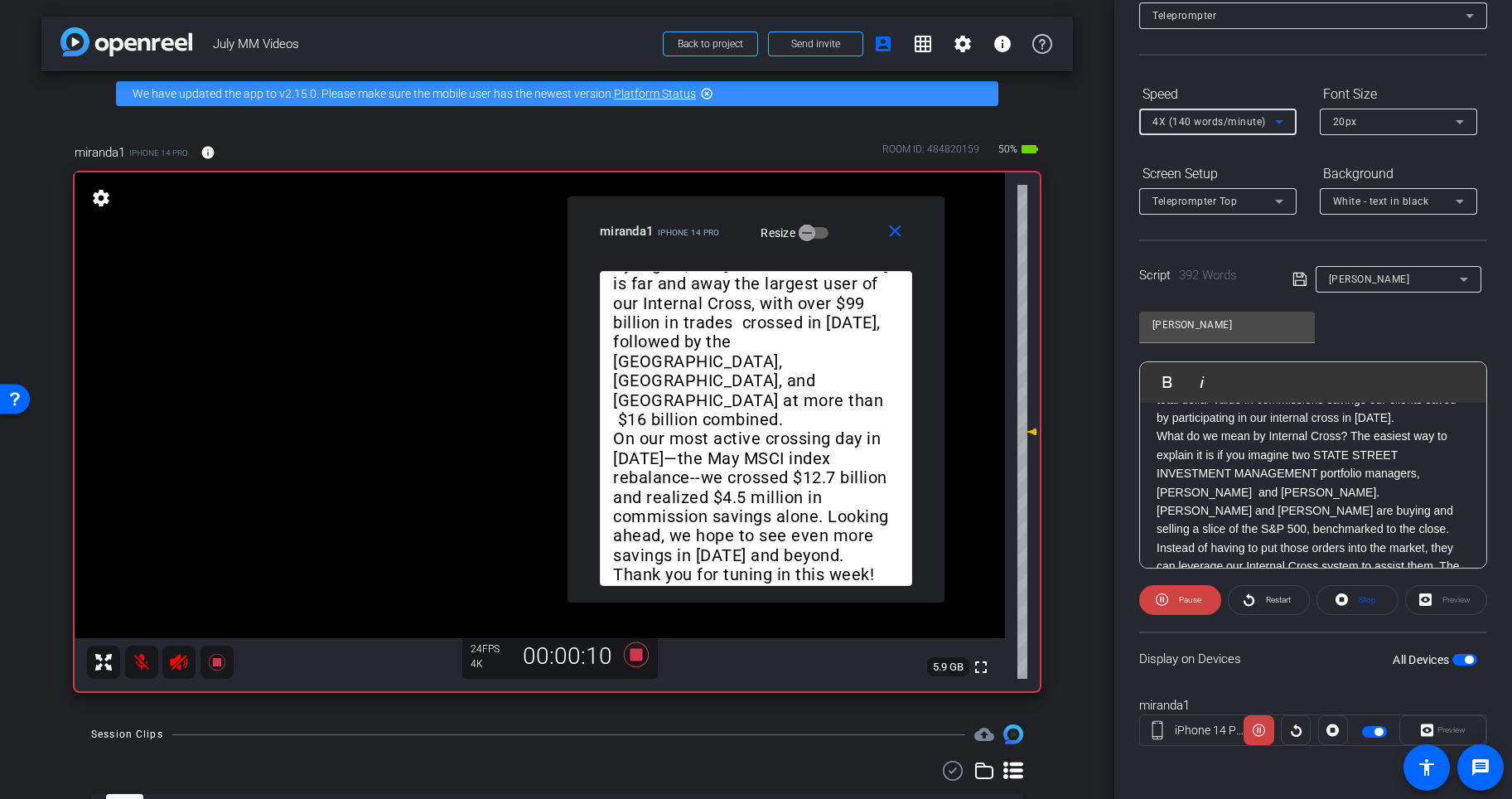 click 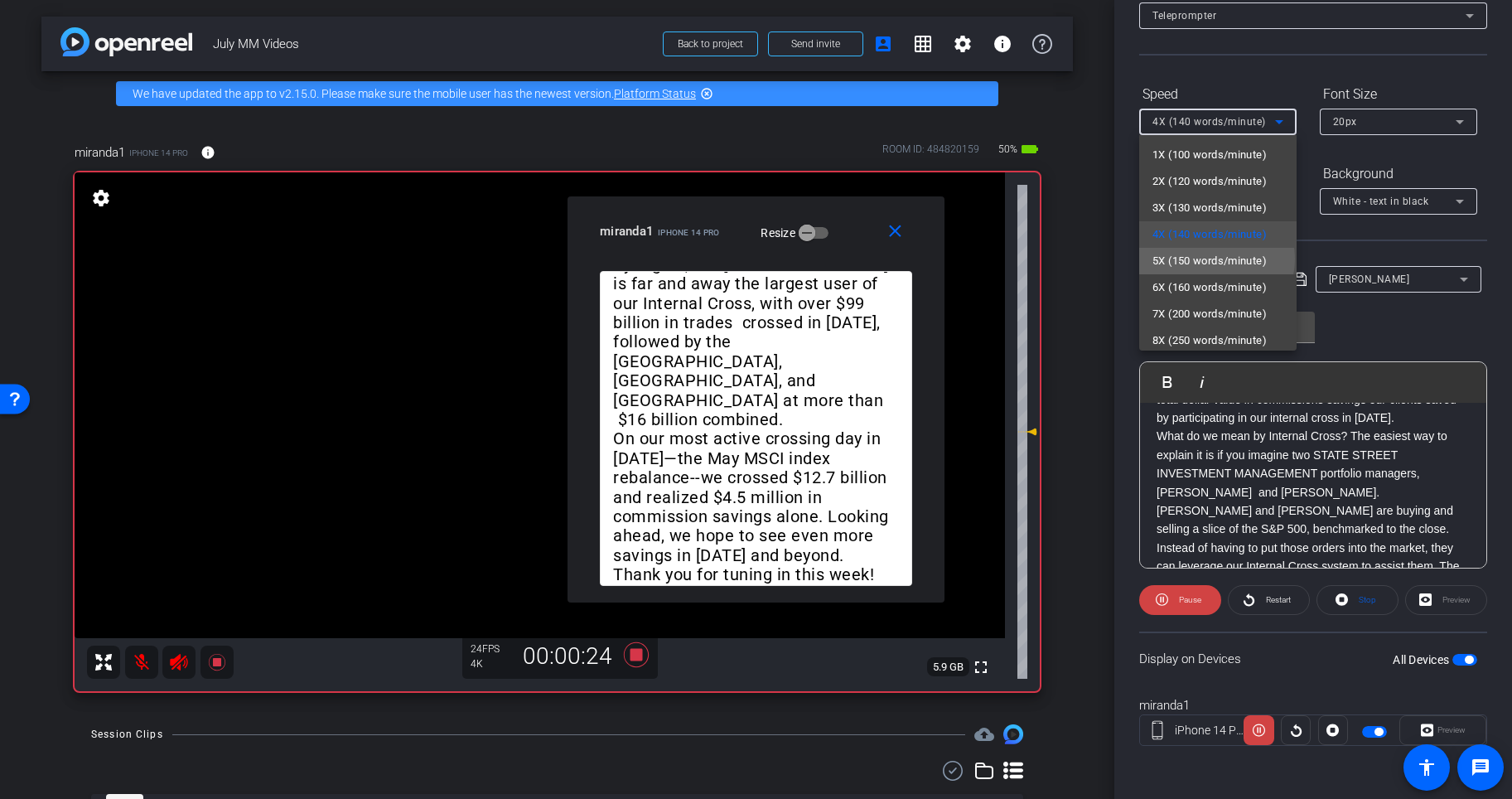 click on "5X (150 words/minute)" at bounding box center [1210, 261] 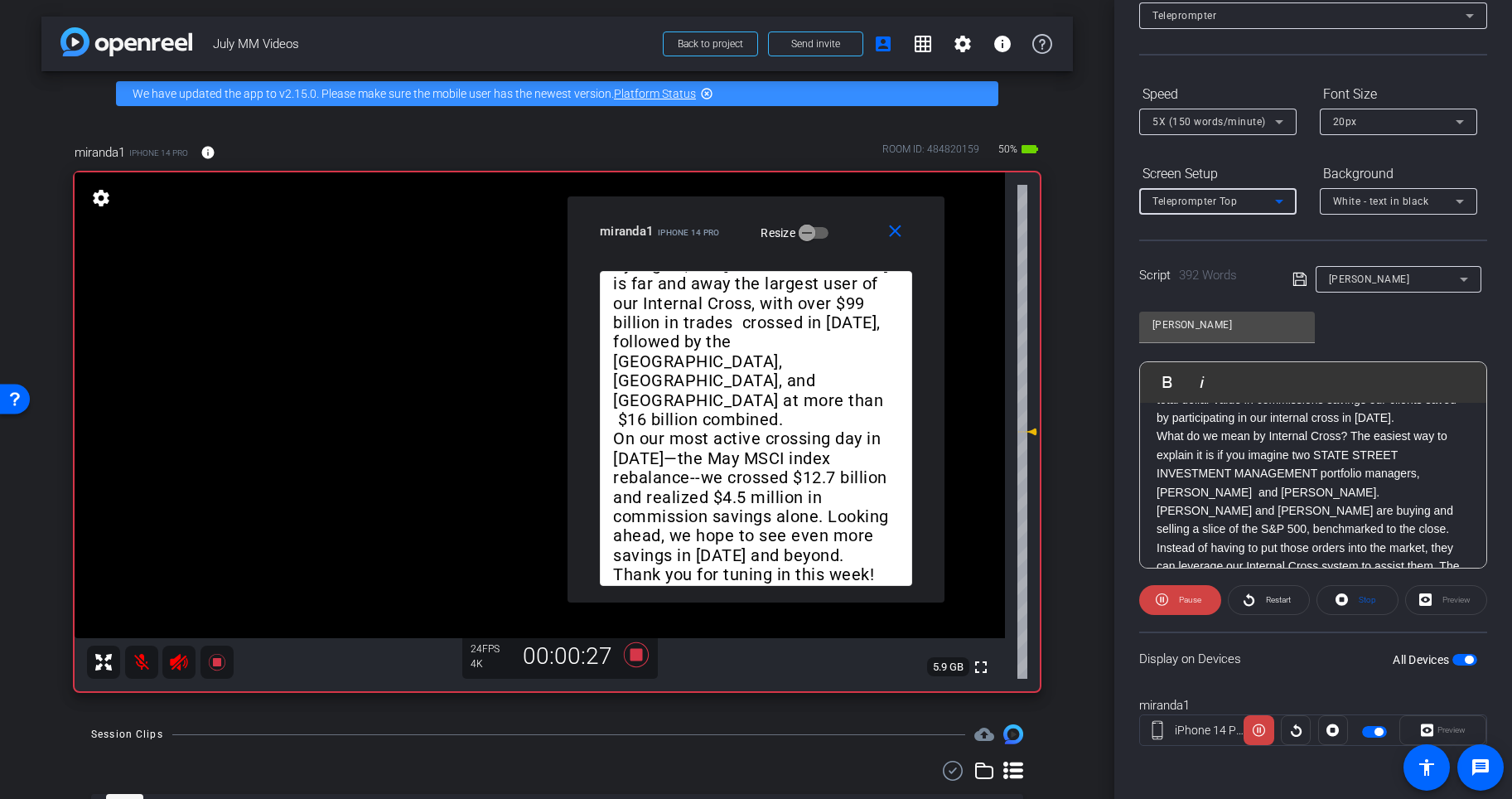 click 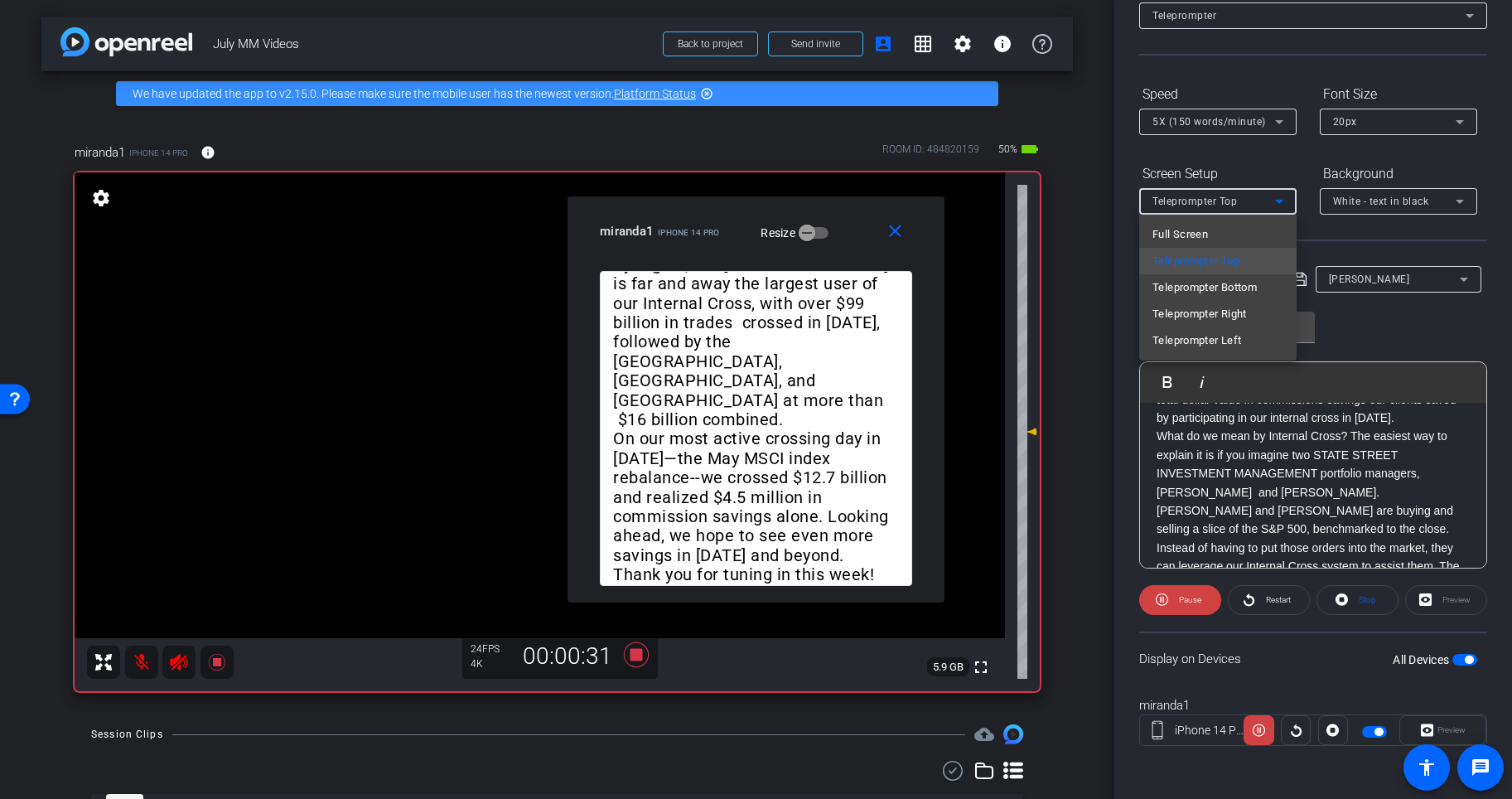 click at bounding box center [756, 400] 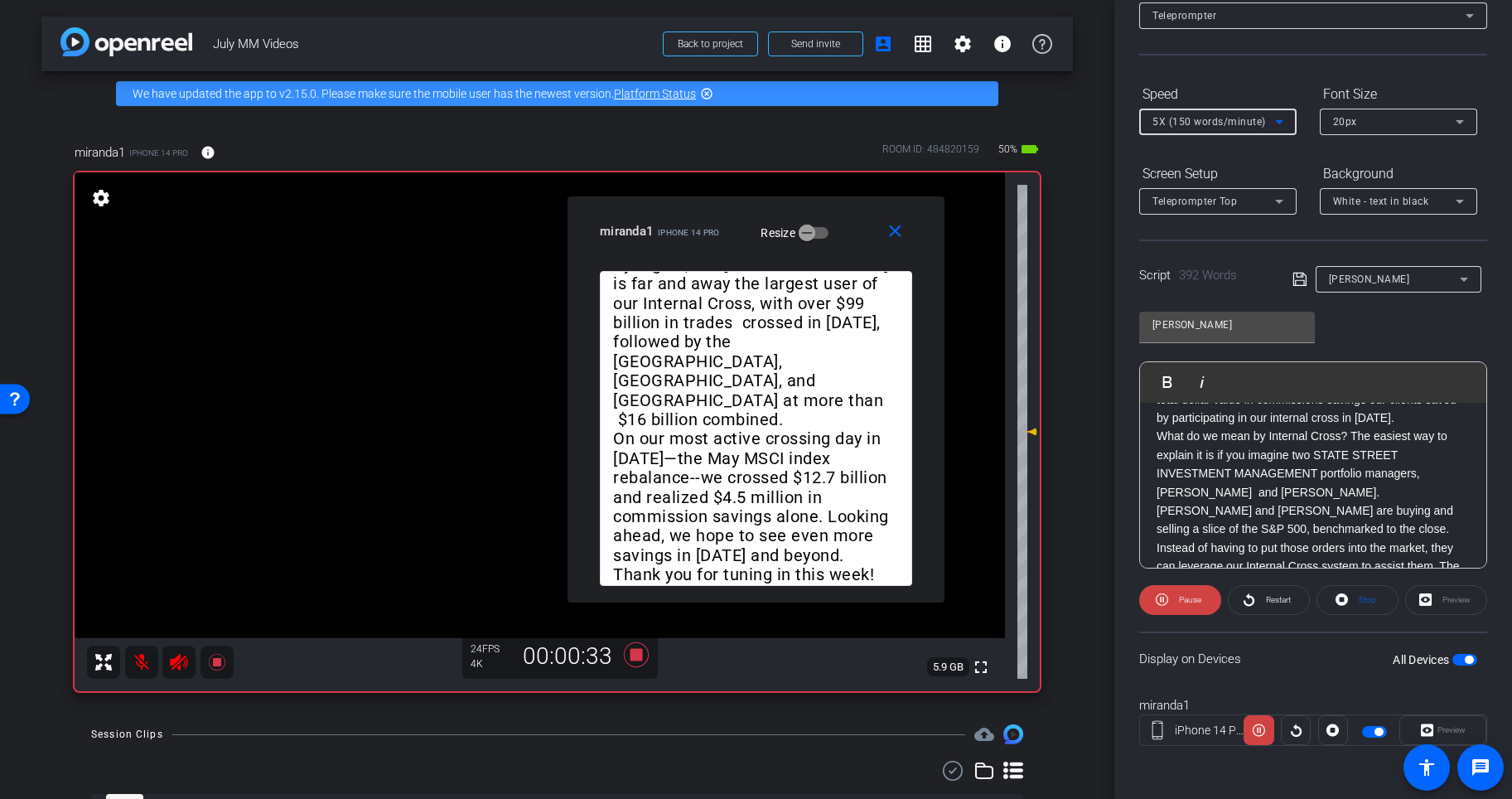 click 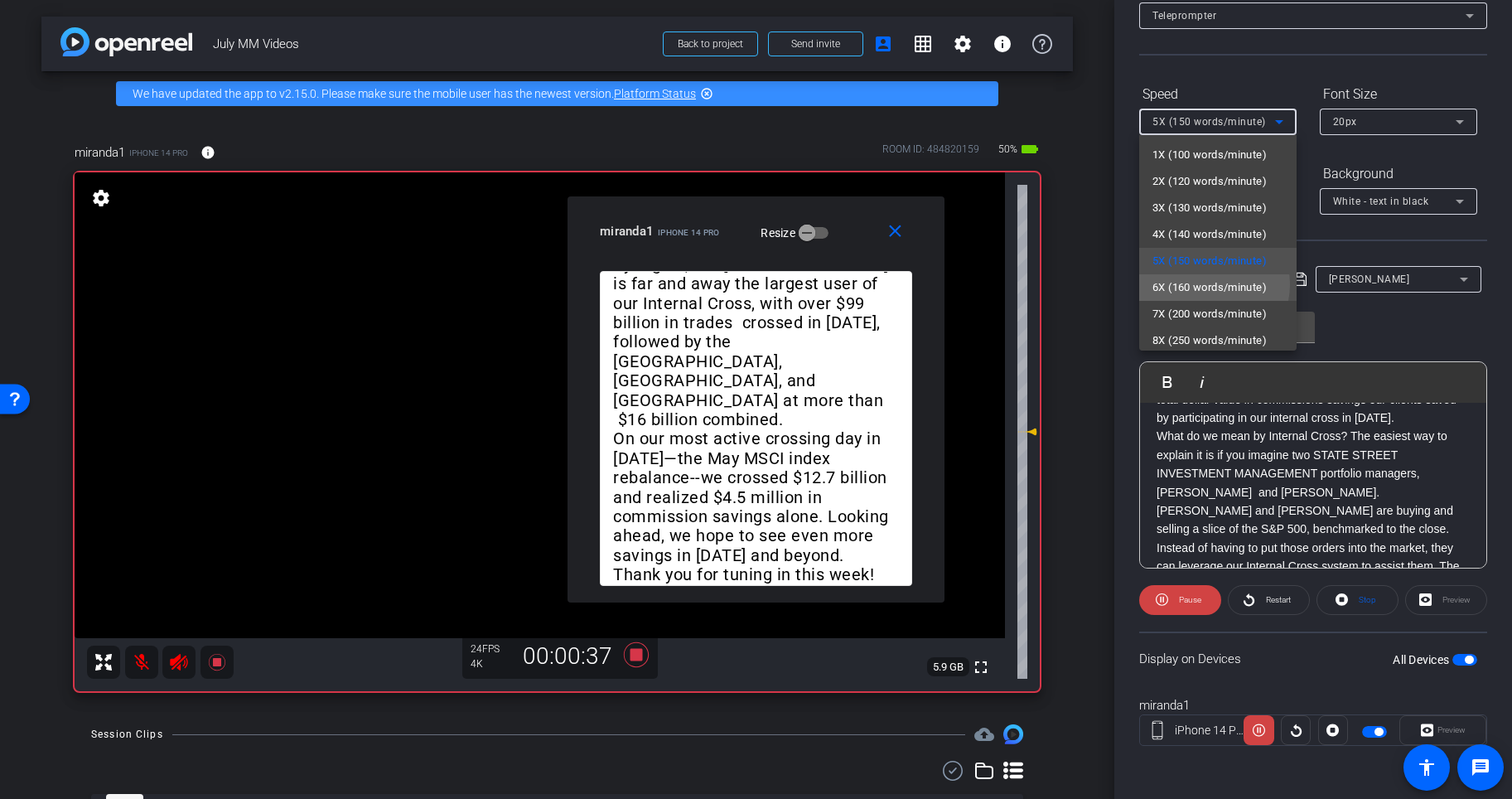 click on "6X (160 words/minute)" at bounding box center (1210, 288) 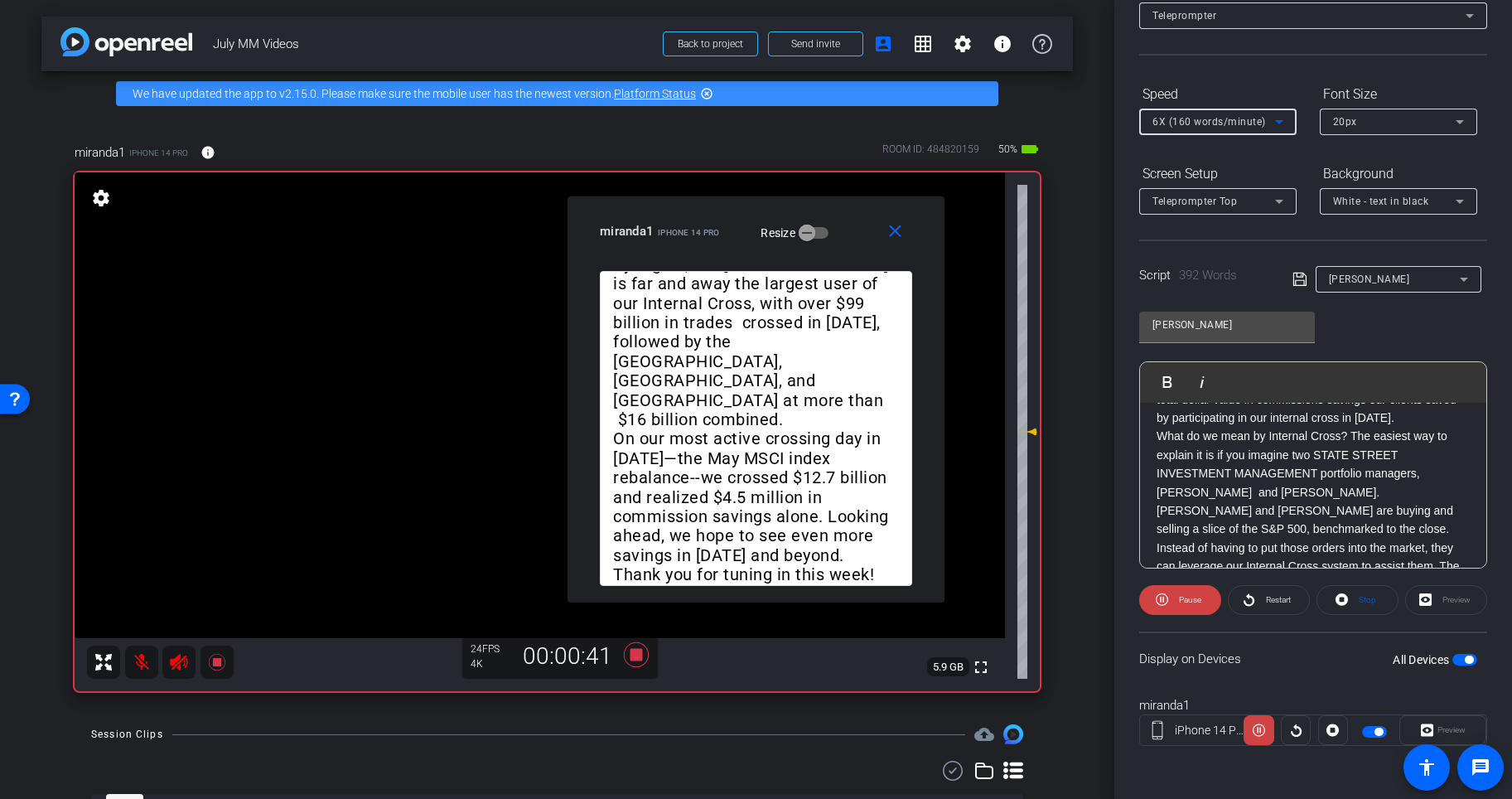 click 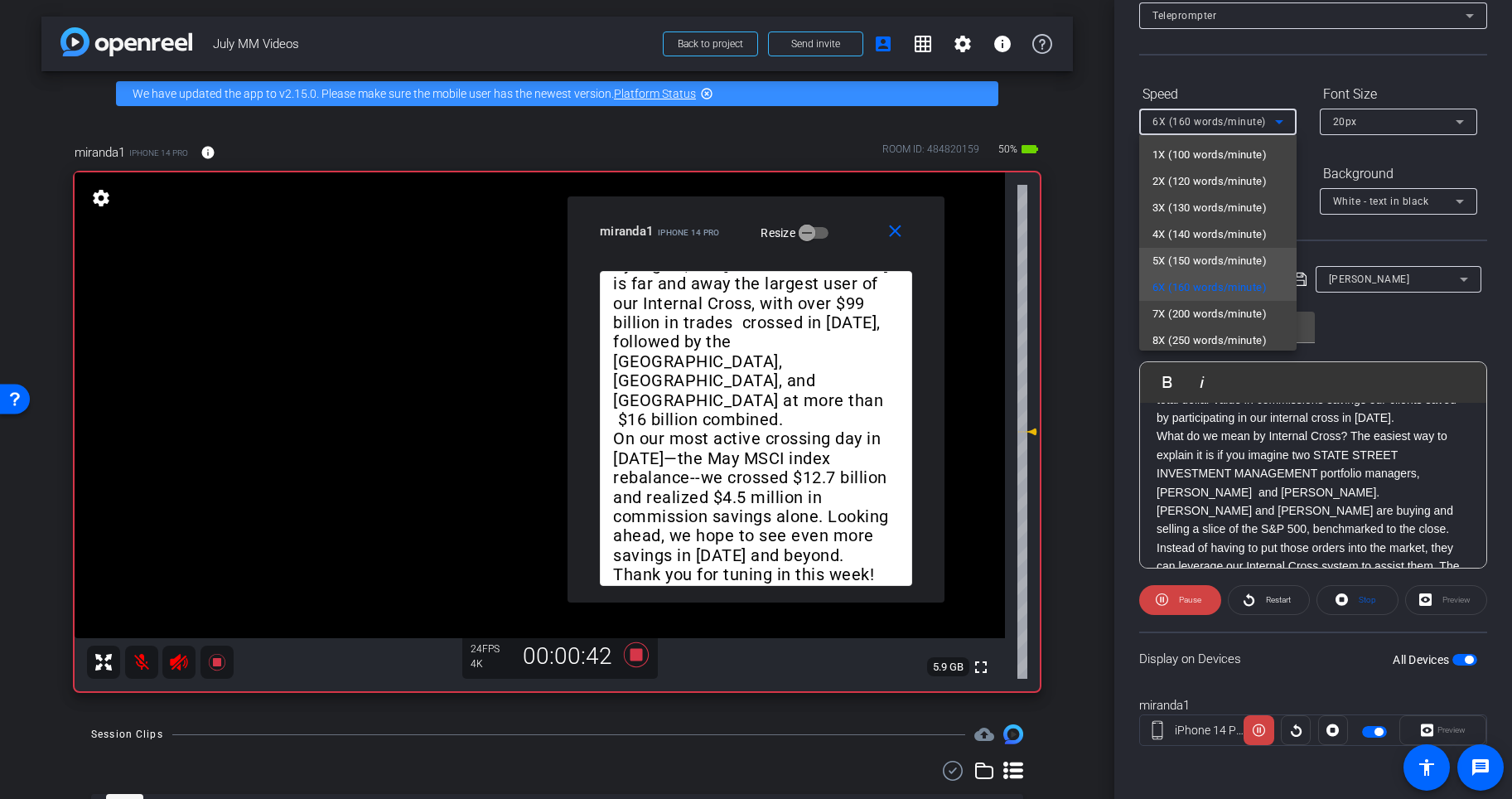 scroll, scrollTop: 36, scrollLeft: 0, axis: vertical 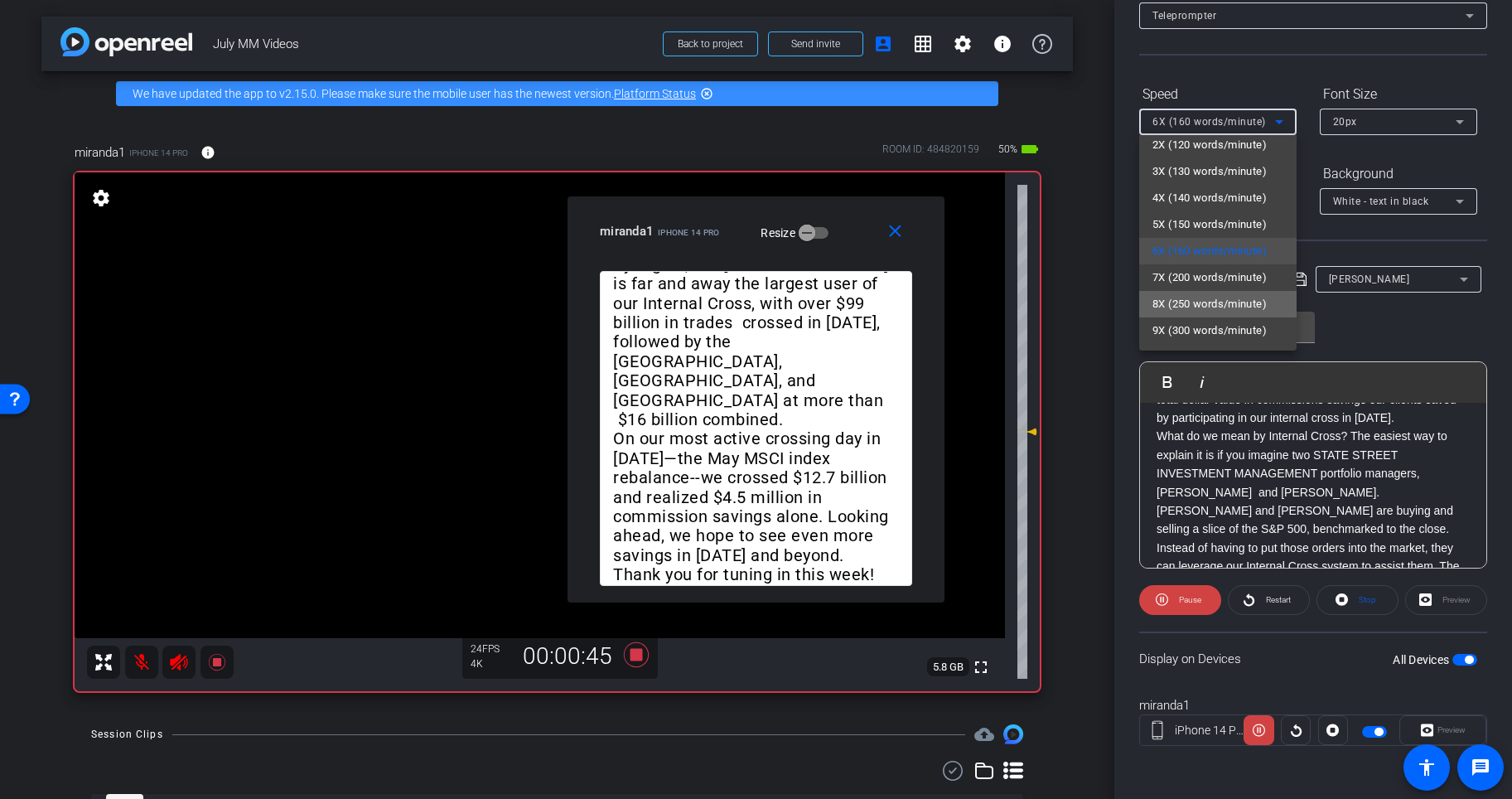 click on "8X (250 words/minute)" at bounding box center [1210, 304] 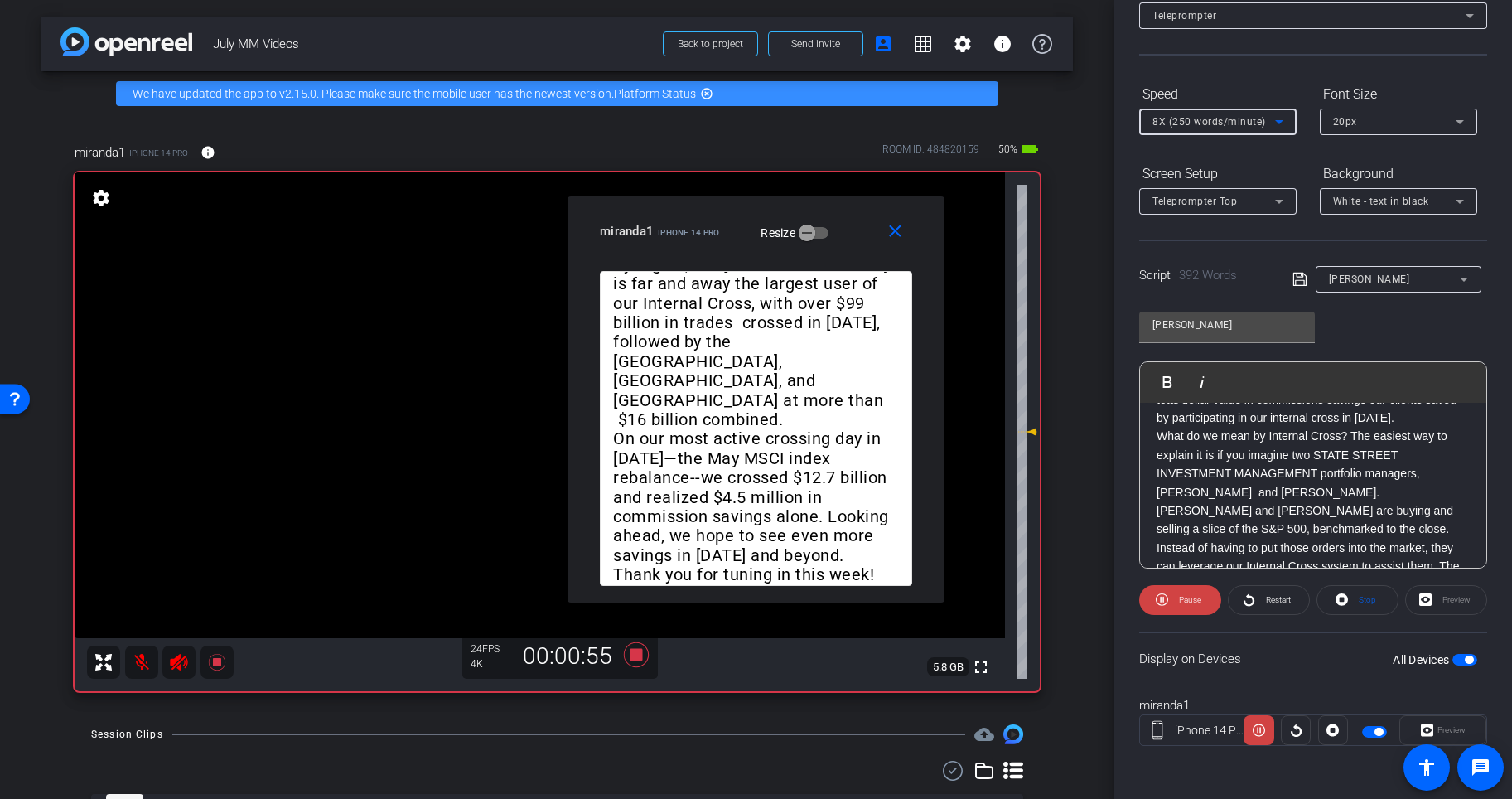 click 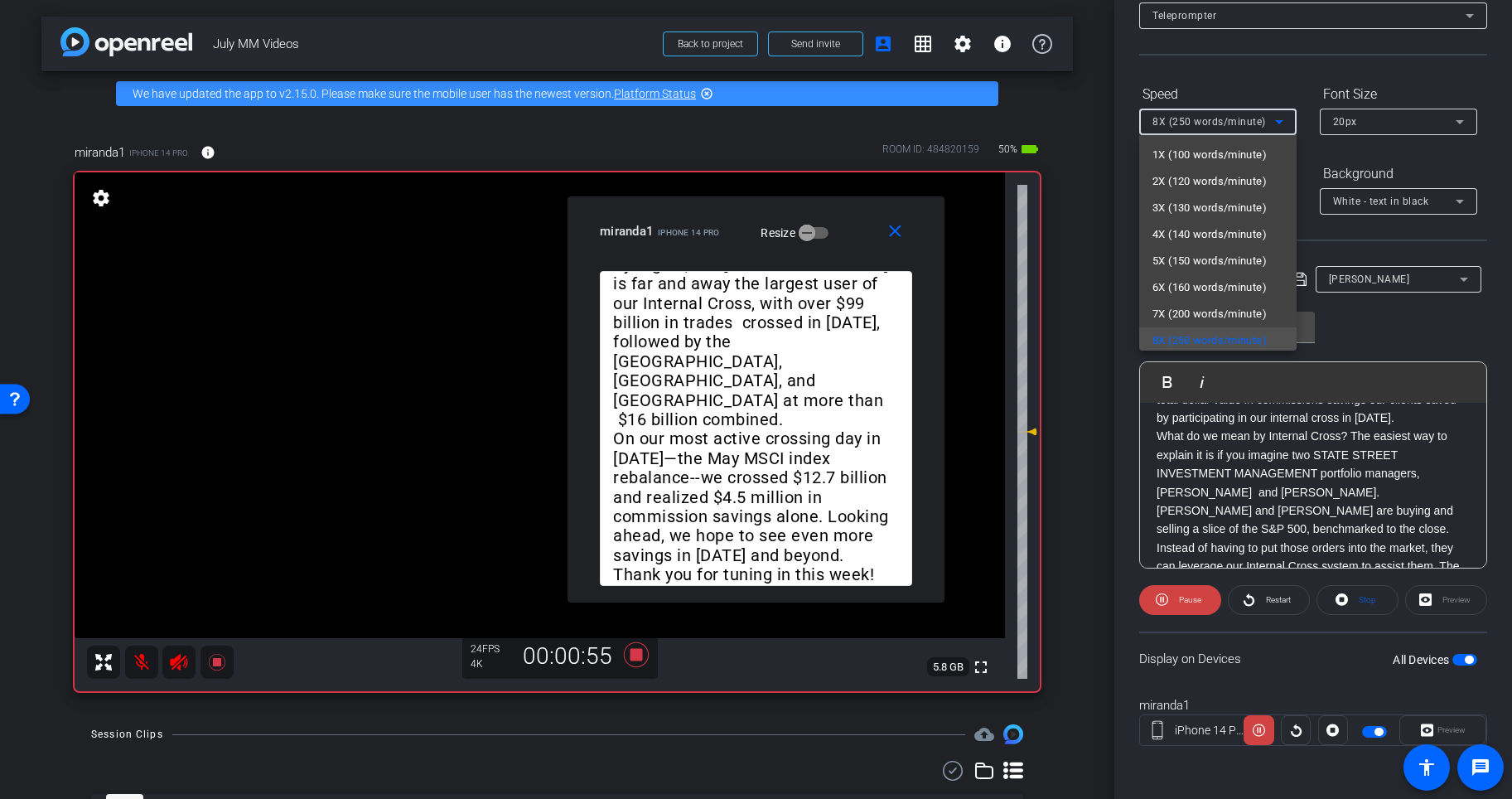 scroll, scrollTop: 3, scrollLeft: 0, axis: vertical 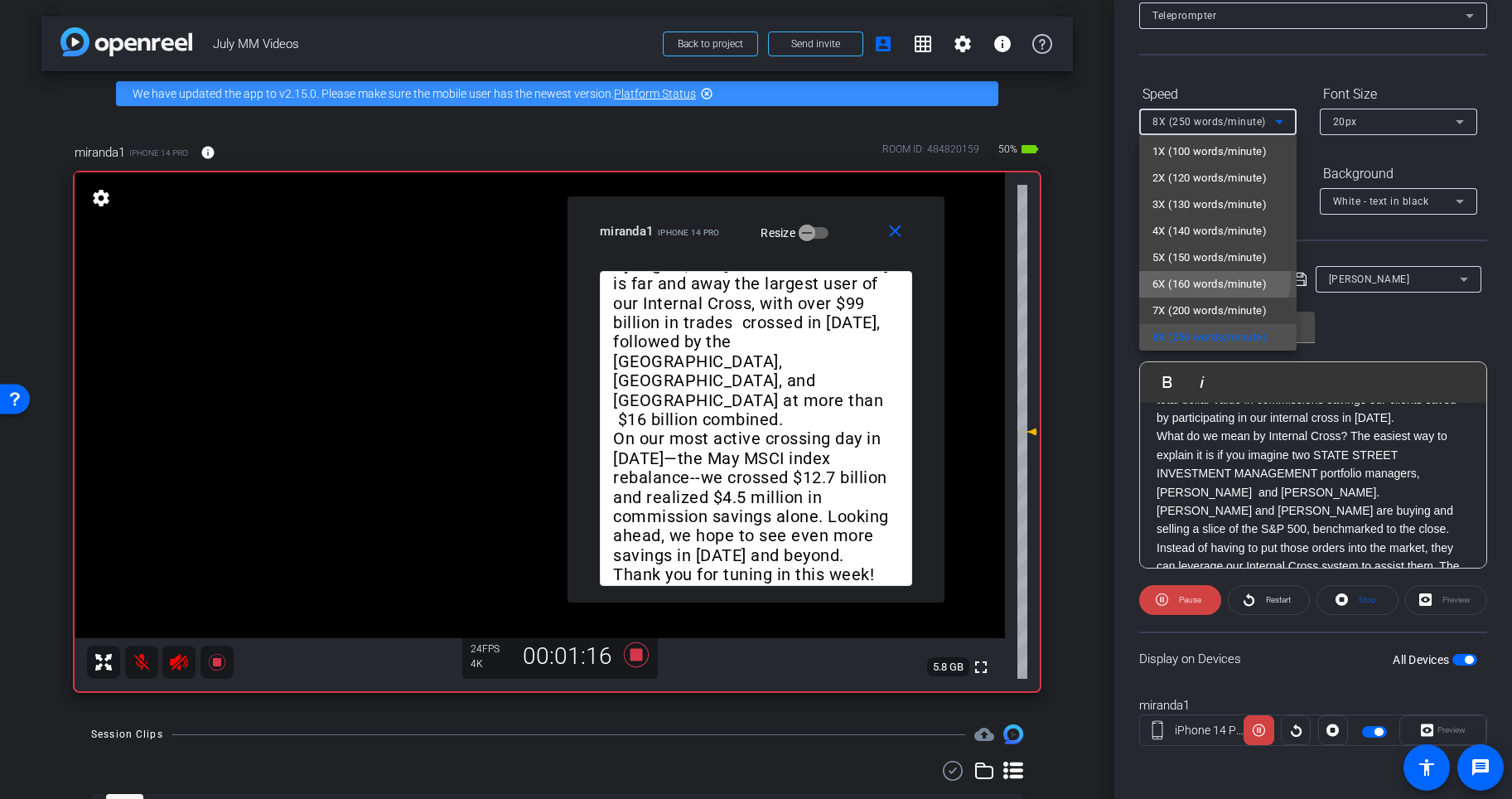 click on "6X (160 words/minute)" at bounding box center [1210, 284] 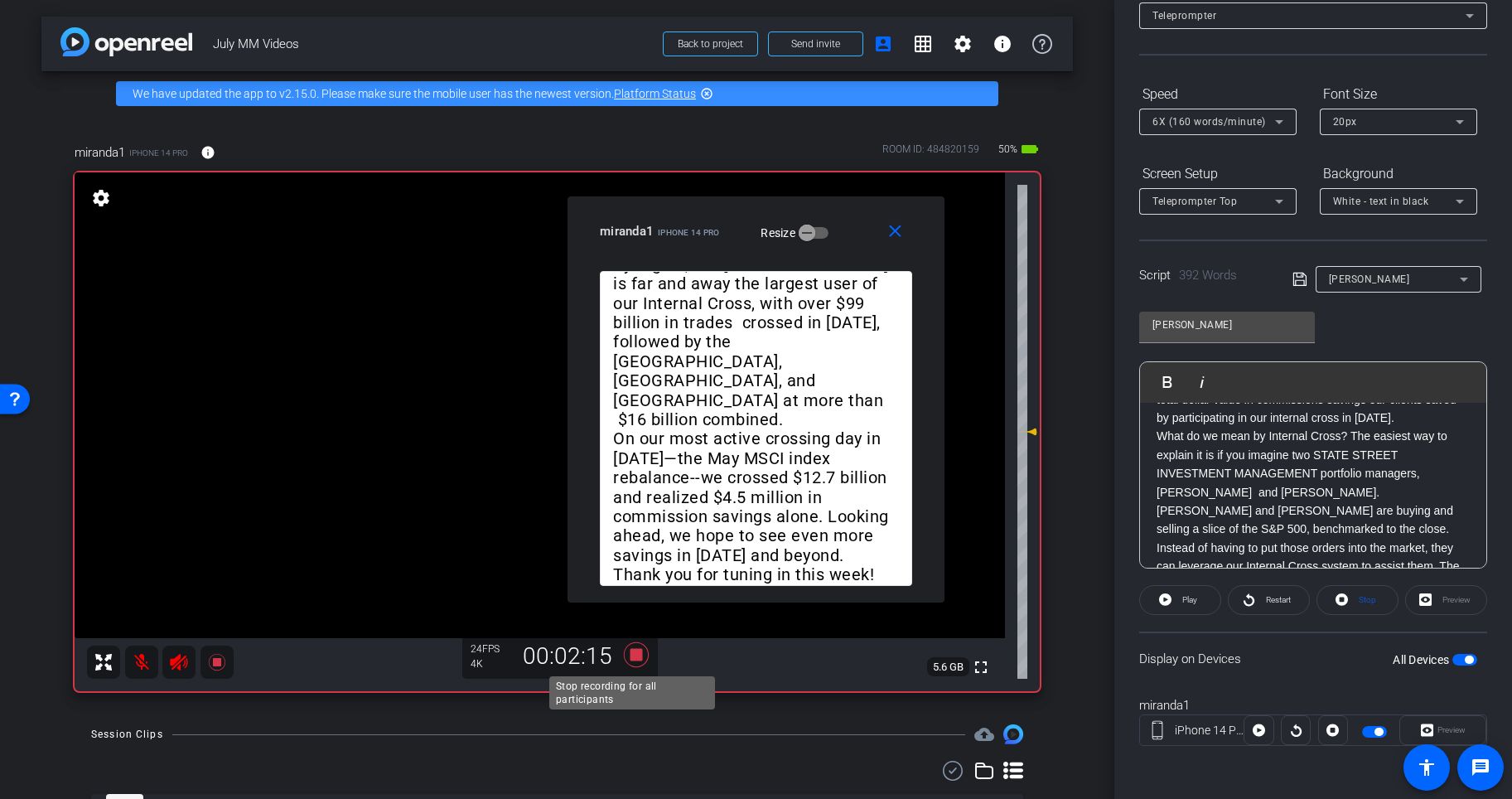 click 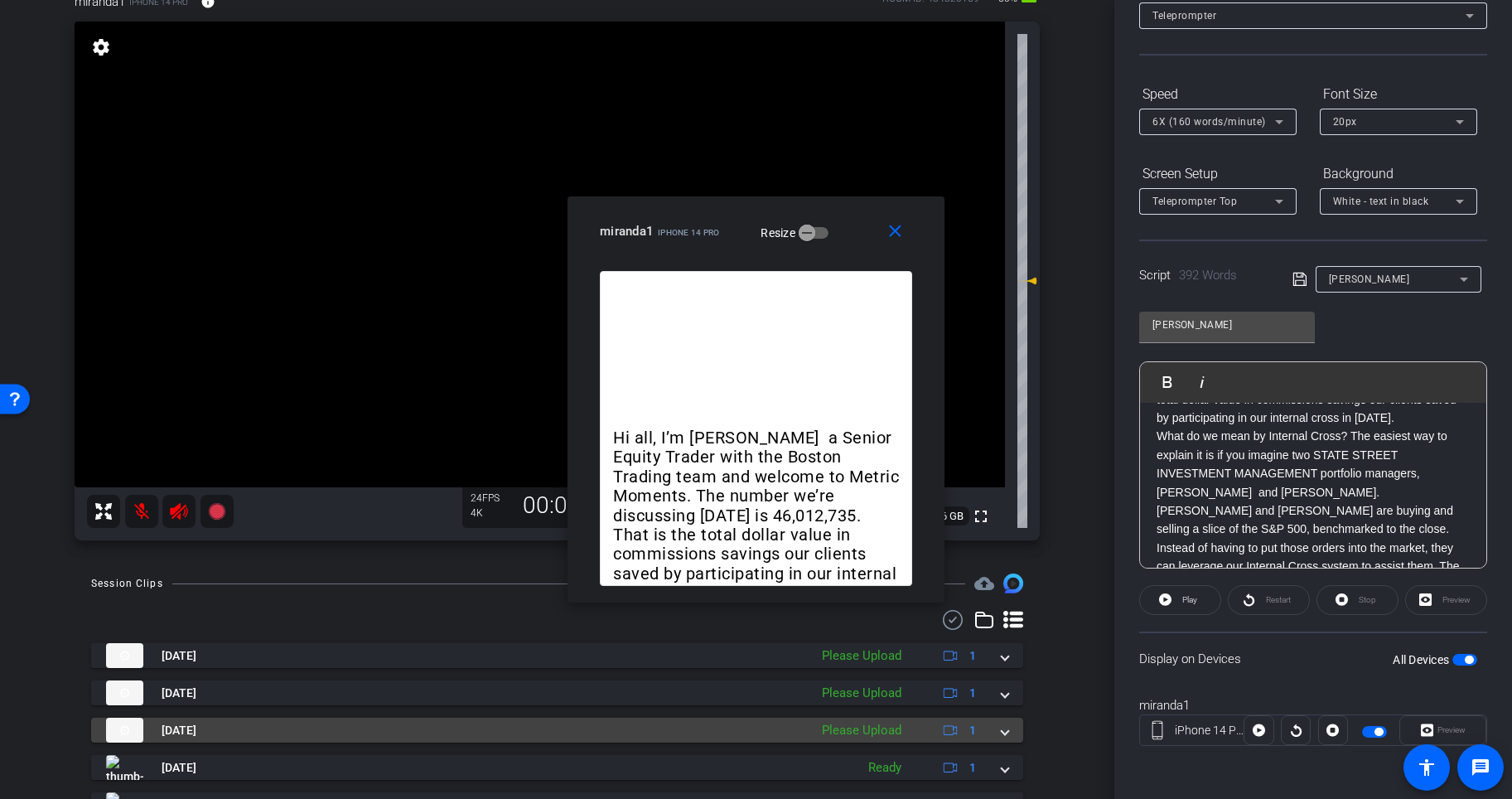scroll, scrollTop: 149, scrollLeft: 0, axis: vertical 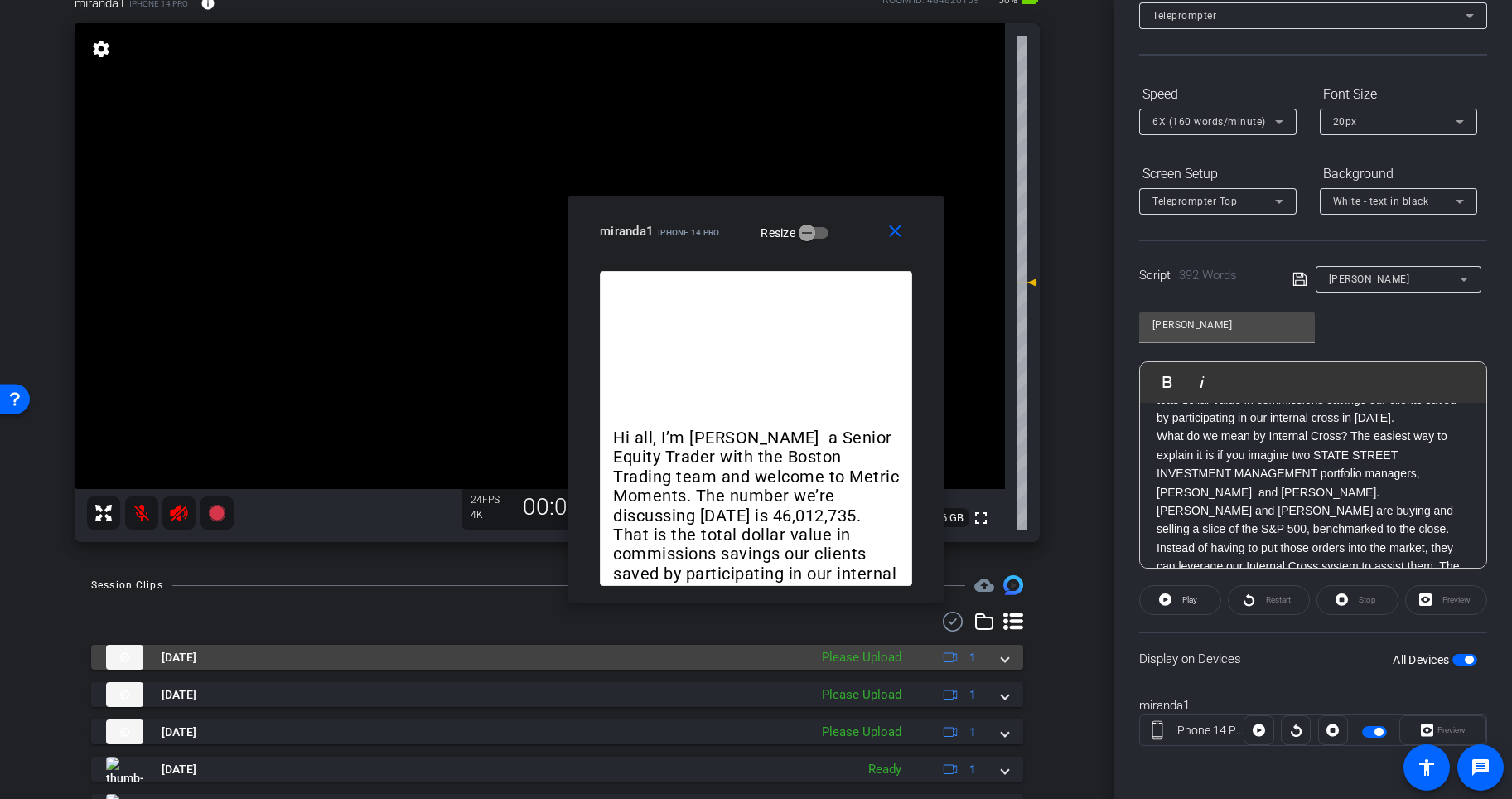 click at bounding box center (1005, 657) 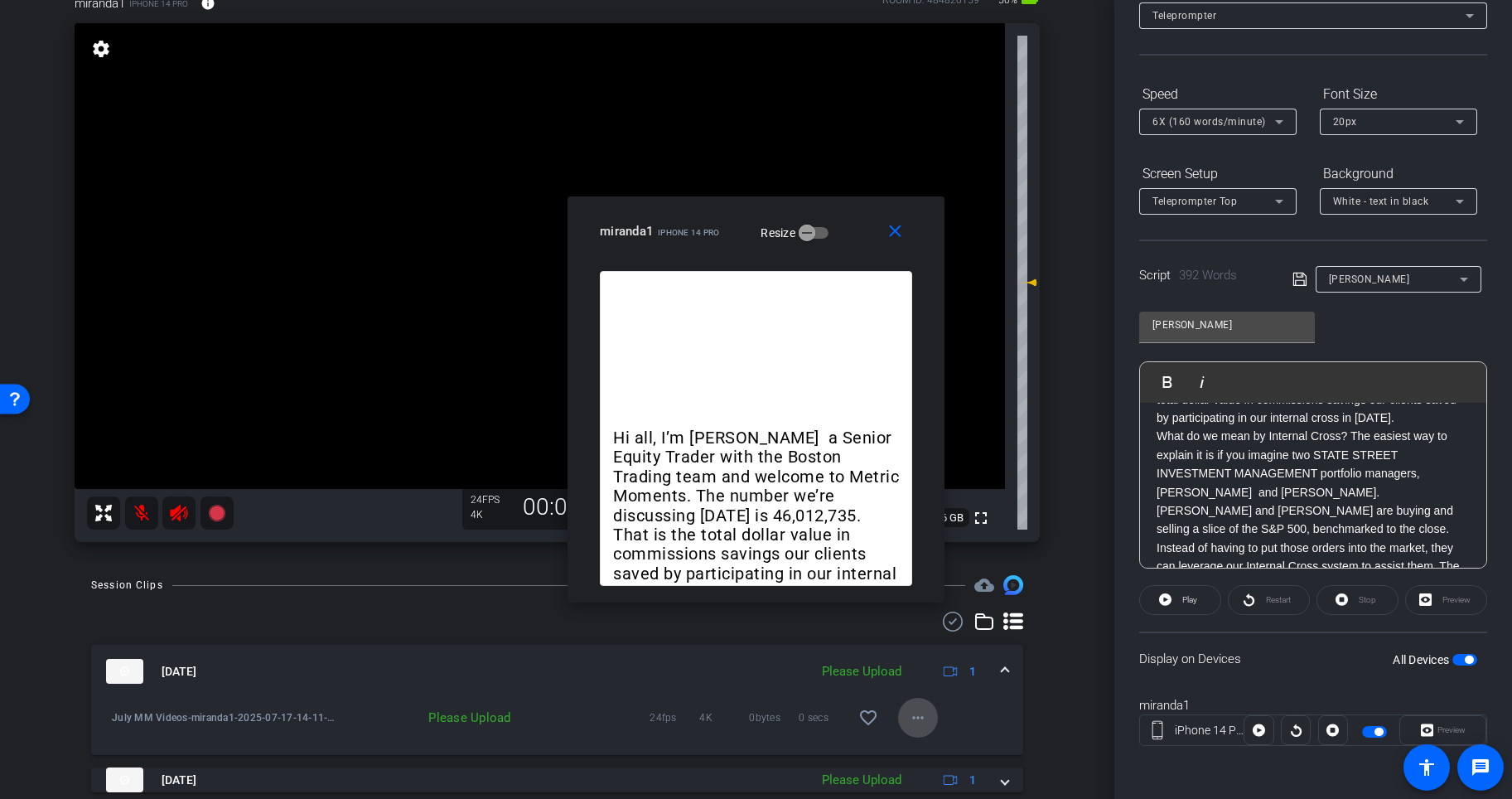click at bounding box center (918, 718) 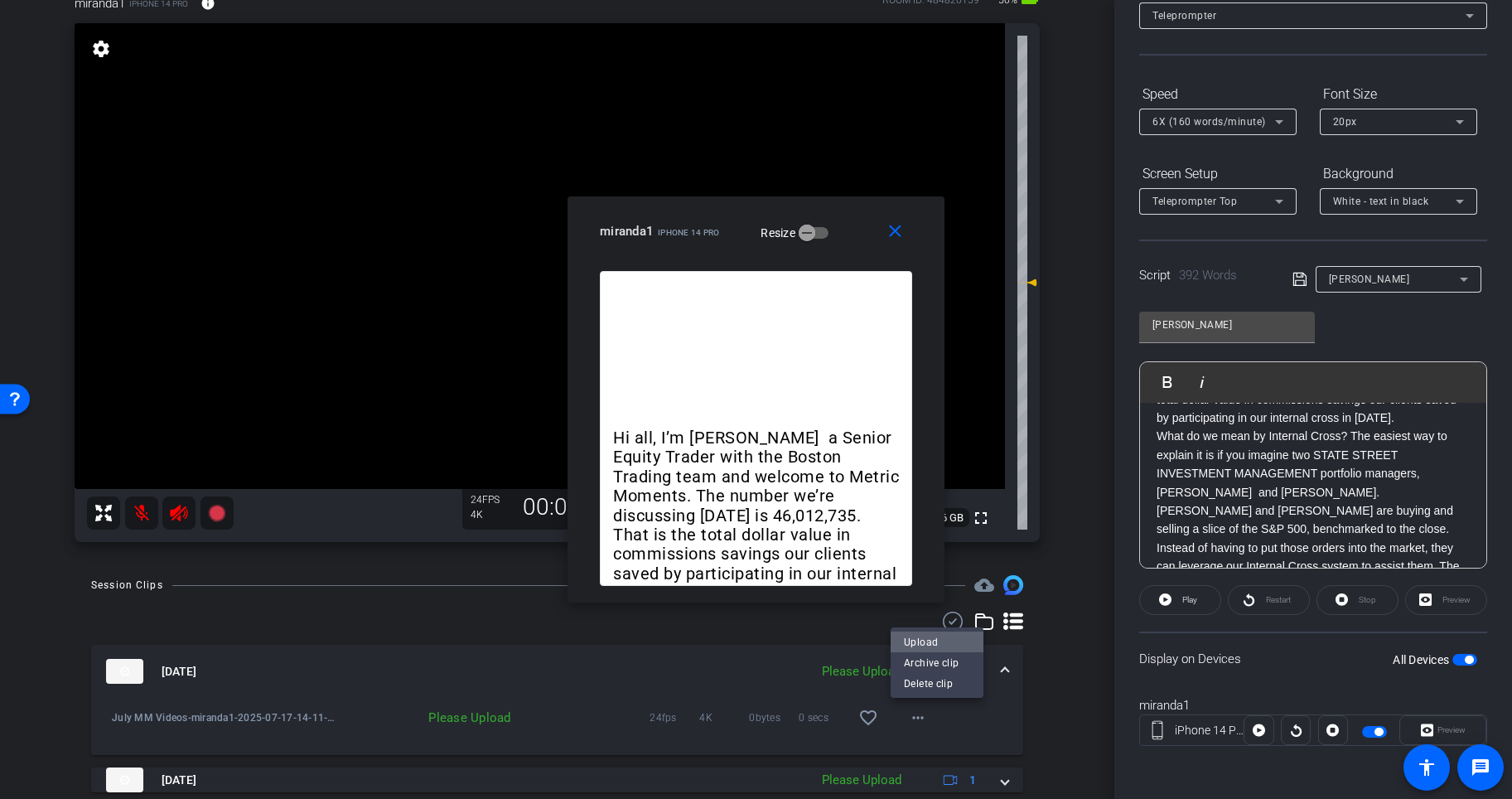 click on "Upload" at bounding box center (937, 642) 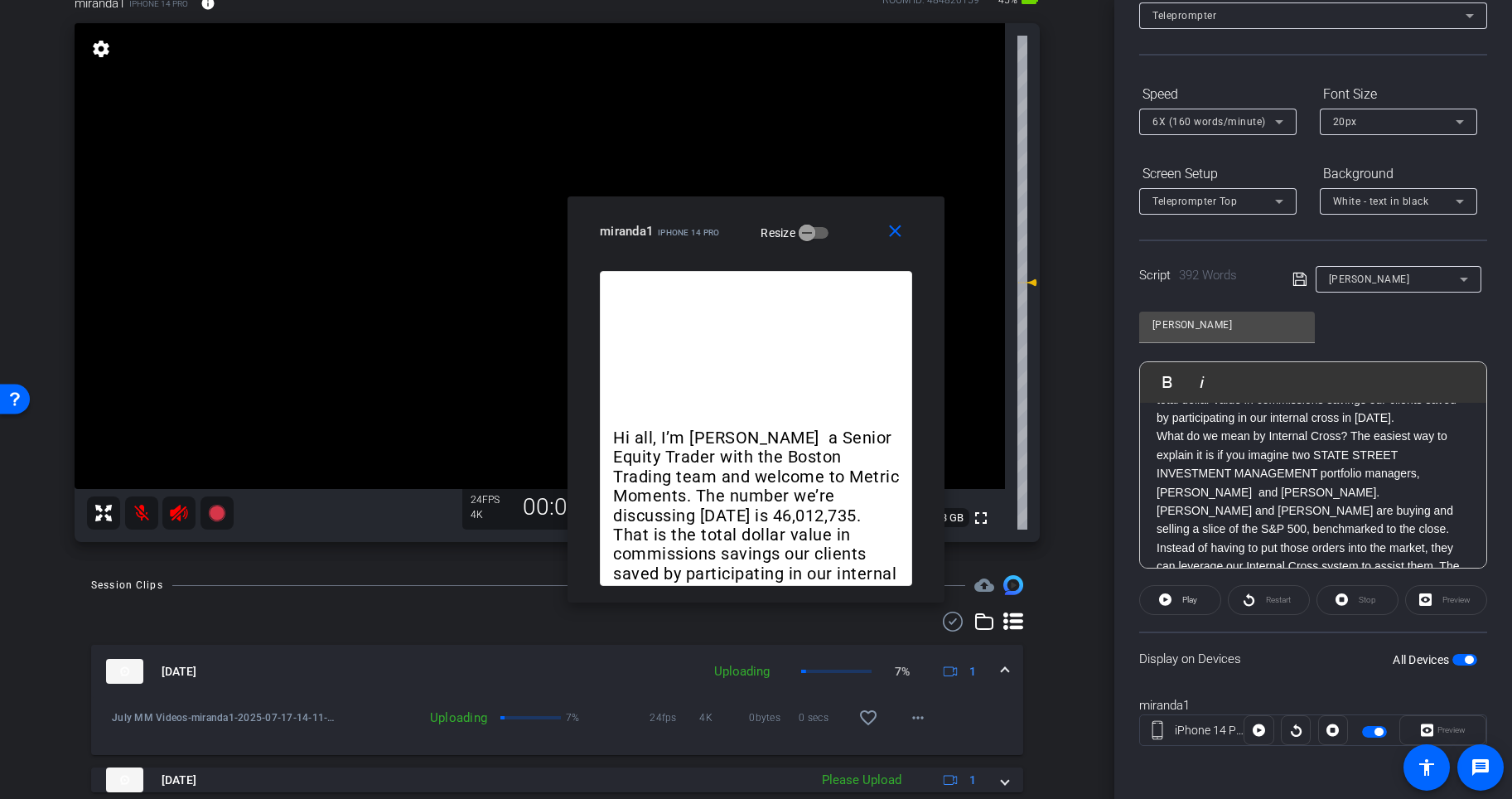 click 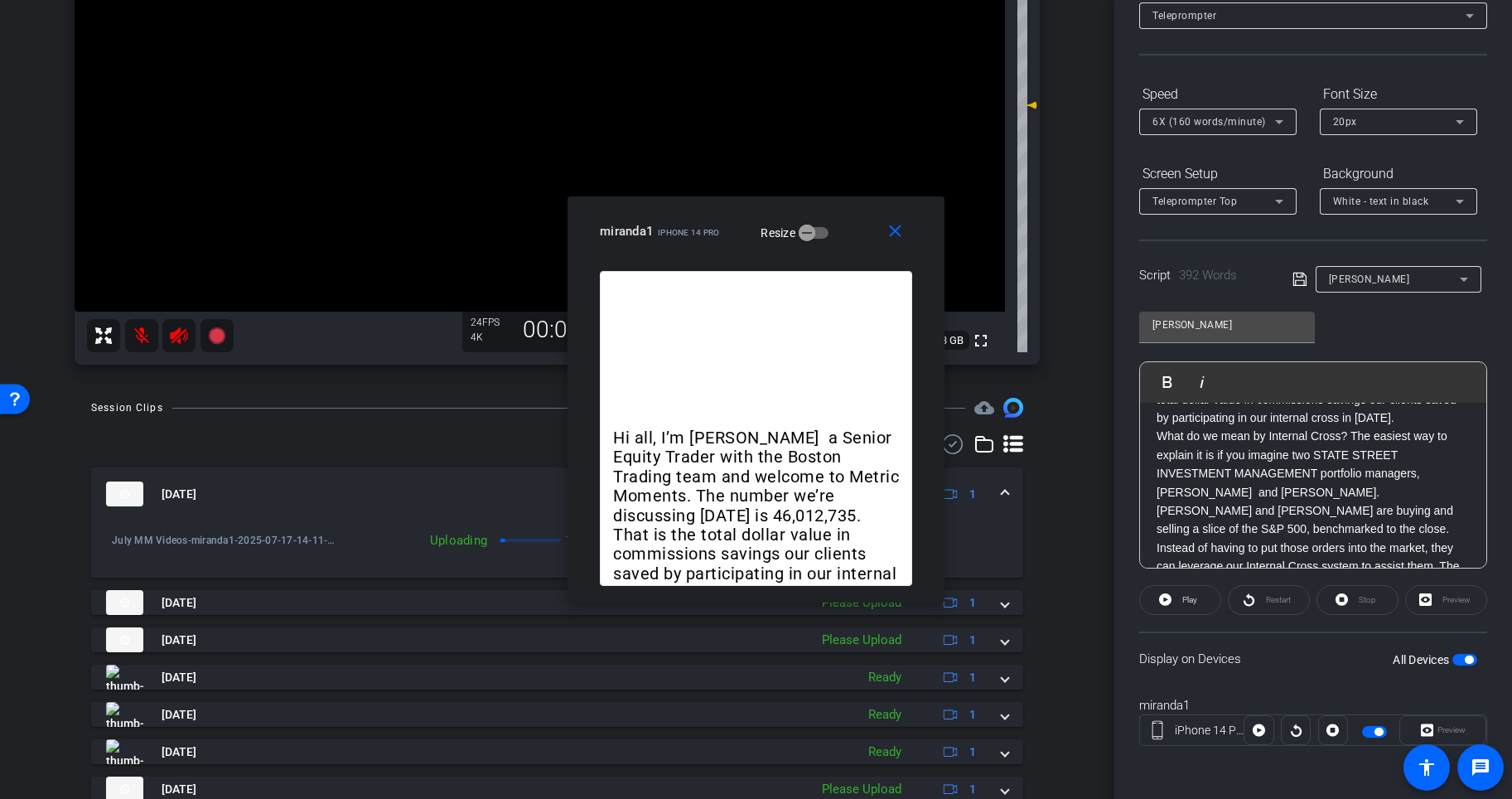 scroll, scrollTop: 322, scrollLeft: 0, axis: vertical 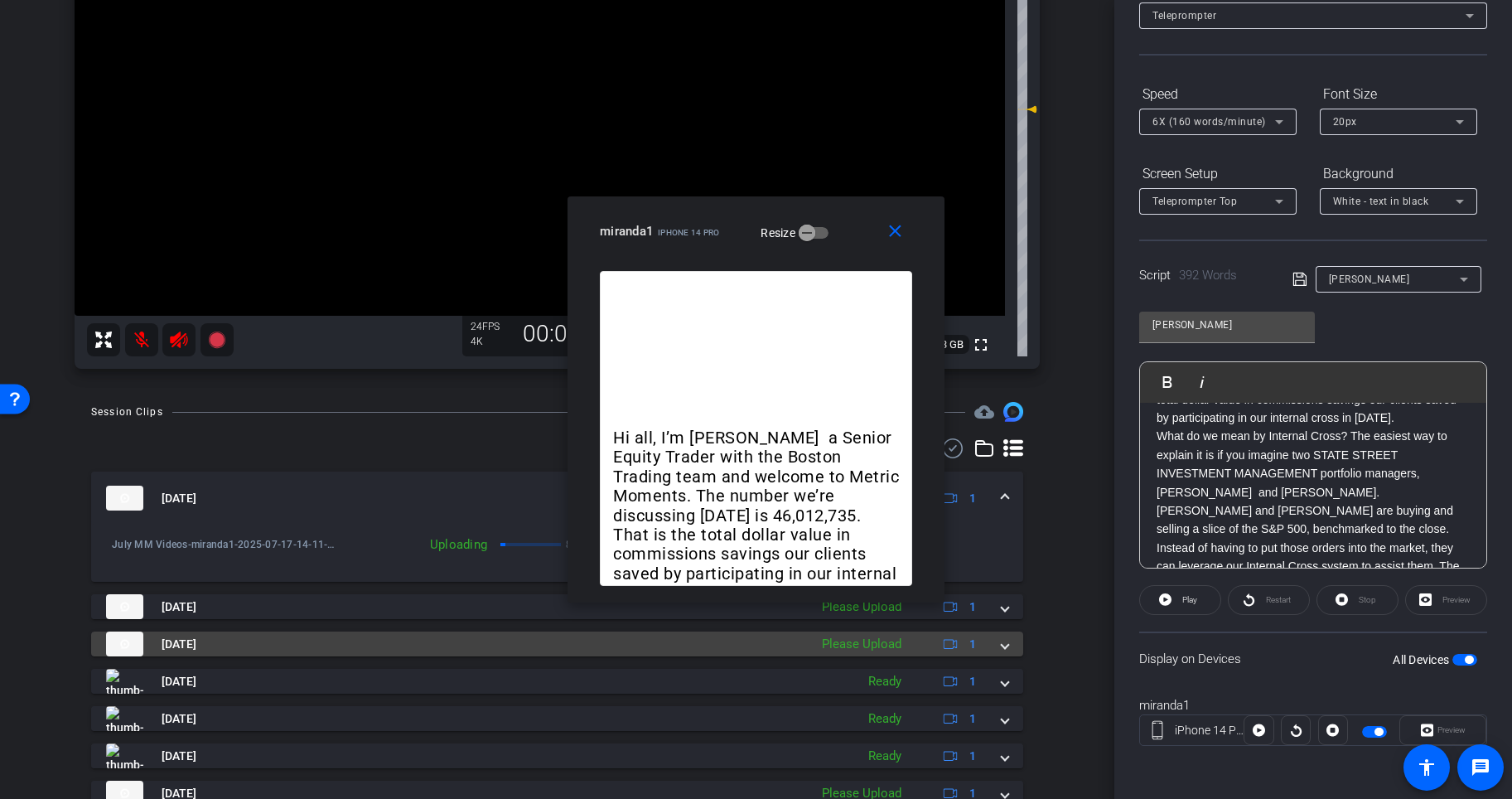 click at bounding box center [1005, 644] 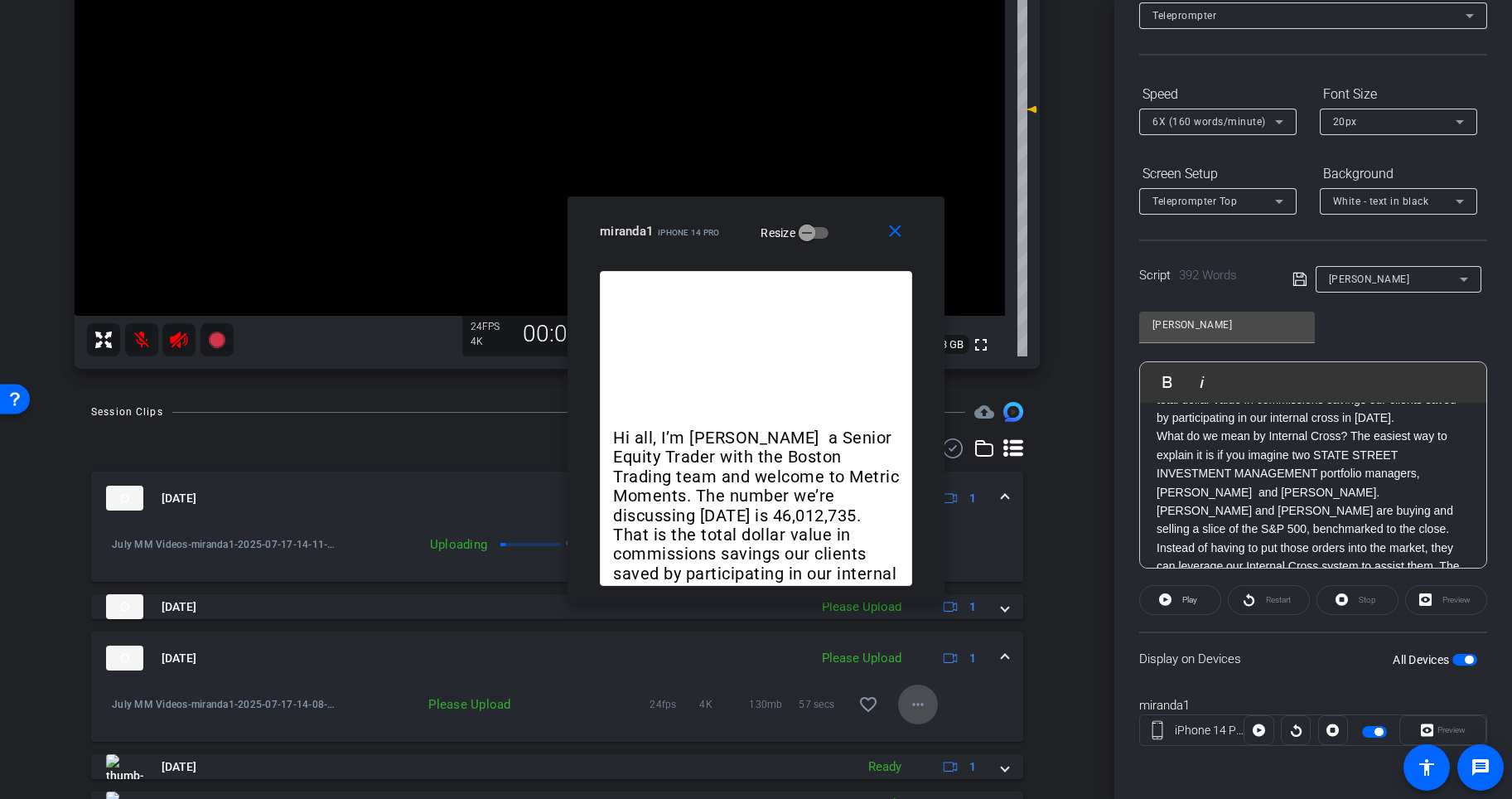 click on "more_horiz" at bounding box center (918, 705) 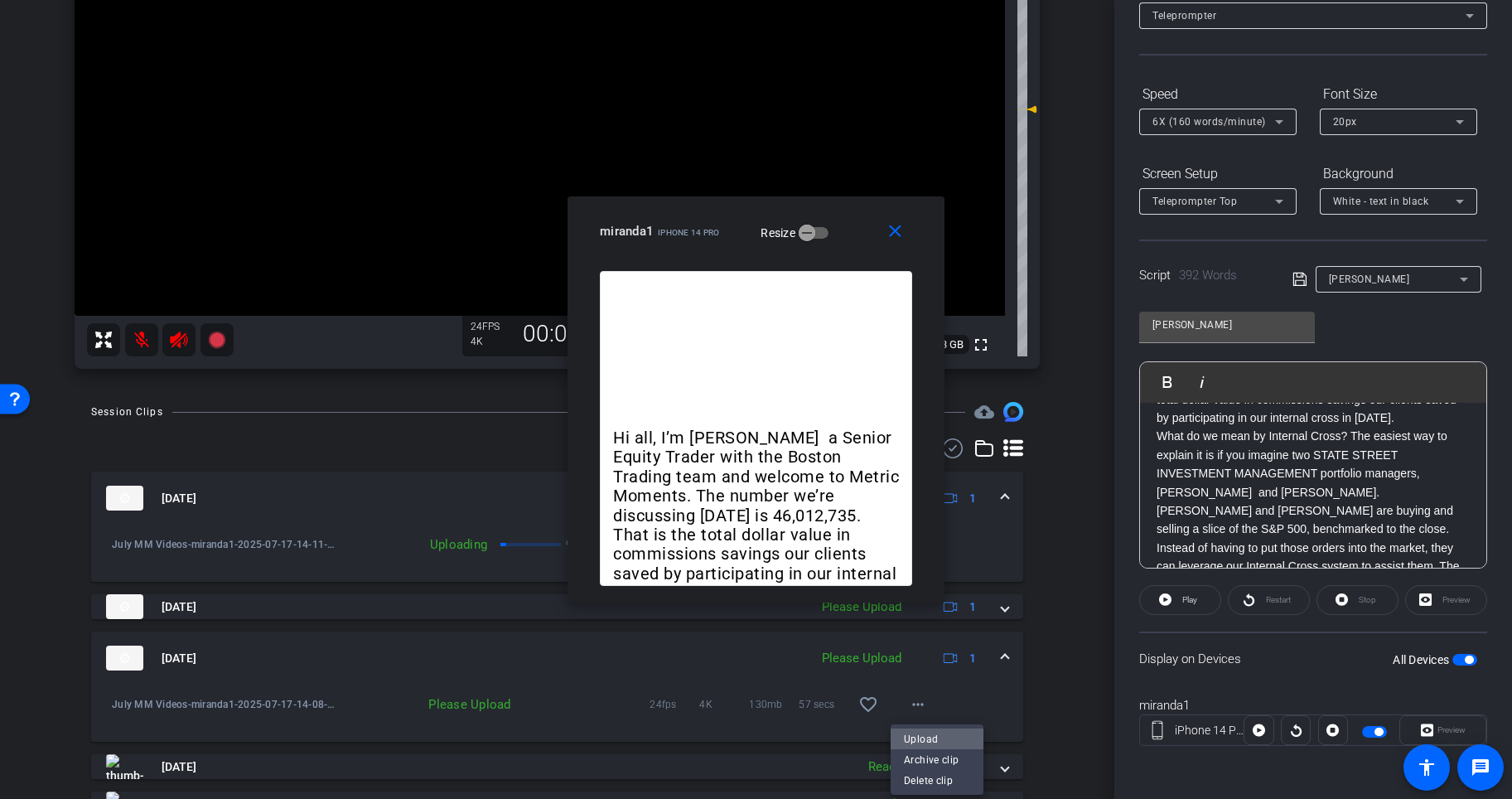 click on "Upload" at bounding box center (937, 739) 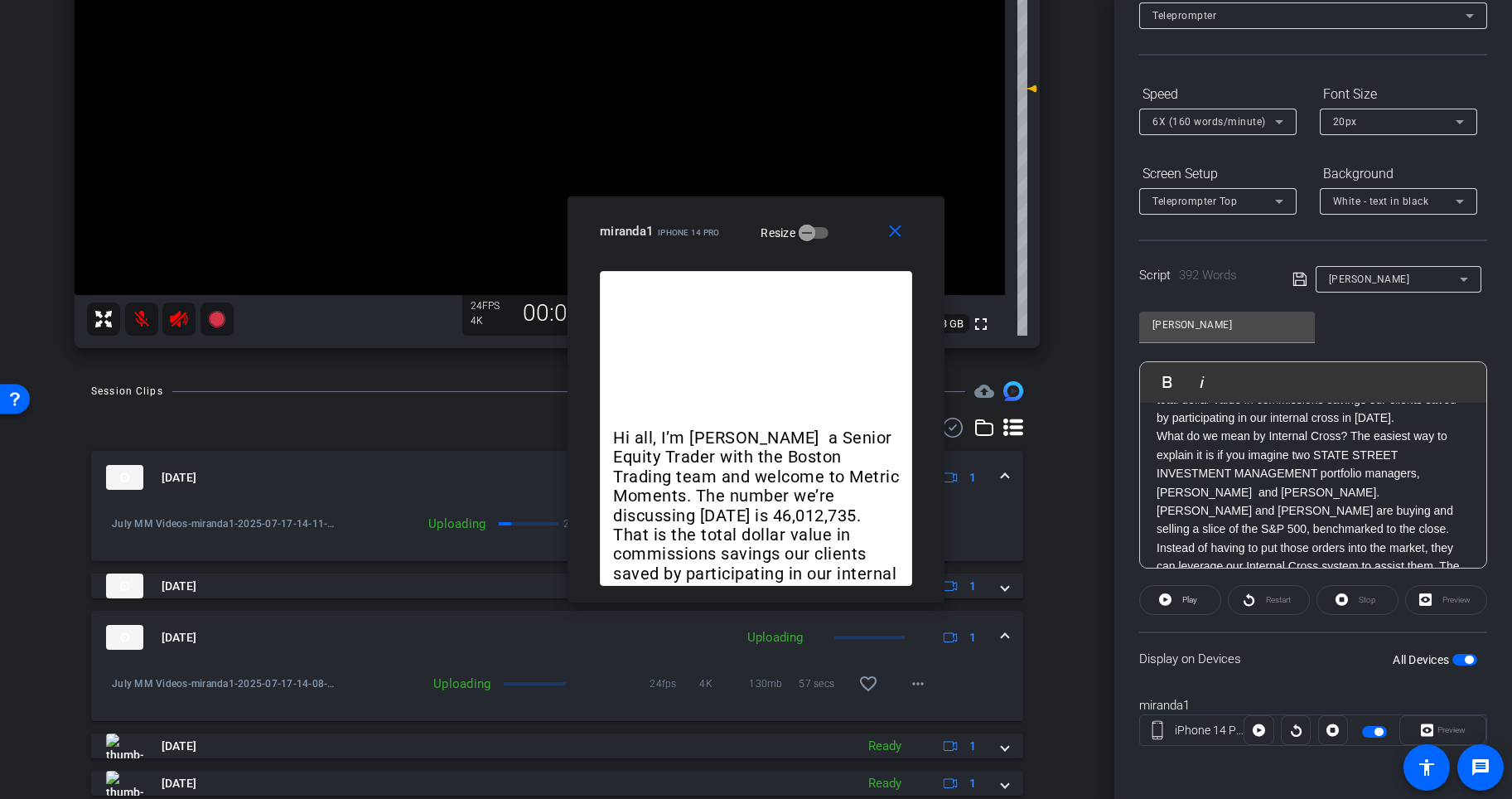 scroll, scrollTop: 344, scrollLeft: 0, axis: vertical 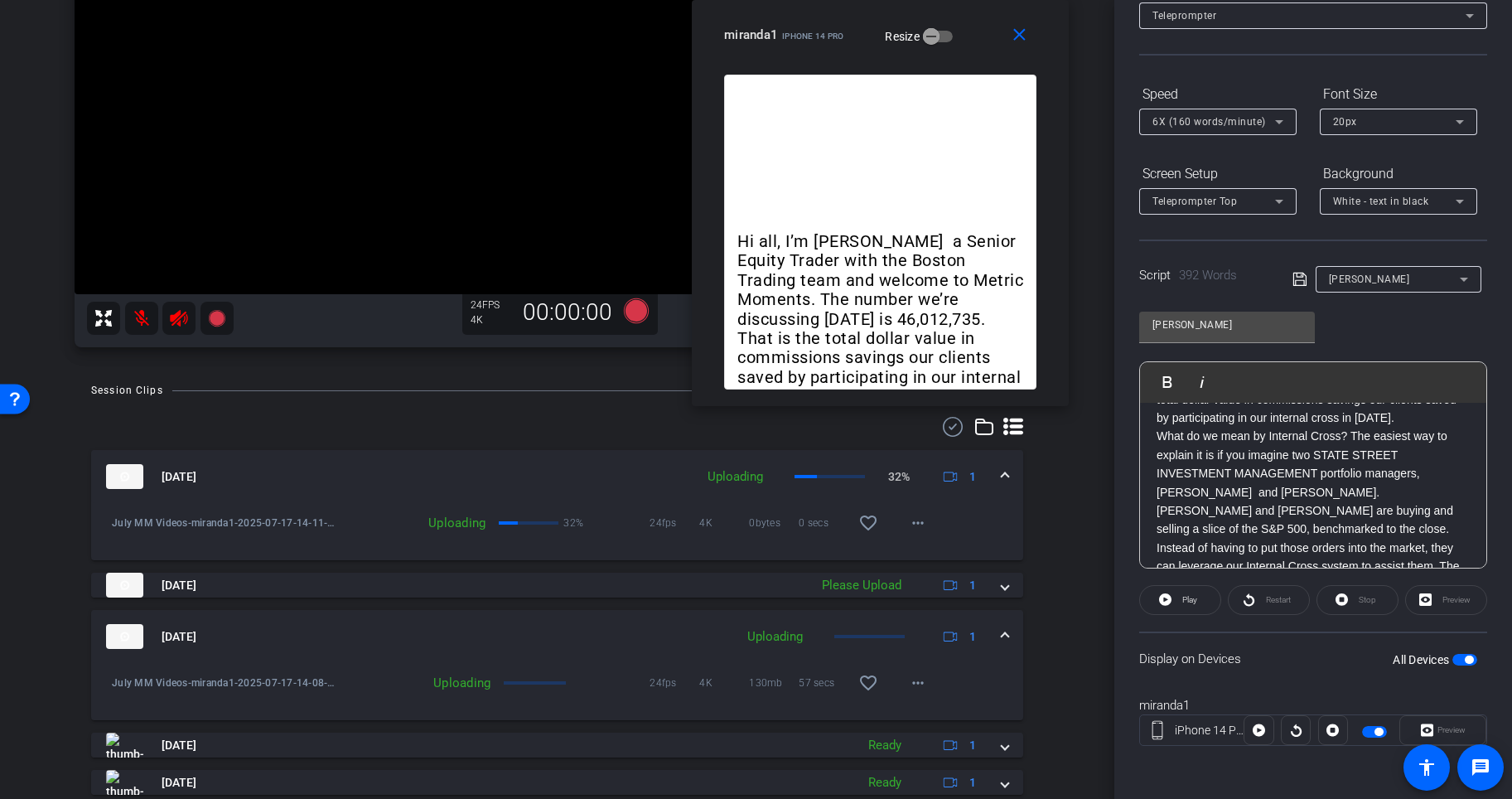 drag, startPoint x: 866, startPoint y: 215, endPoint x: 987, endPoint y: -16, distance: 260.77193 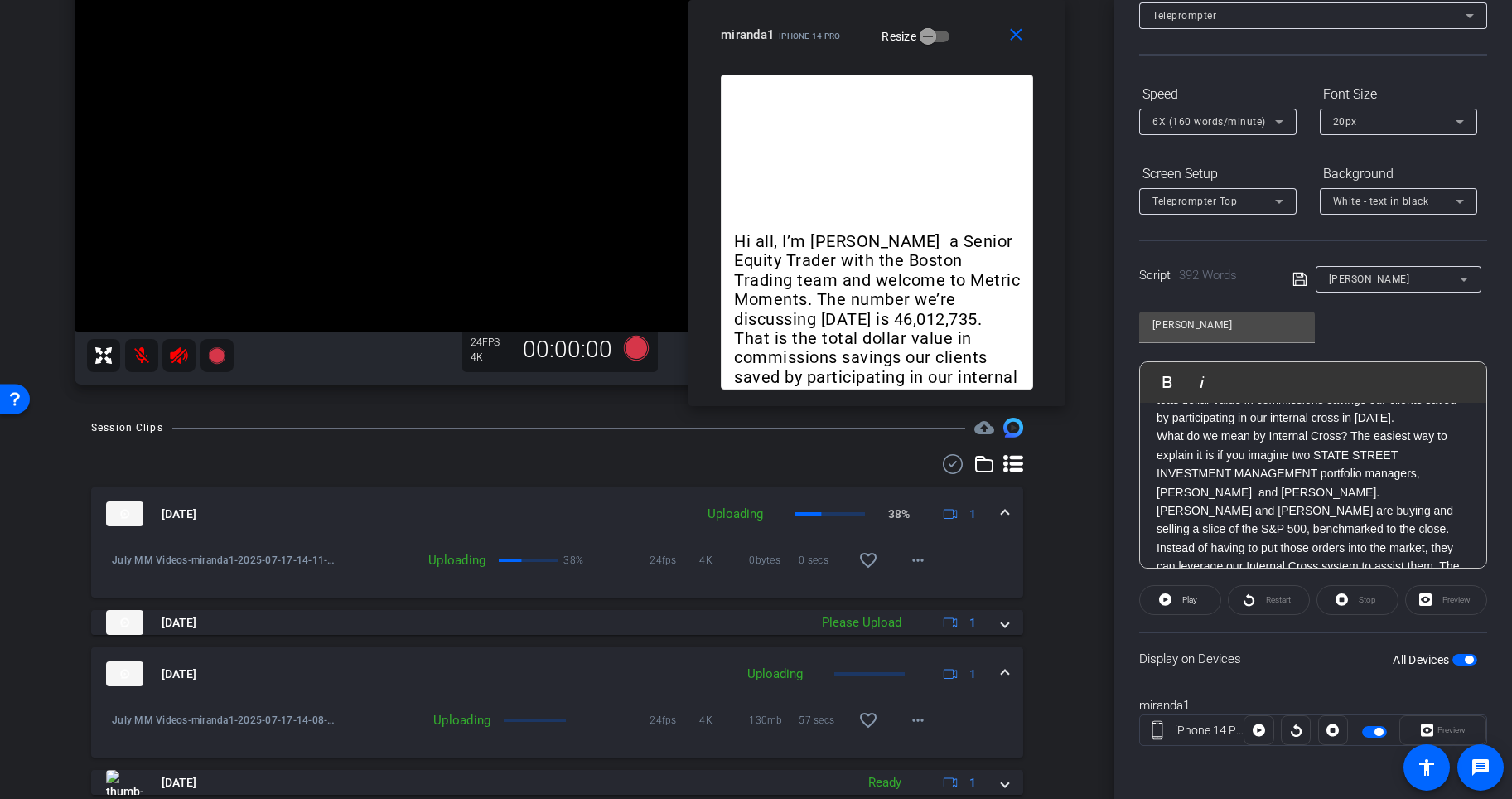 scroll, scrollTop: 306, scrollLeft: 0, axis: vertical 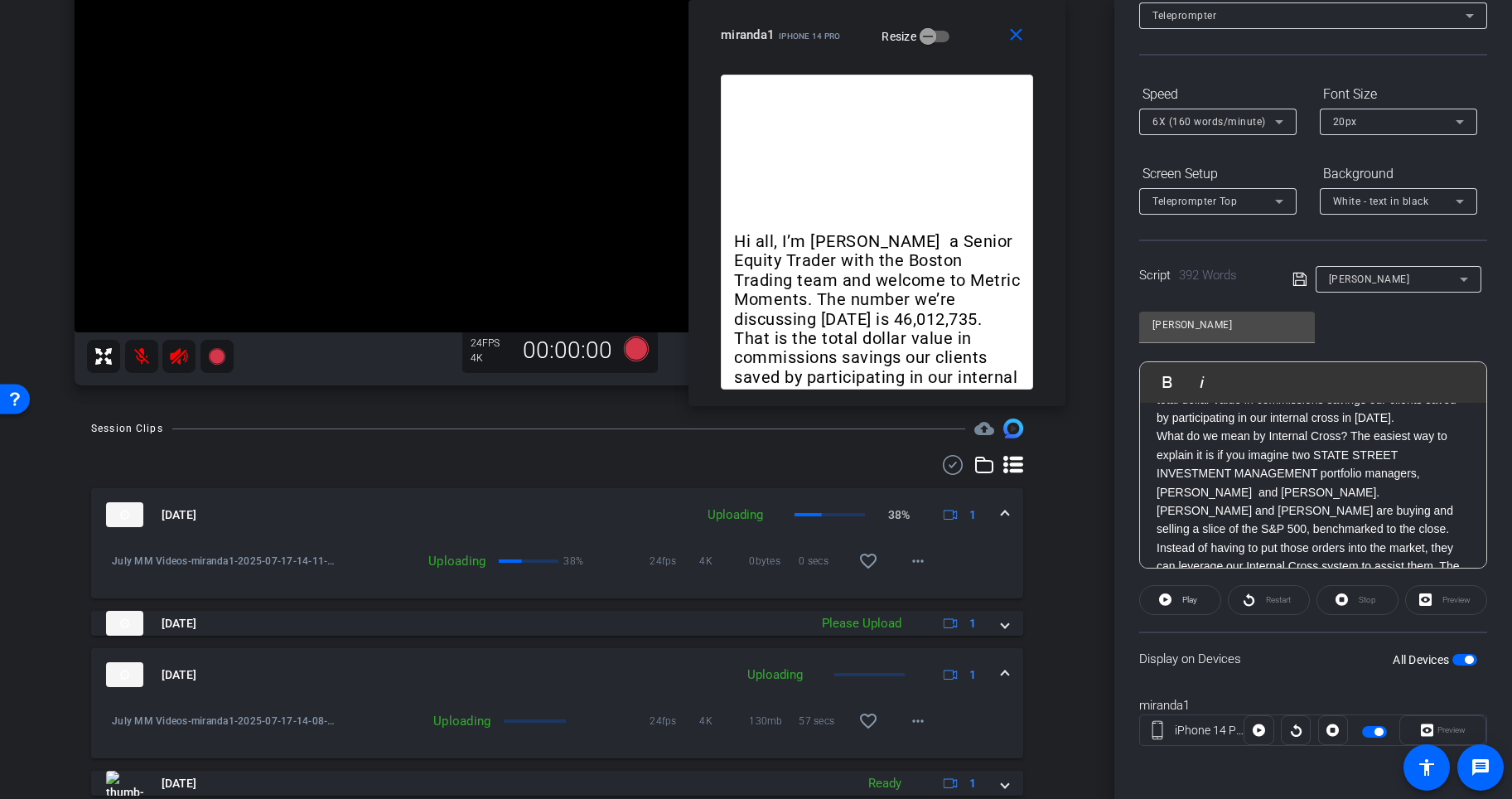 click on "Jul 17, 2025  Uploading  38%
1 July MM Videos-miranda1-2025-07-17-14-11-29-477-0  Uploading  38%  24fps 4K 0bytes 0 secs favorite_border more_horiz   Jul 17, 2025  Please Upload
1   Jul 17, 2025  Uploading
1 July MM Videos-miranda1-2025-07-17-14-08-01-116-0  Uploading 24fps 4K 130mb 57 secs favorite_border more_horiz   Jul 11, 2025   Ready
1   Jul 11, 2025   Ready
1   Jul 11, 2025   Ready
1   Jul 11, 2025  Please Upload
1   Jul 11, 2025  Please Upload
1   Jul 11, 2025  Please Upload
1   Jul 11, 2025   Ready
1" 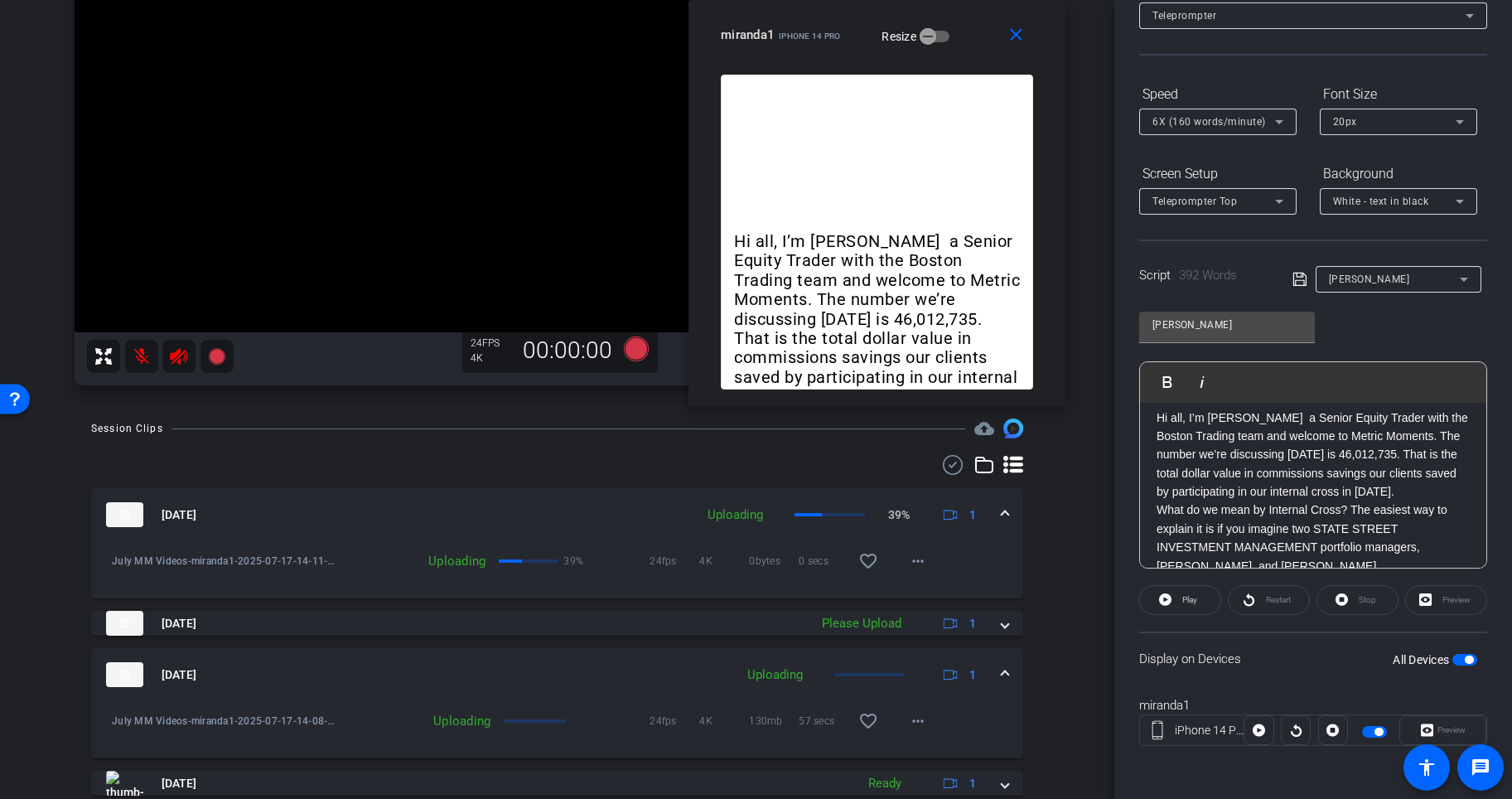 scroll, scrollTop: 0, scrollLeft: 0, axis: both 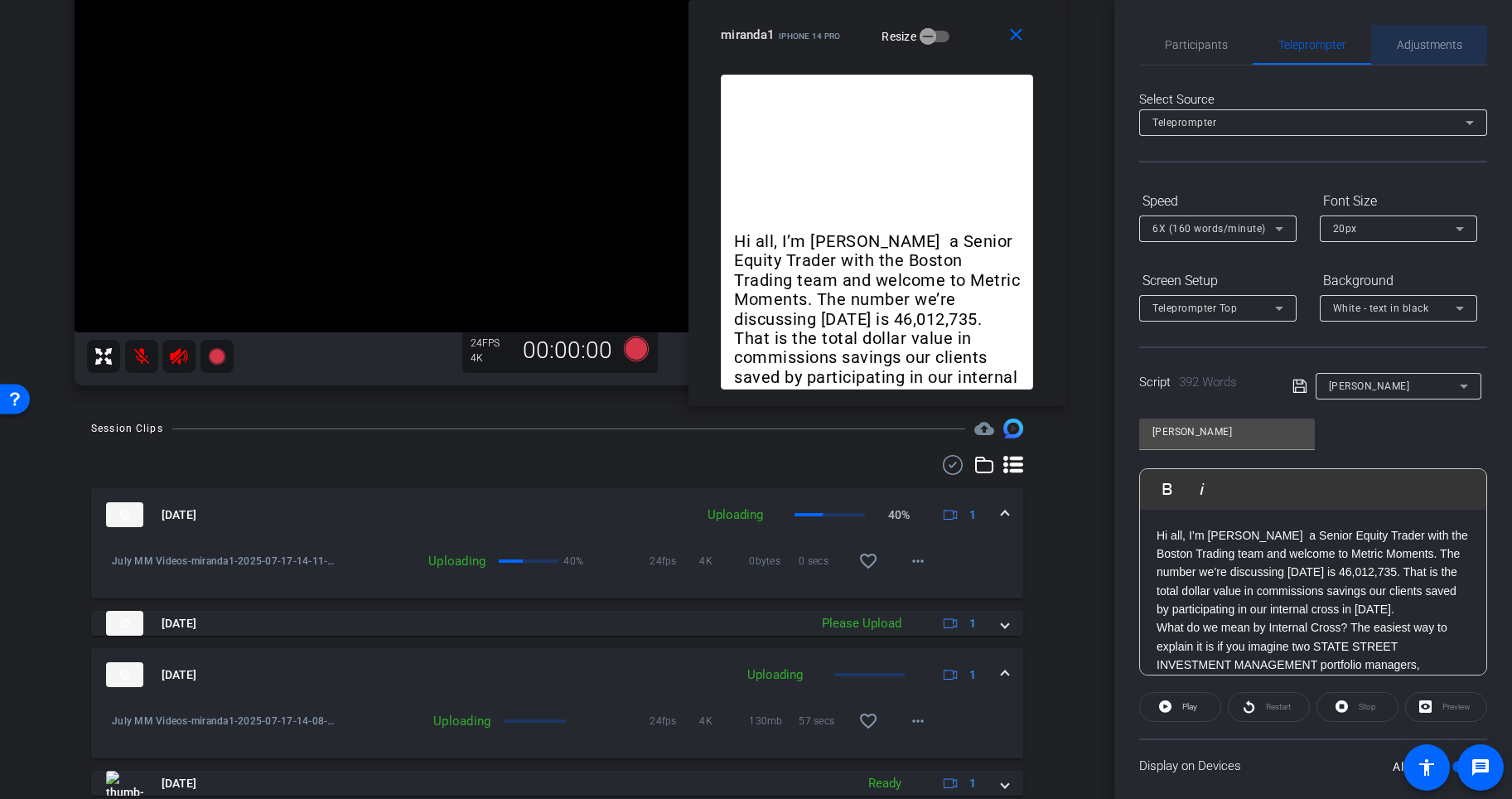 click on "Adjustments" at bounding box center (1429, 45) 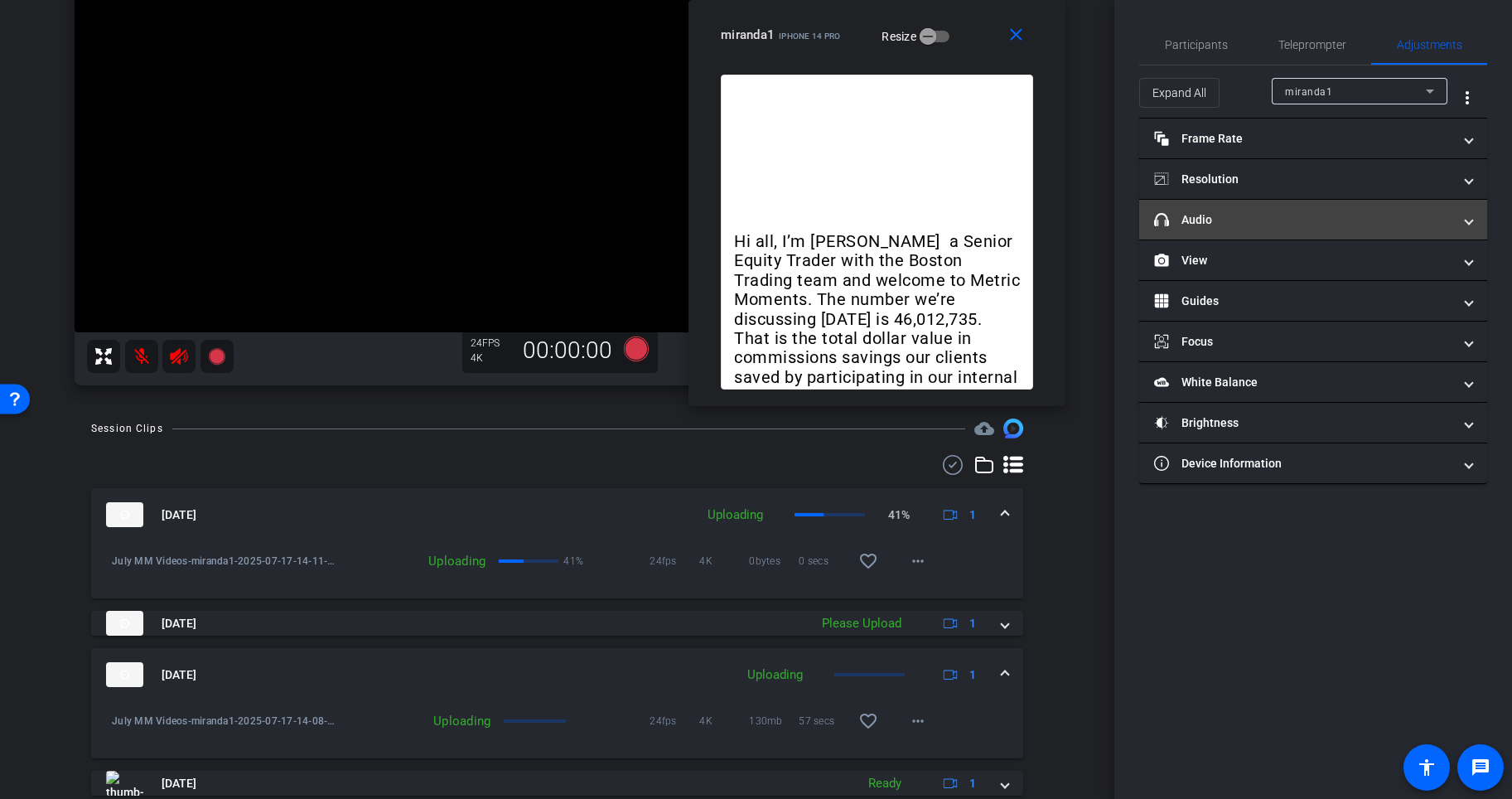 click on "headphone icon
Audio" at bounding box center (1303, 220) 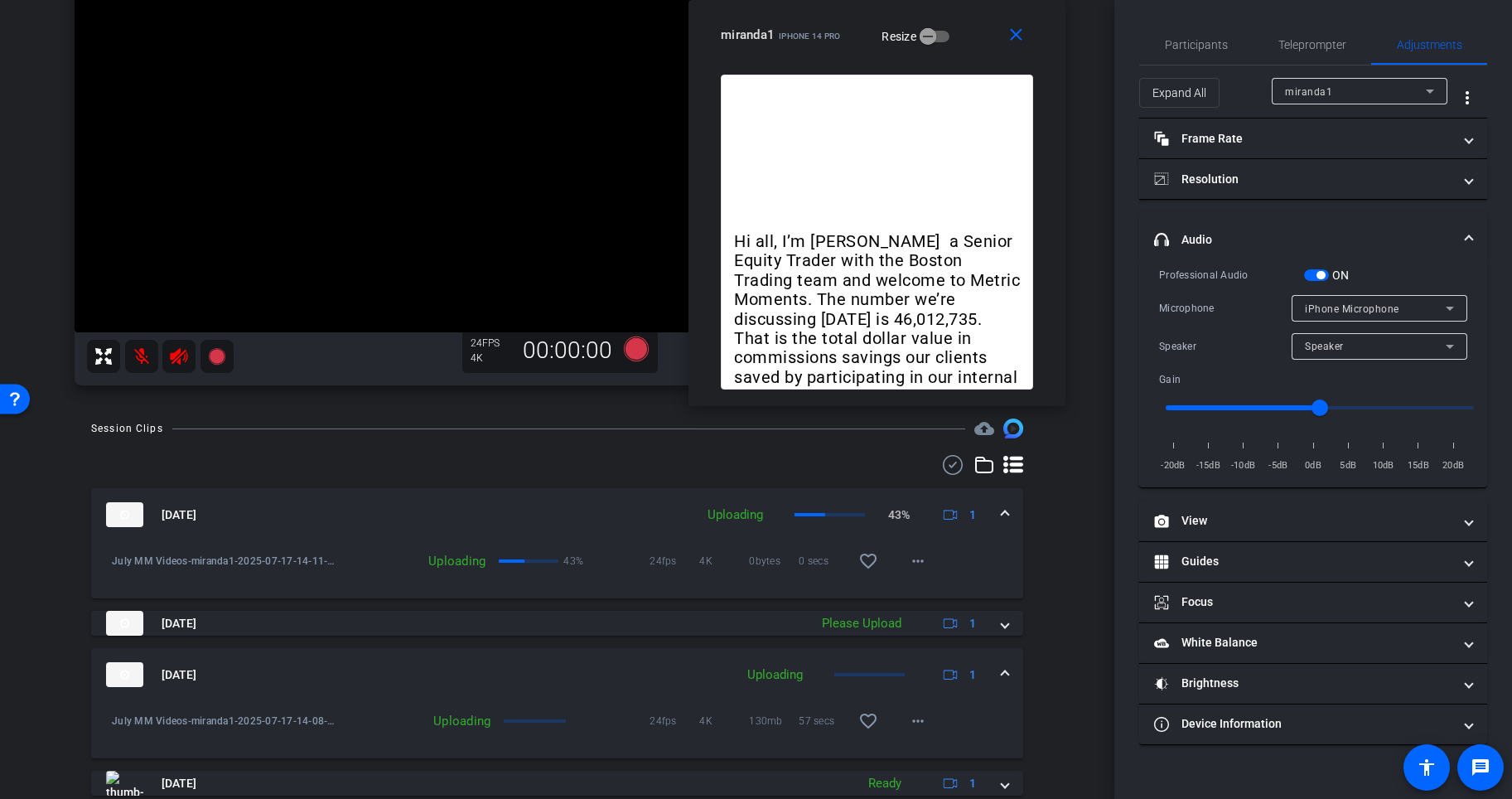 click at bounding box center (1316, 275) 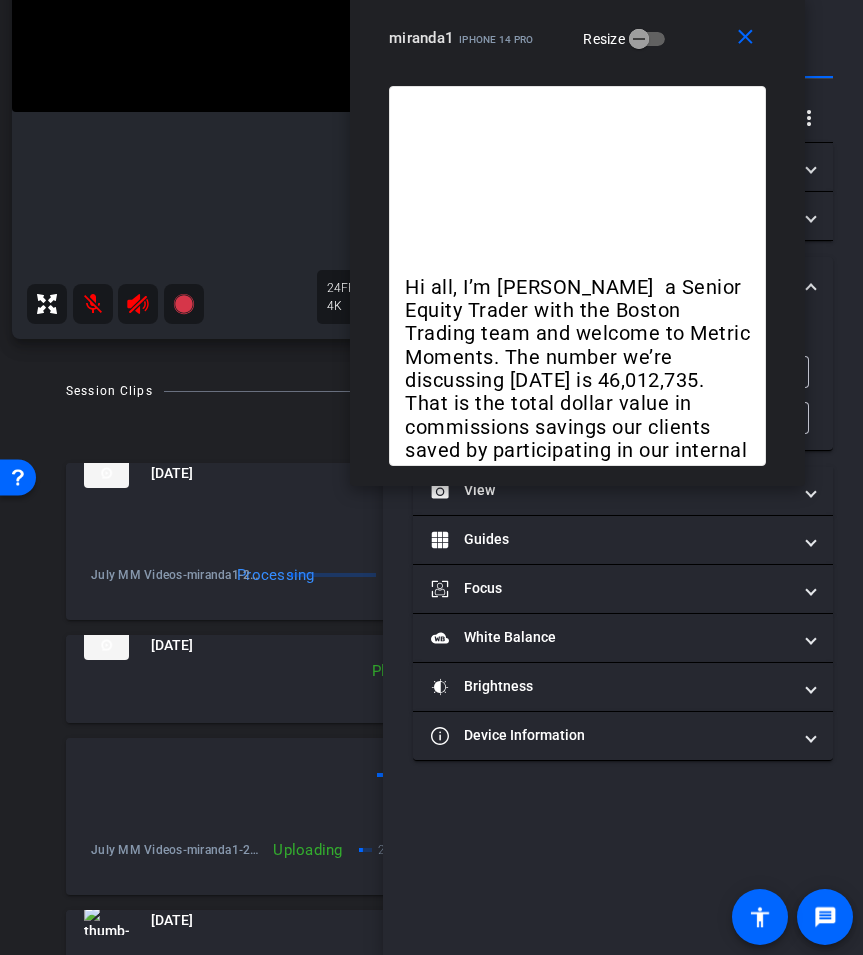 scroll, scrollTop: 373, scrollLeft: 0, axis: vertical 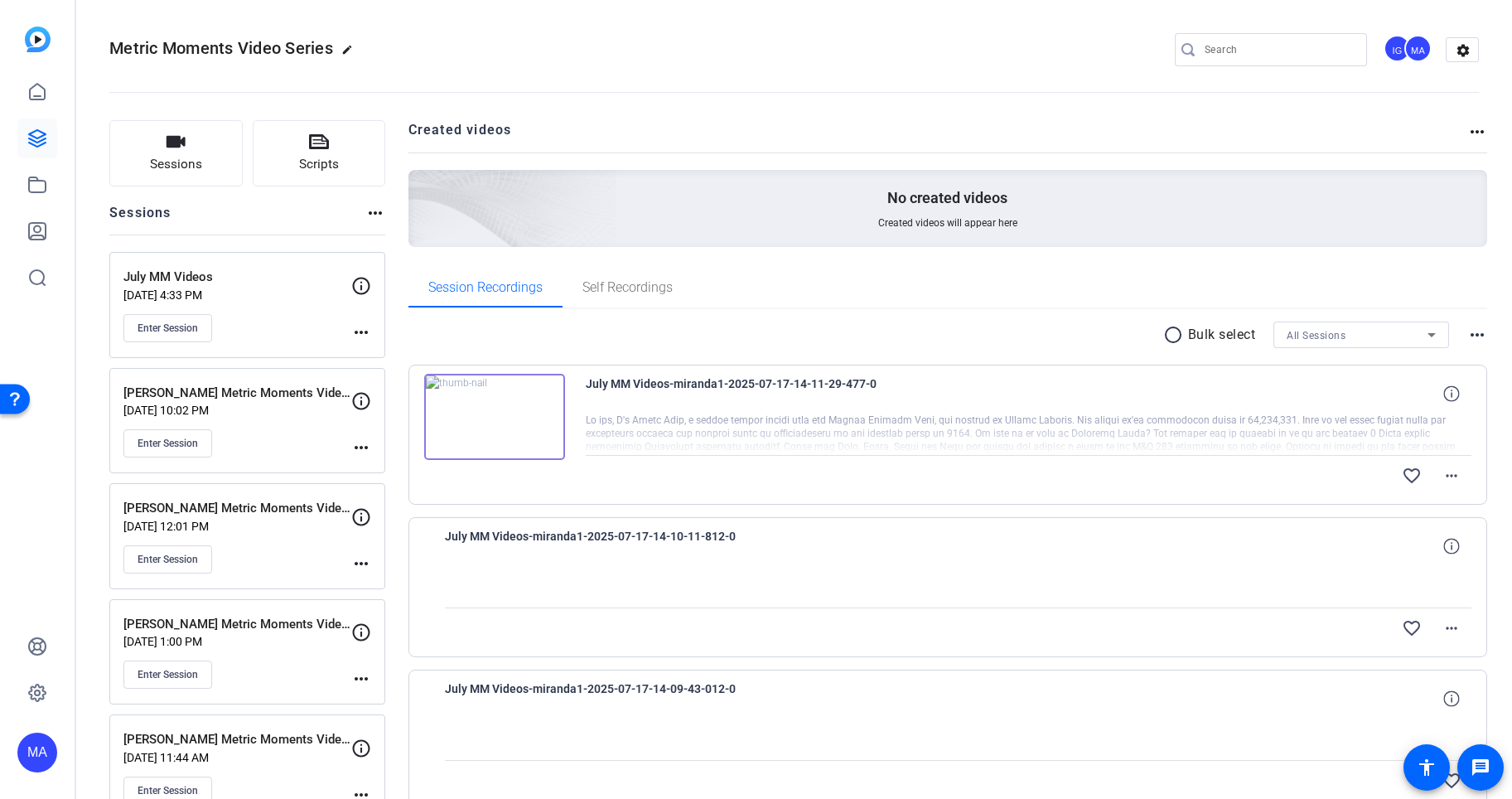 click at bounding box center [495, 417] 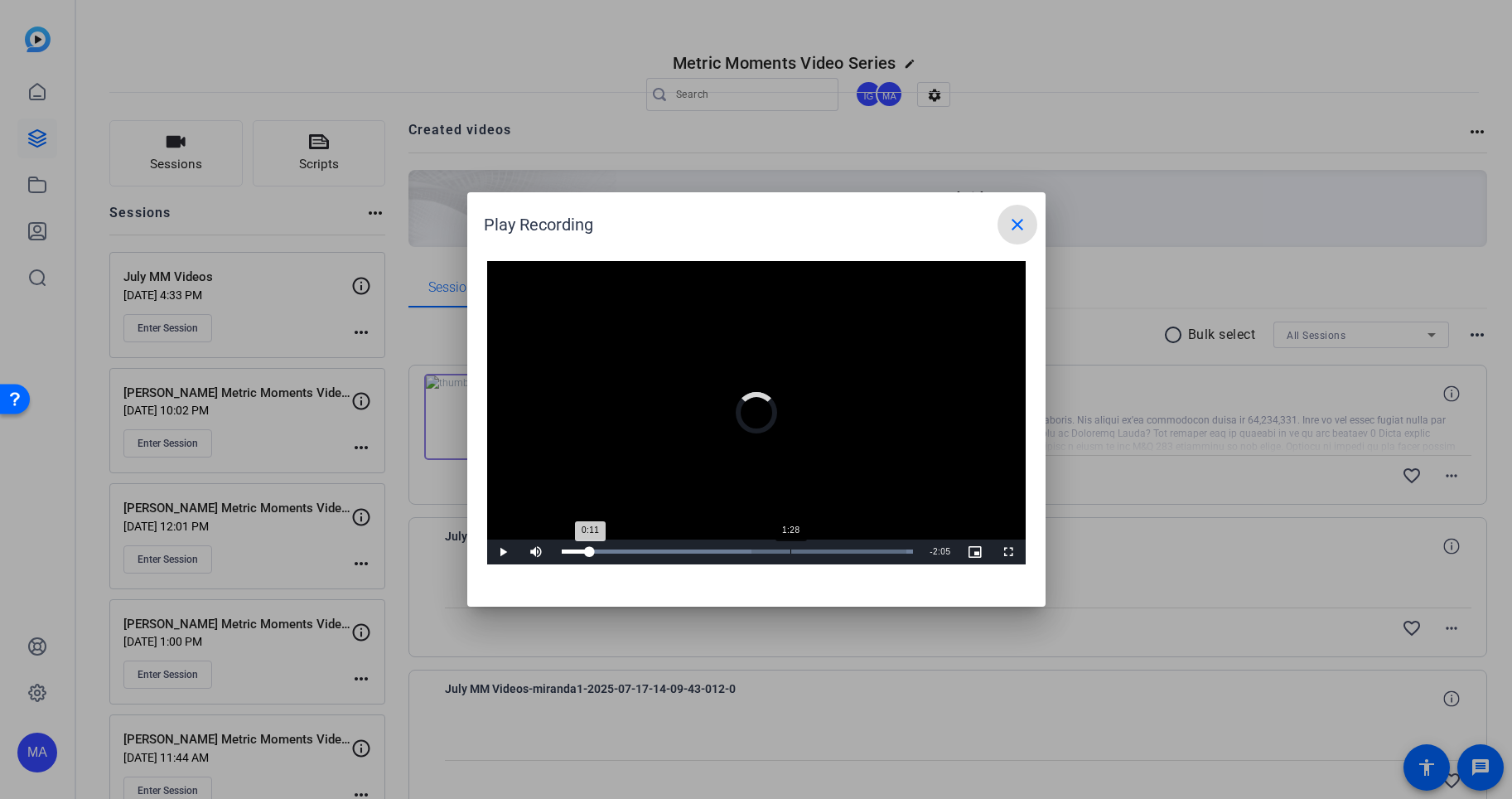 click on "Loaded :  100.00% 1:28 0:11" at bounding box center (737, 551) 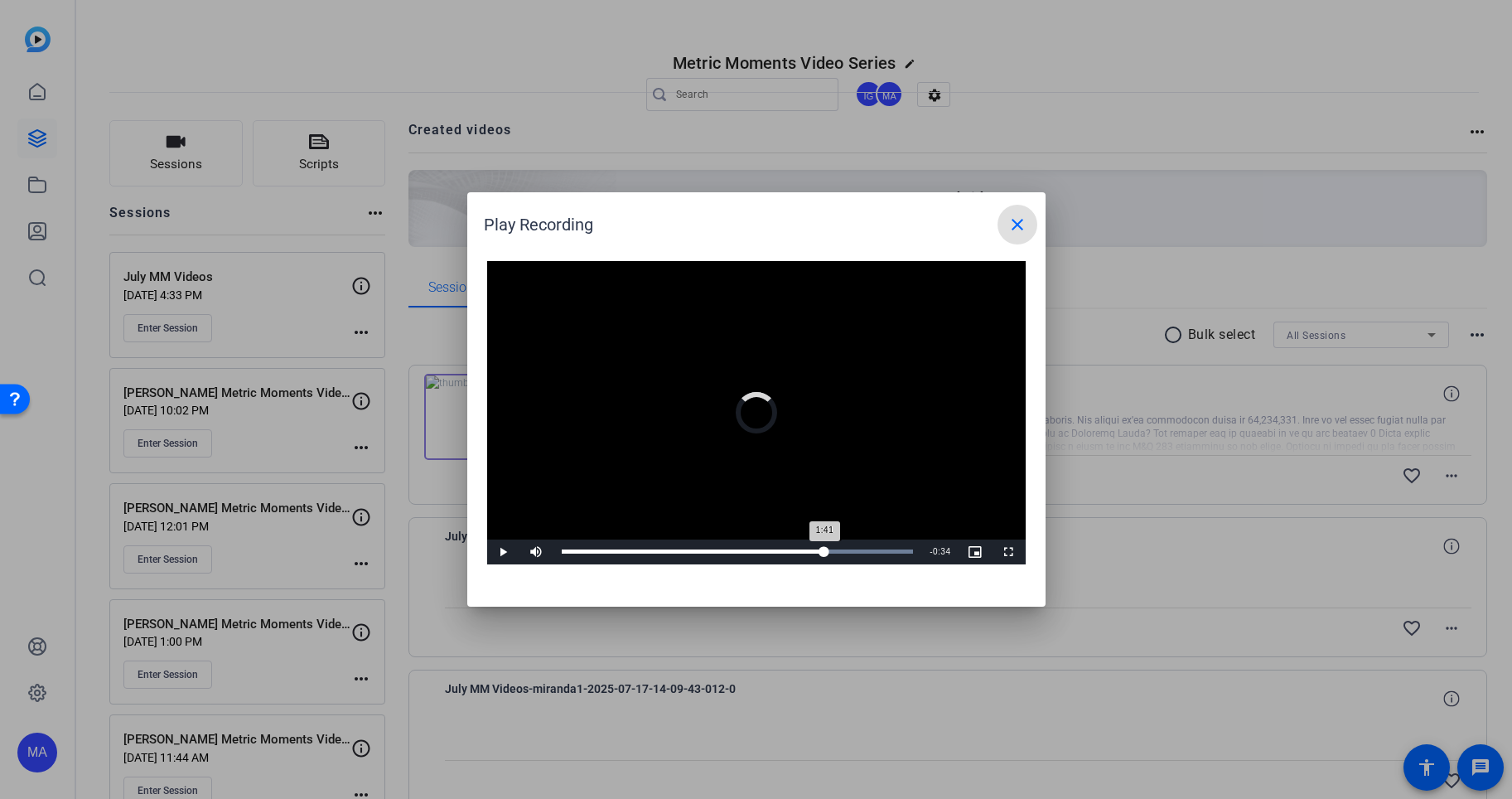 click on "Loaded :  100.00% 1:41 1:41" at bounding box center (737, 552) 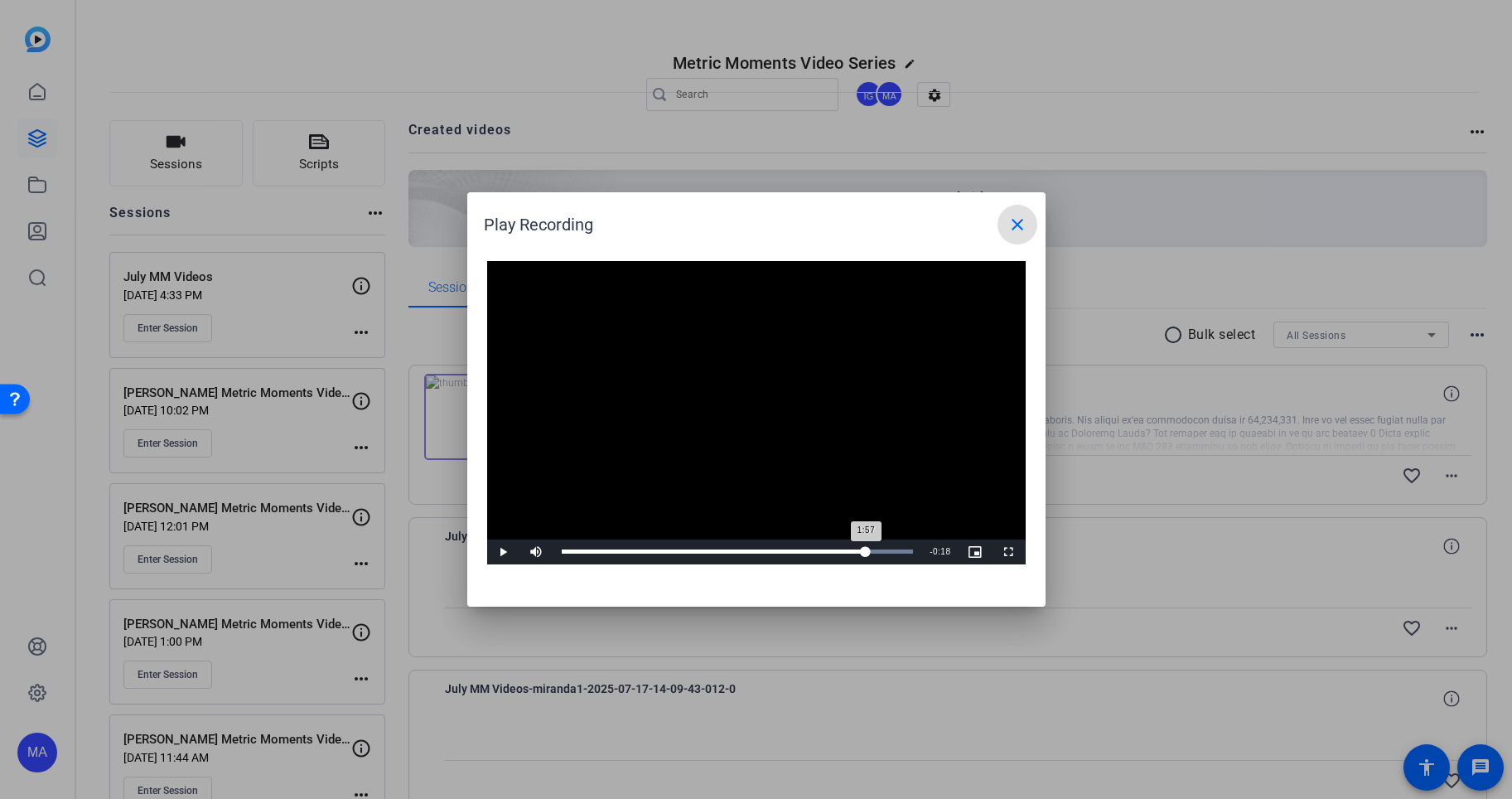 click on "Loaded :  100.00% 1:57 1:57" at bounding box center [737, 552] 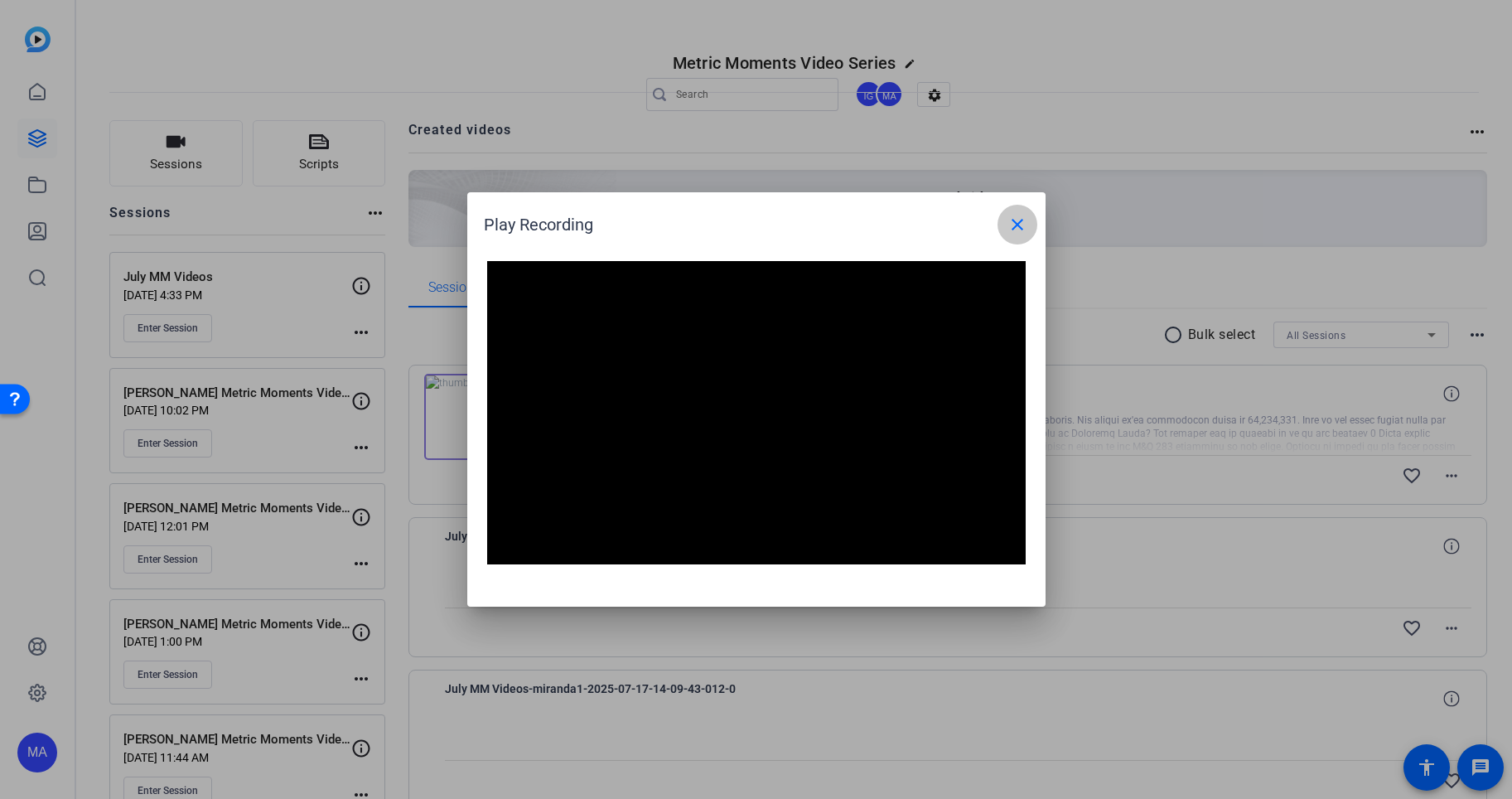 click on "close" at bounding box center [1017, 225] 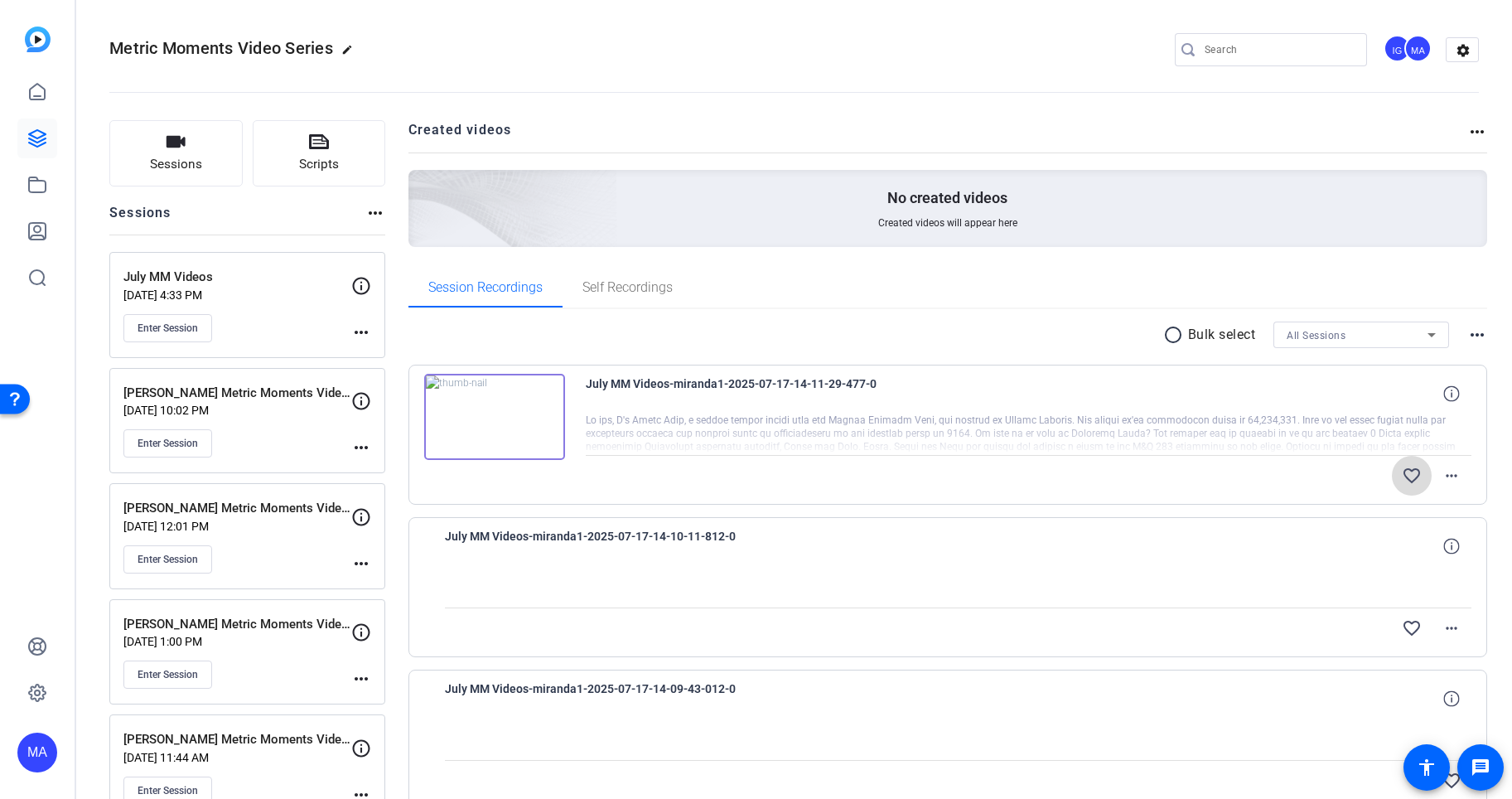 click on "favorite_border" at bounding box center (1412, 476) 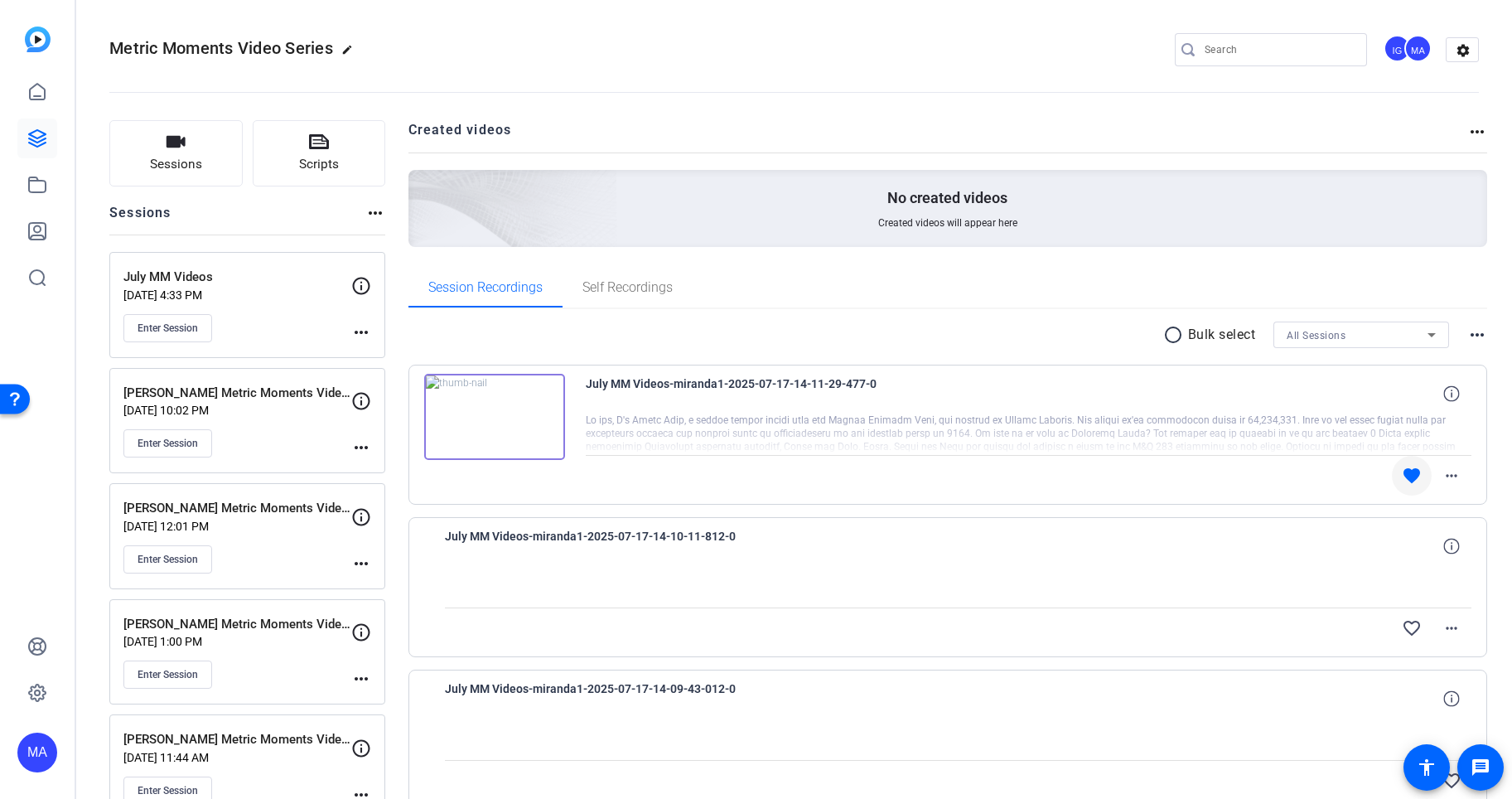 click at bounding box center (495, 417) 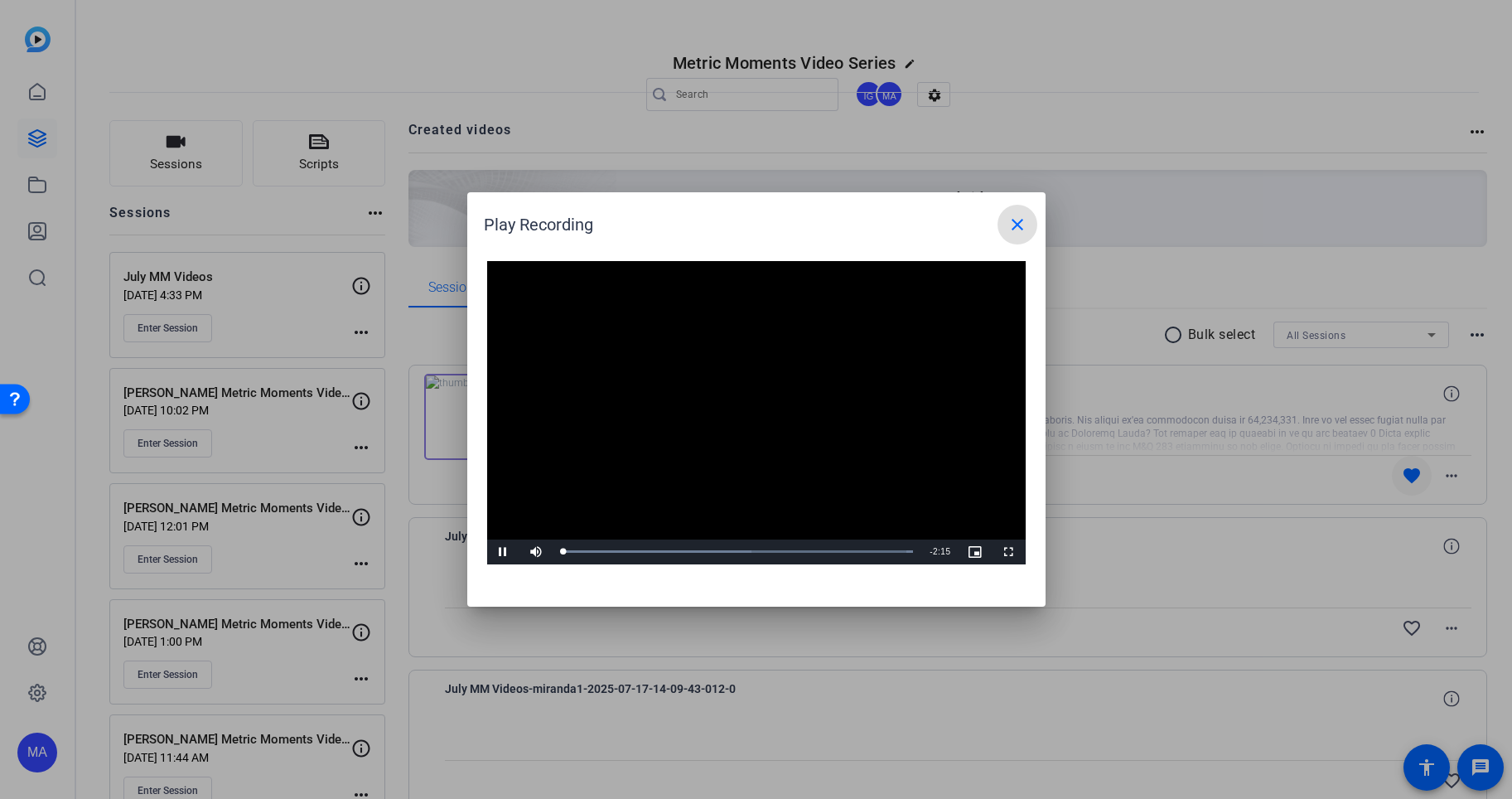 type 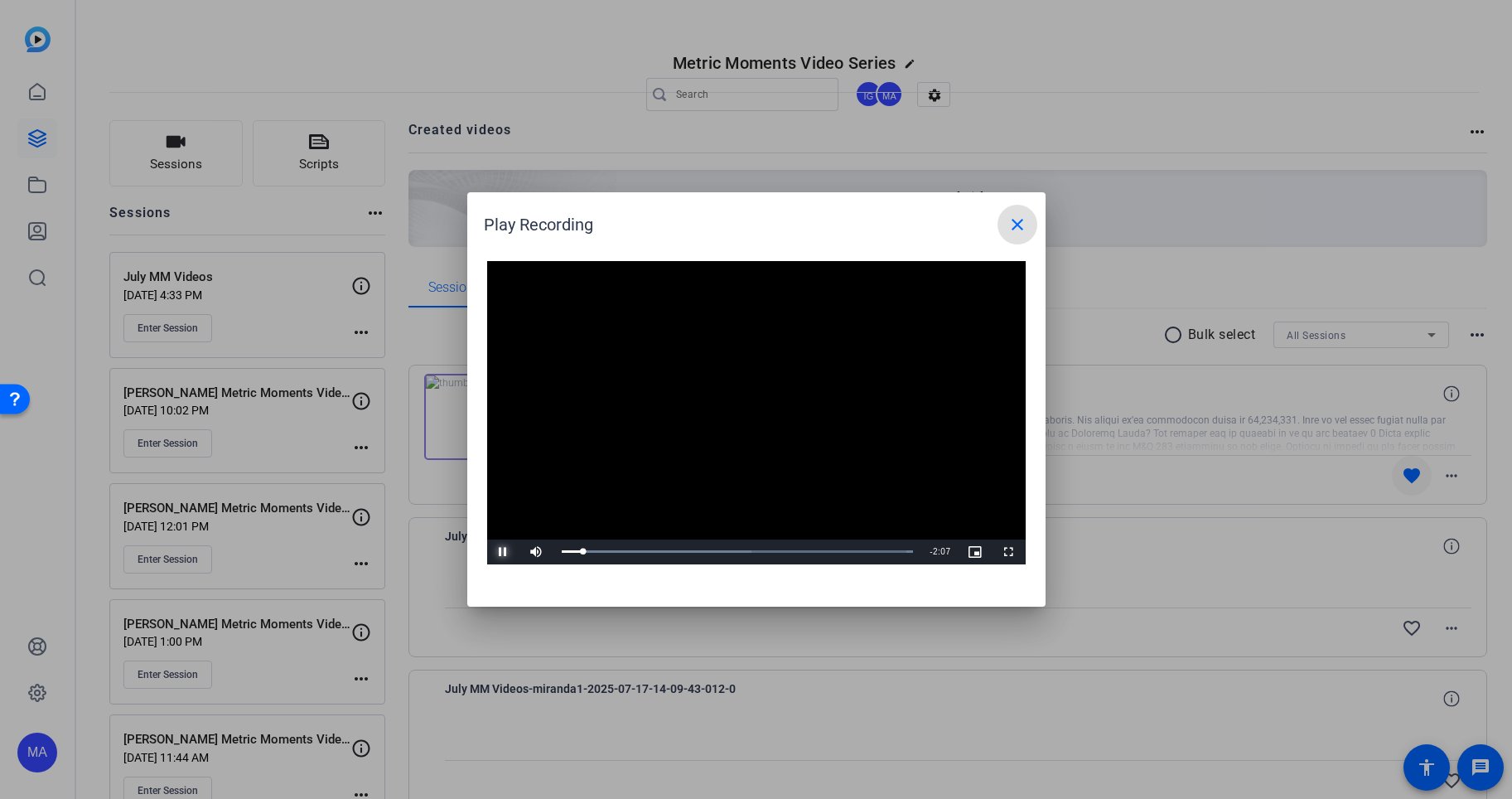 click at bounding box center (504, 552) 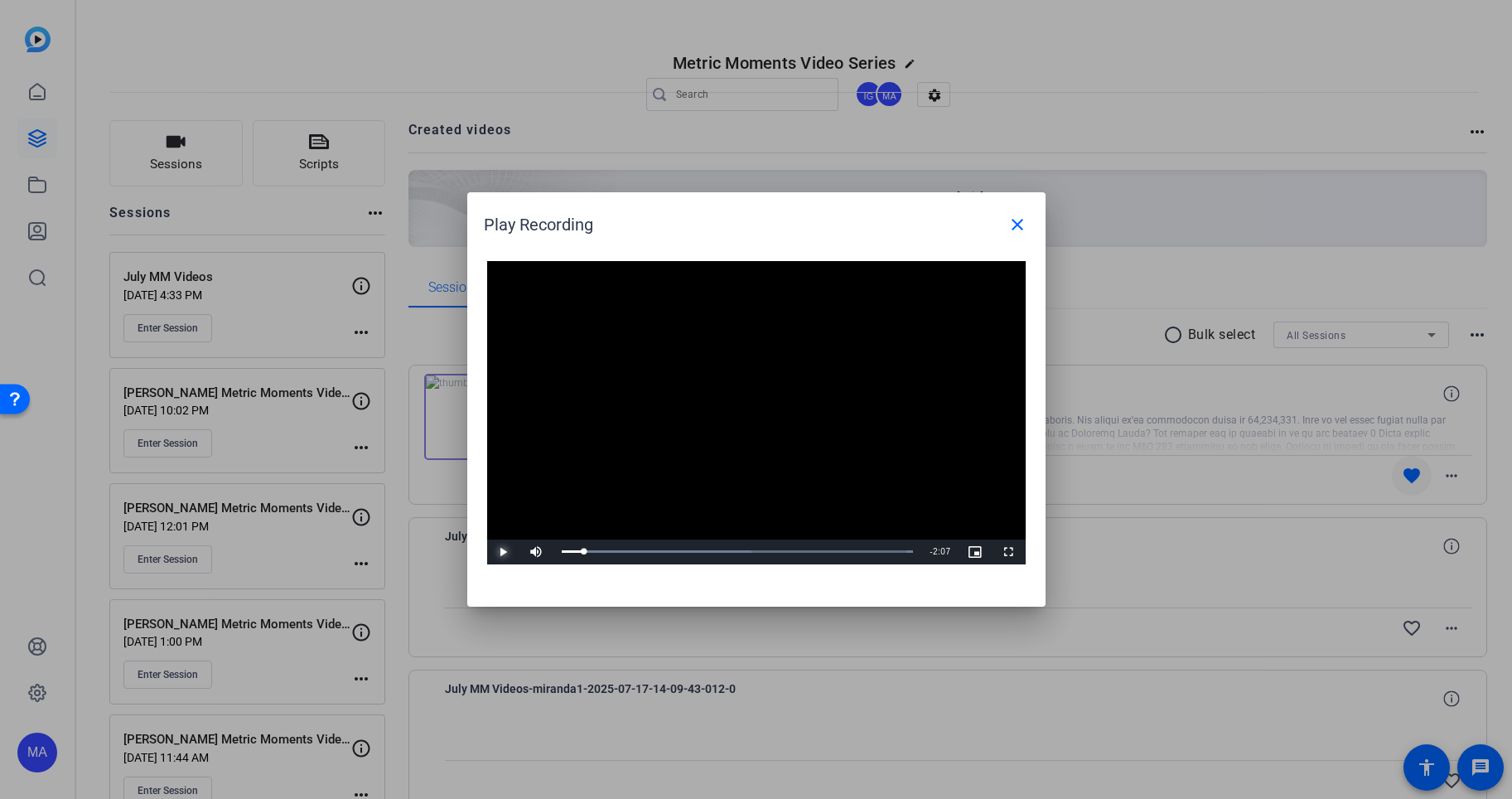 click at bounding box center [504, 552] 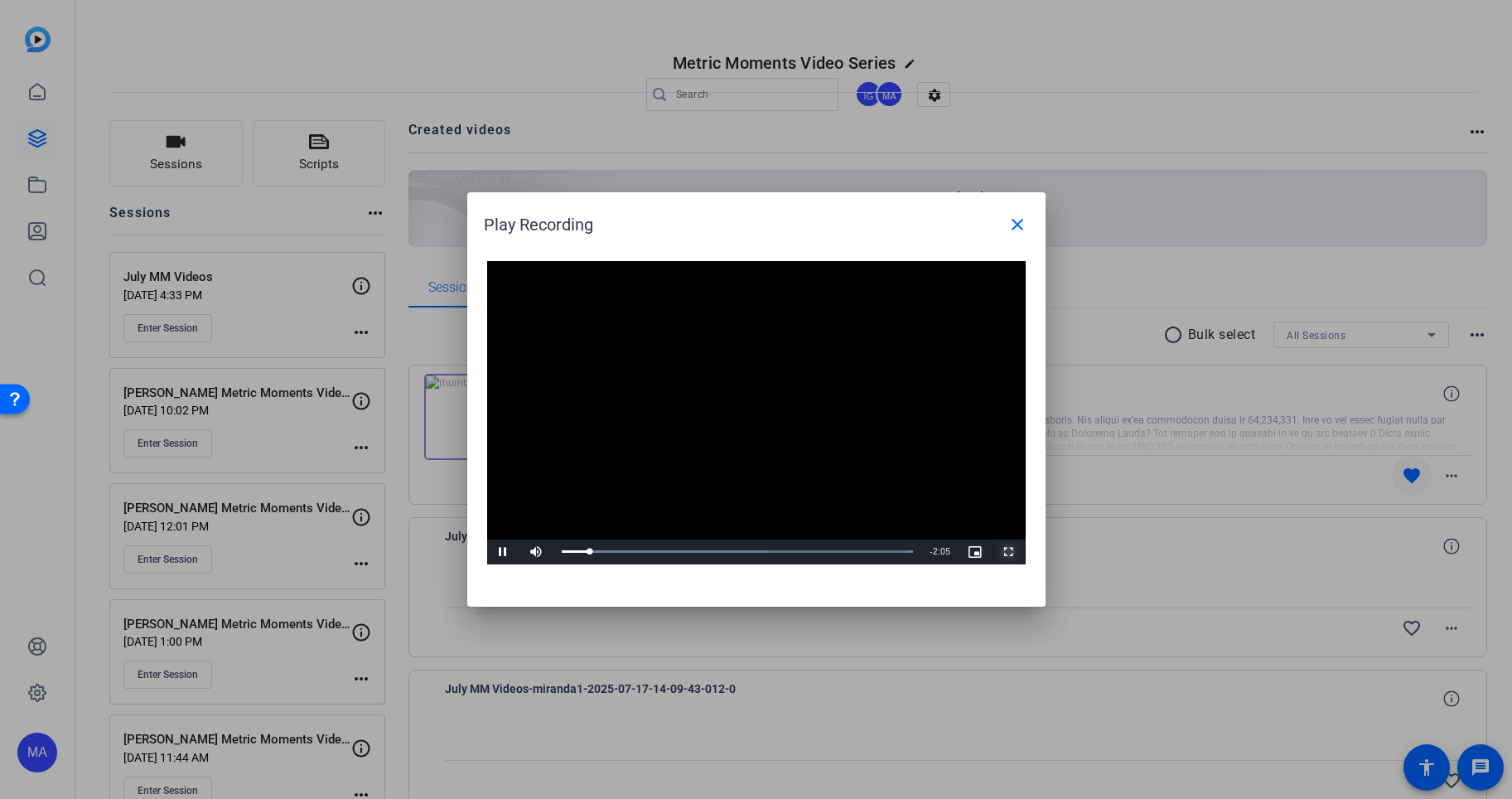 click at bounding box center (1009, 552) 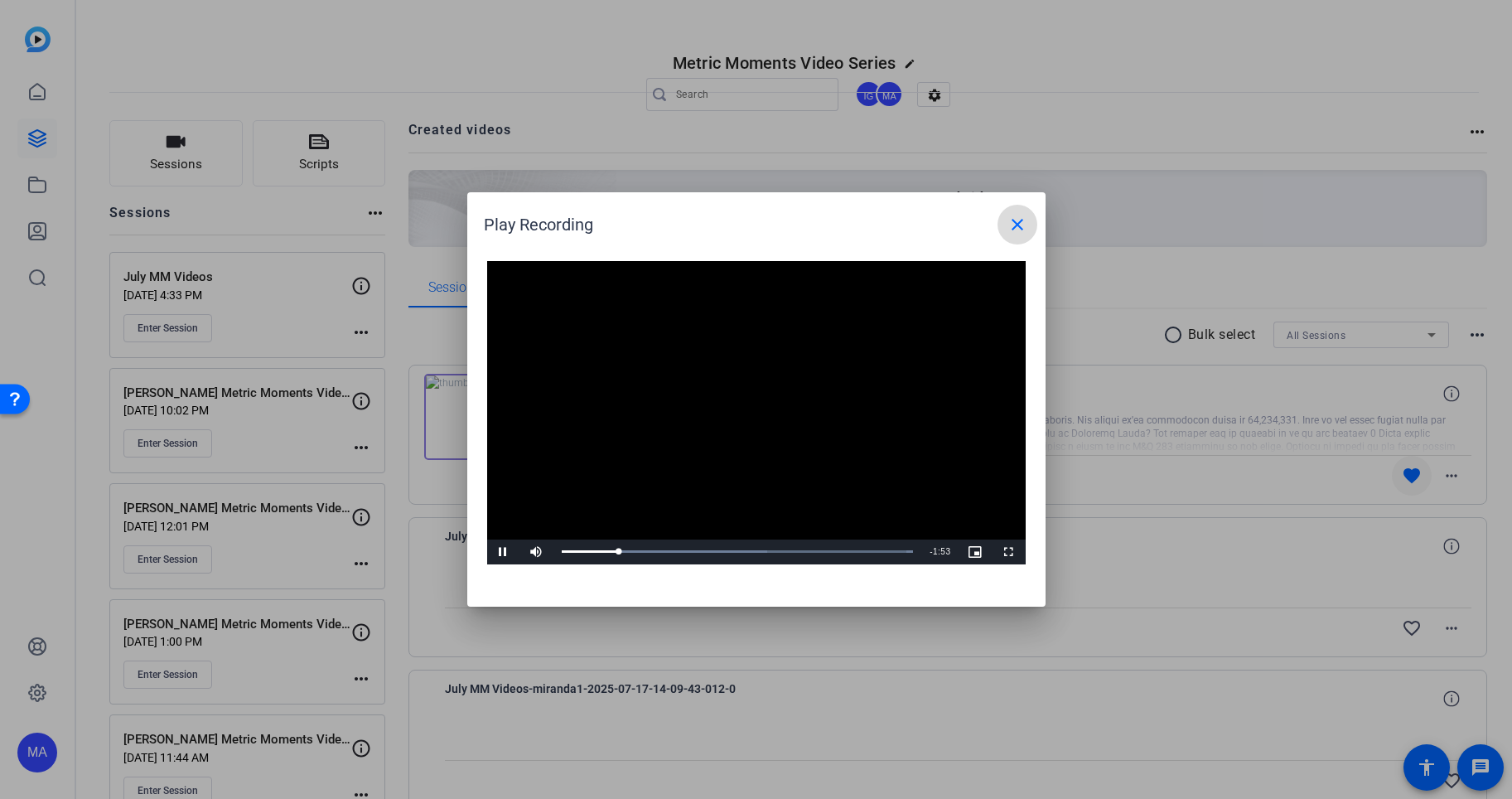 click on "close" at bounding box center (1017, 225) 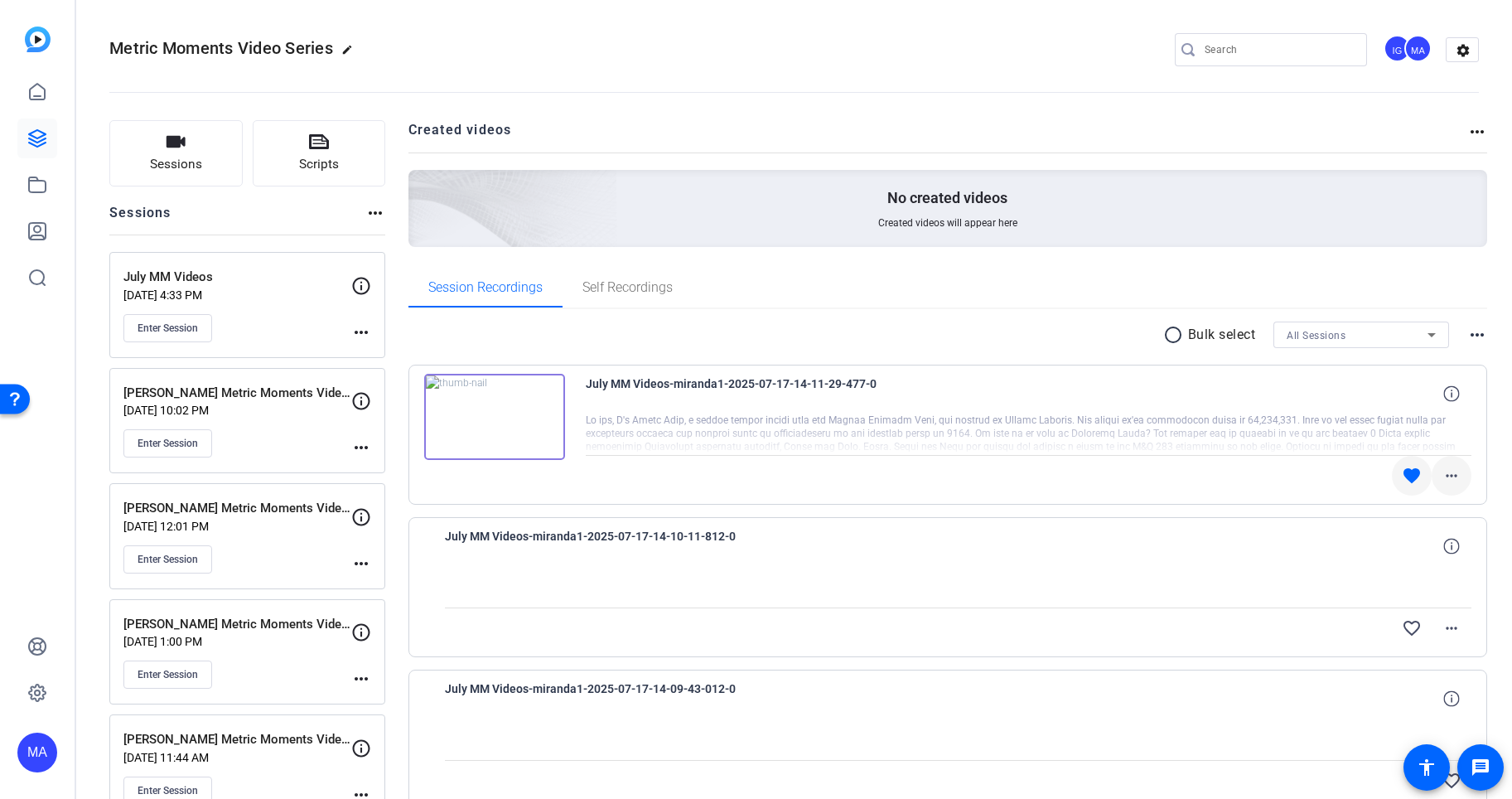 click on "more_horiz" at bounding box center [1452, 476] 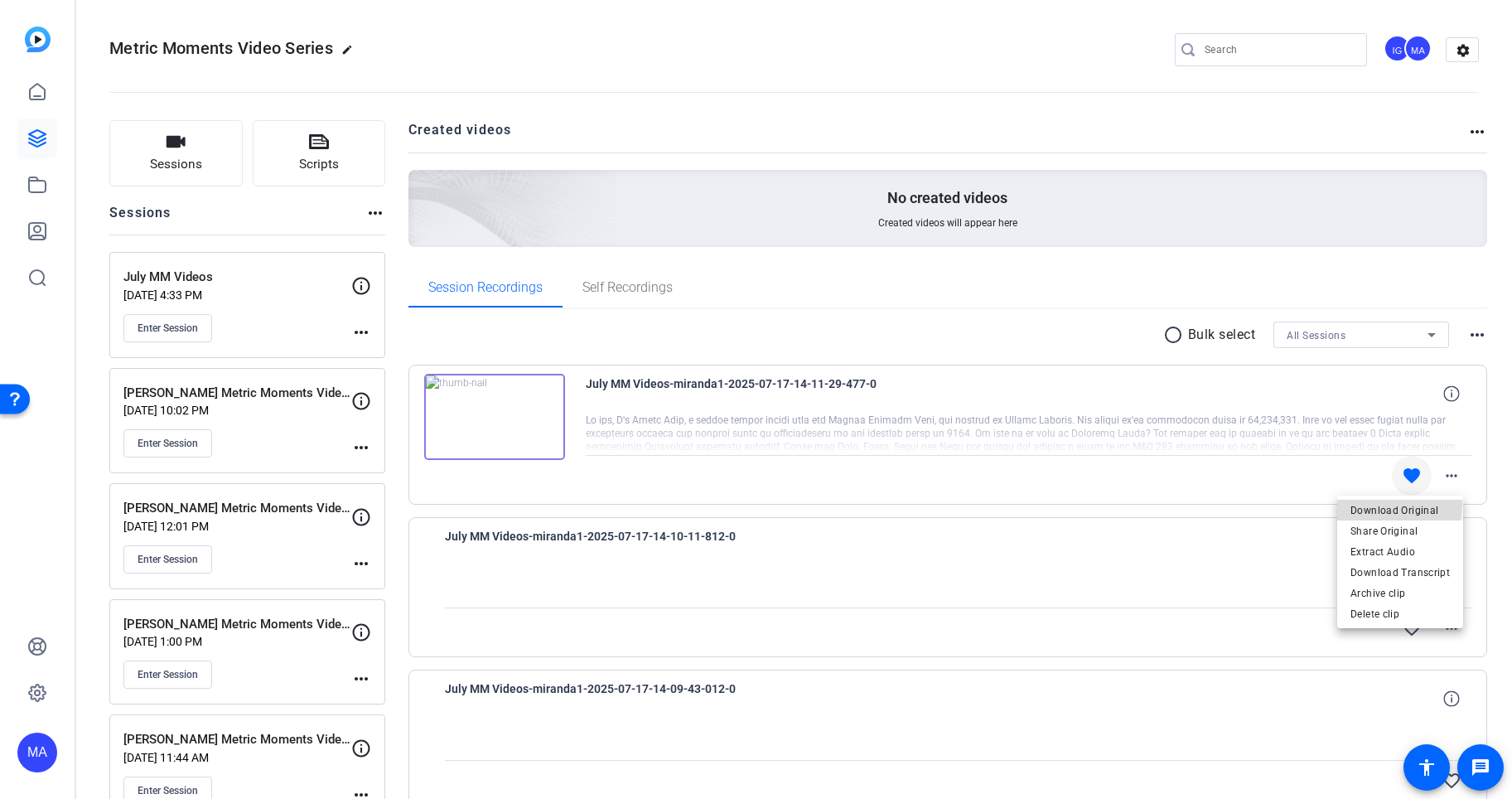 click on "Download Original" at bounding box center [1400, 511] 